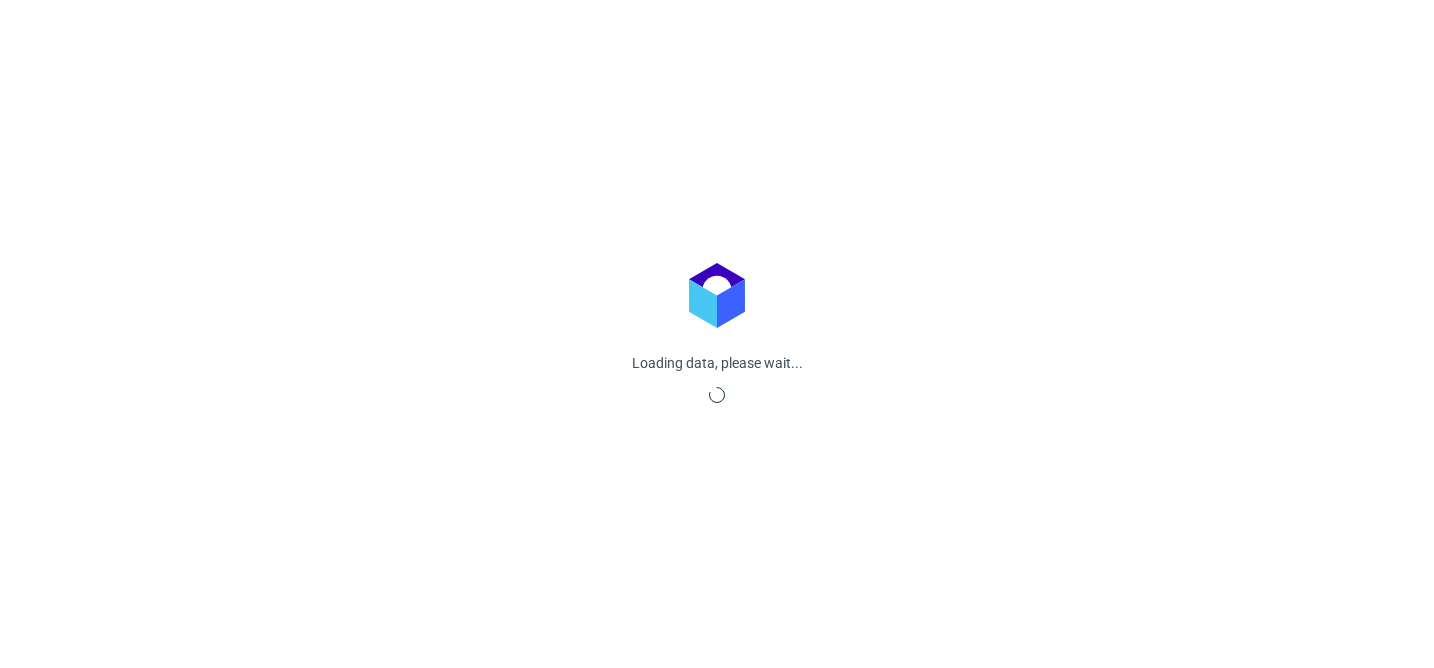 scroll, scrollTop: 0, scrollLeft: 0, axis: both 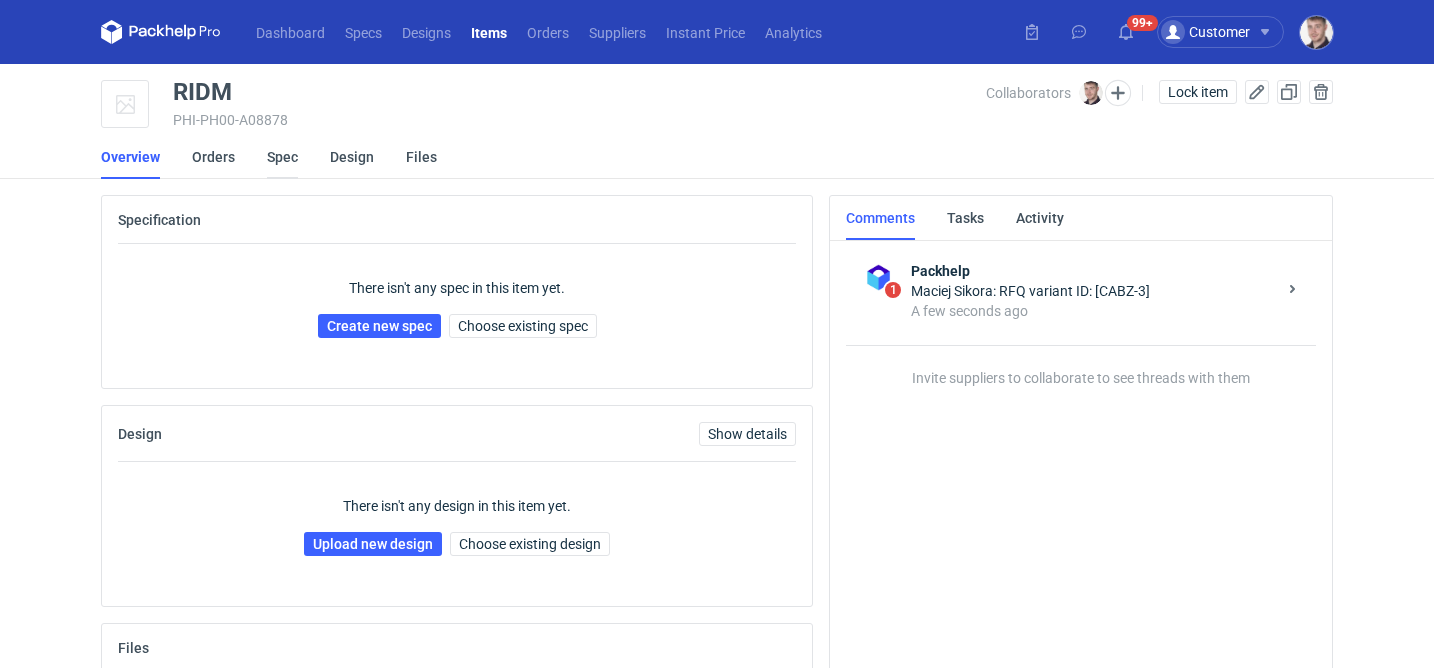 click on "Spec" at bounding box center (282, 157) 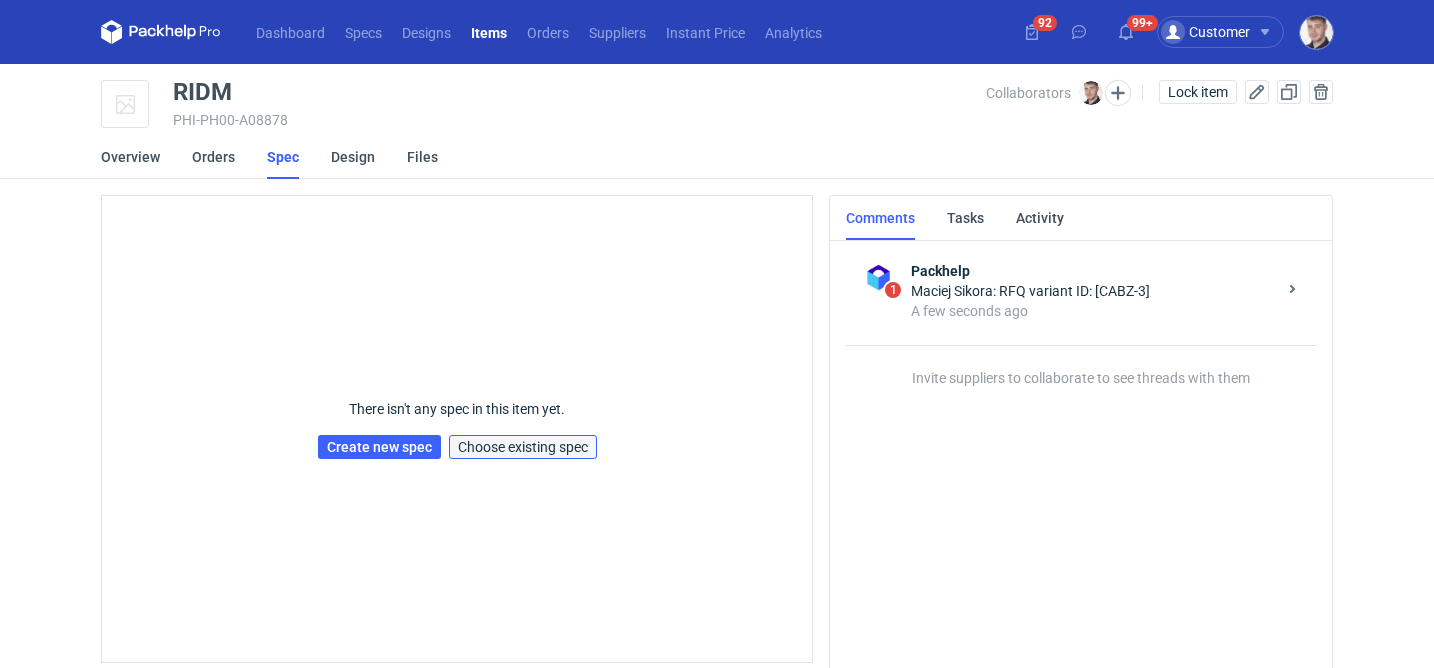 click on "Choose existing spec" at bounding box center [523, 447] 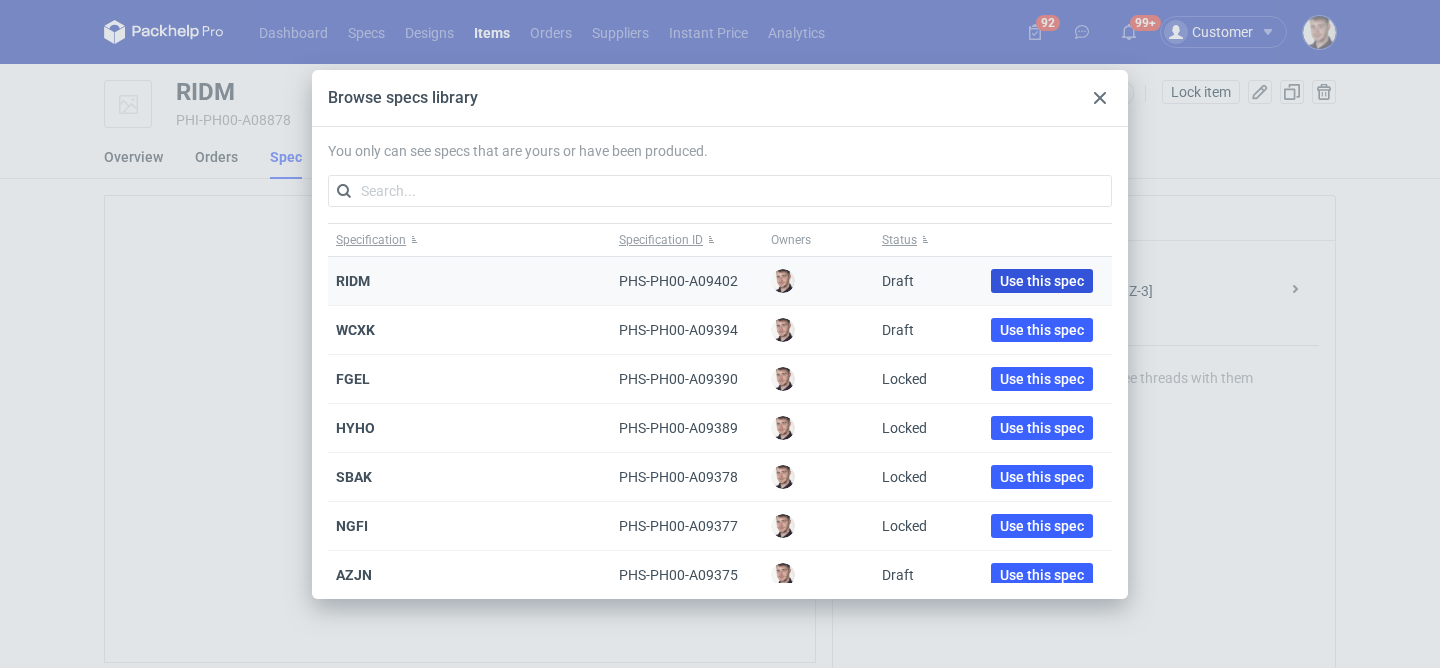 click on "Use this spec" at bounding box center [1042, 281] 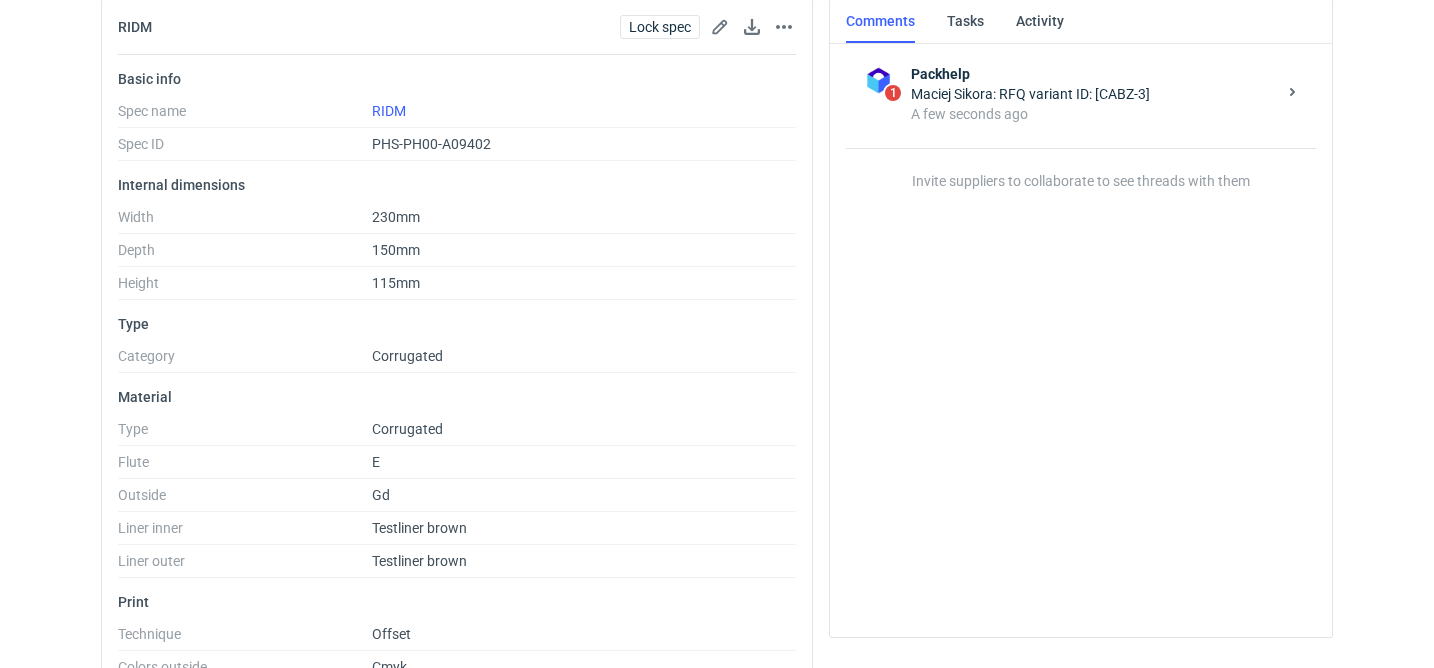 scroll, scrollTop: 0, scrollLeft: 0, axis: both 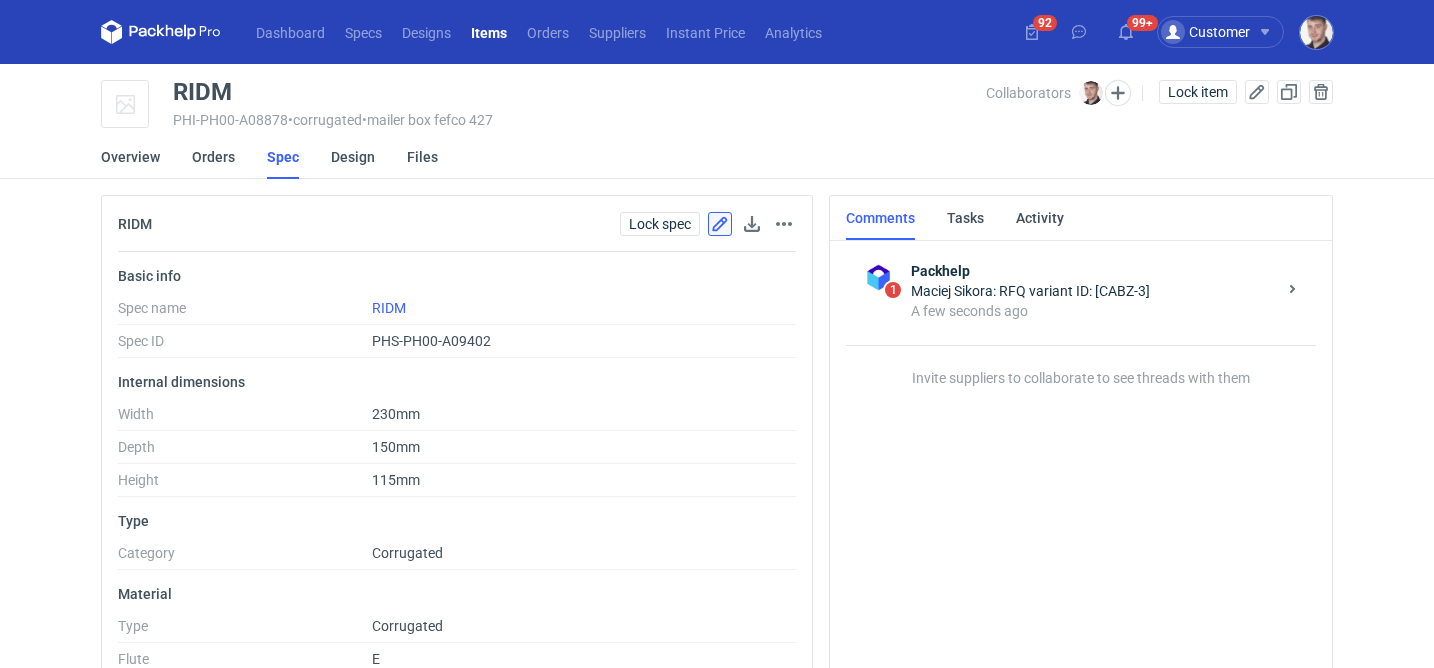 click at bounding box center (720, 224) 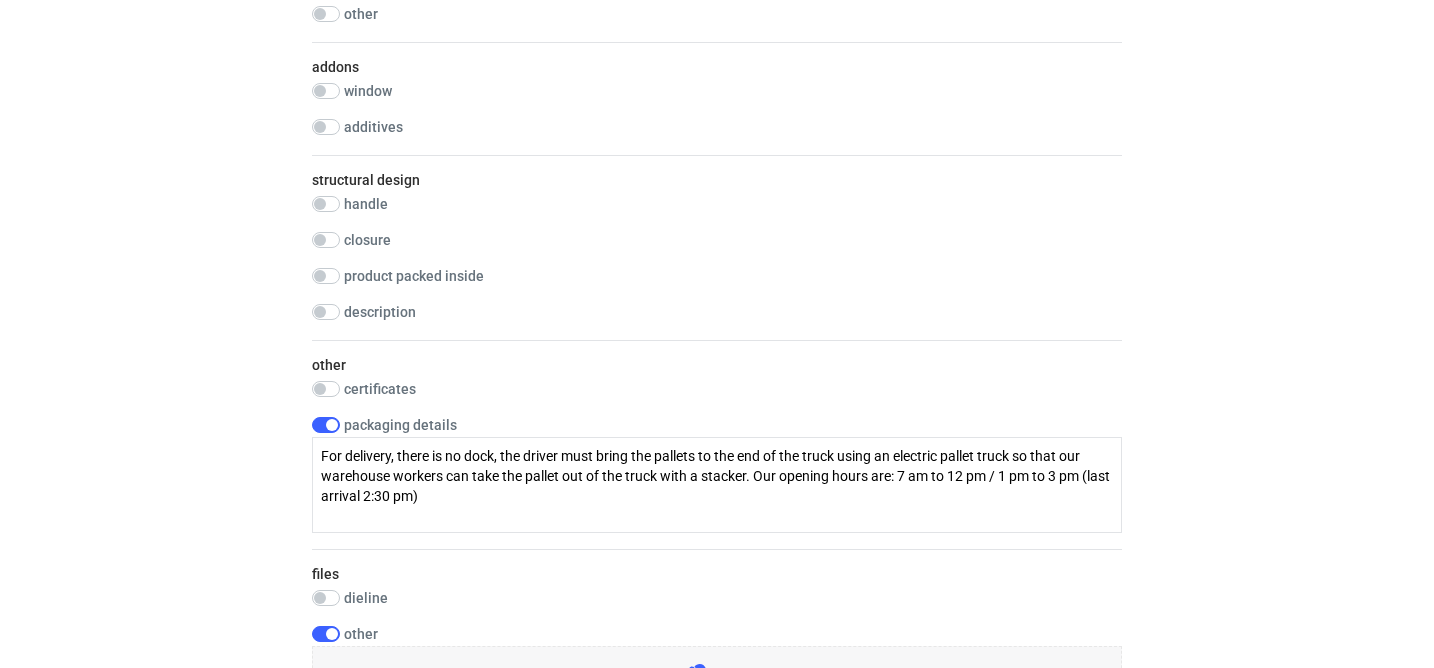 scroll, scrollTop: 1909, scrollLeft: 0, axis: vertical 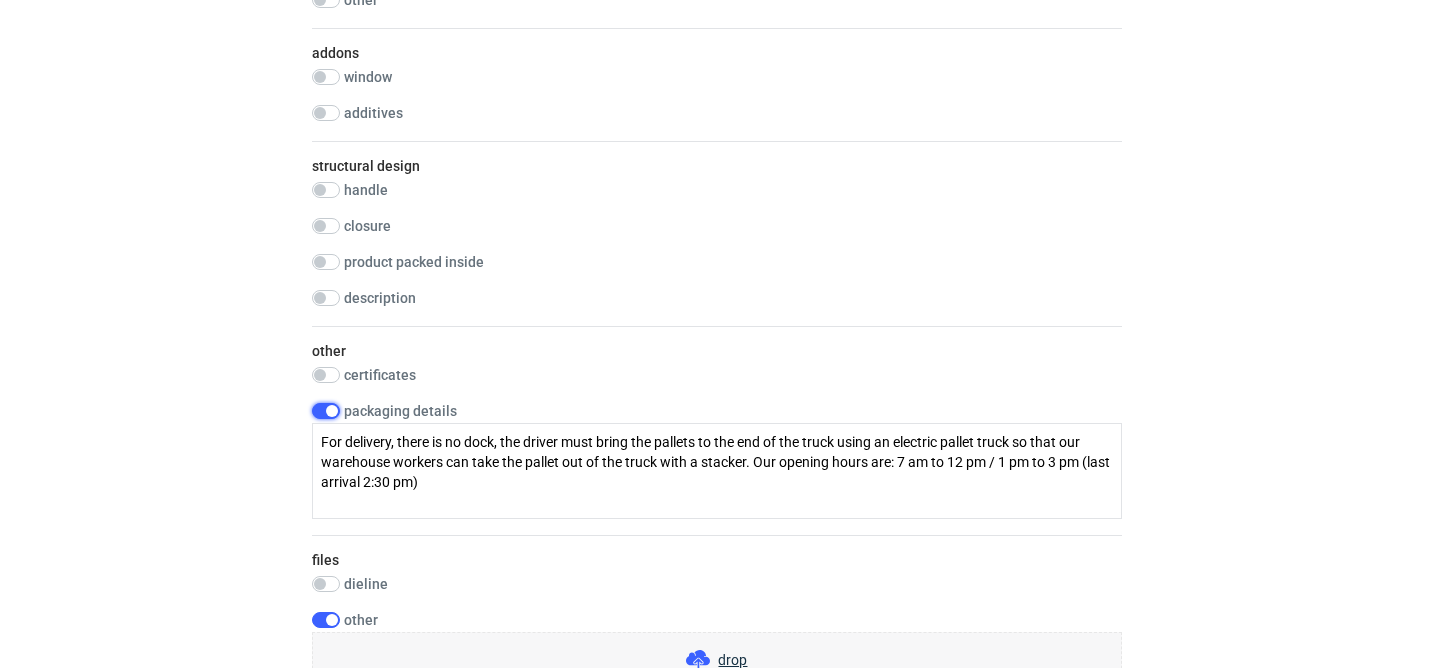 click at bounding box center [326, 411] 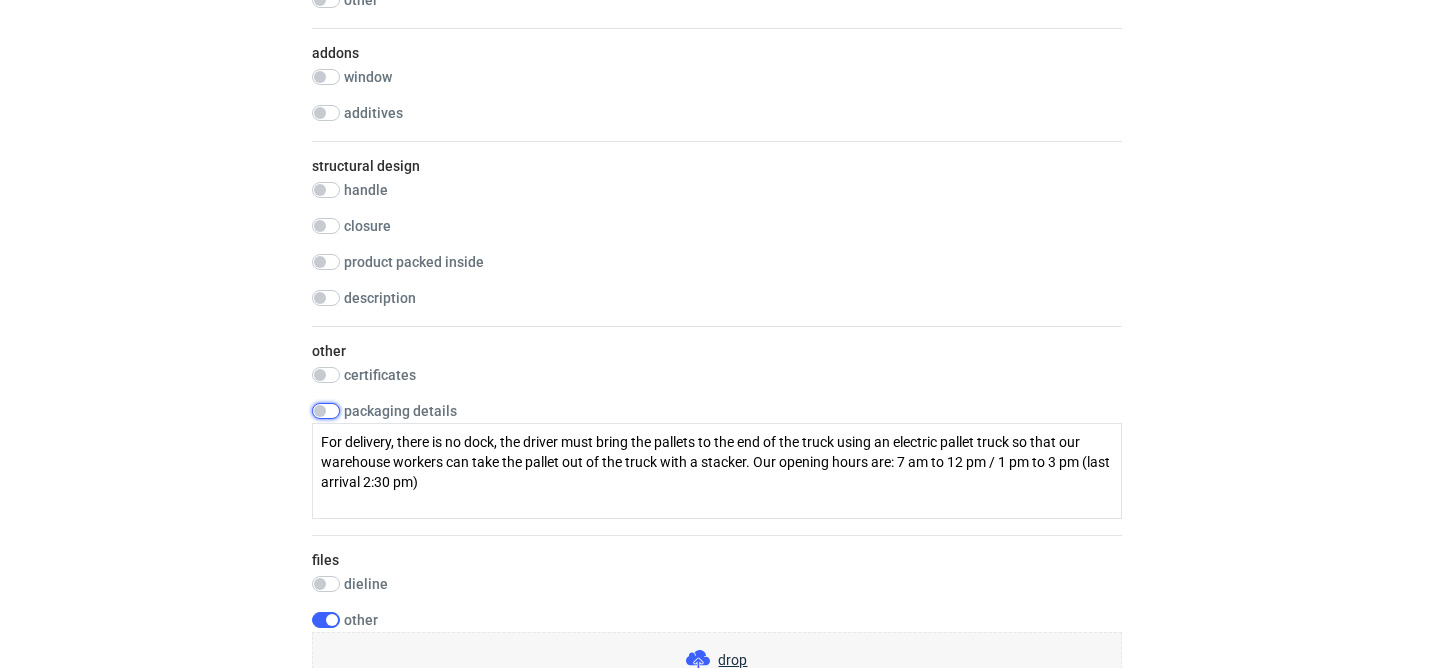 checkbox on "false" 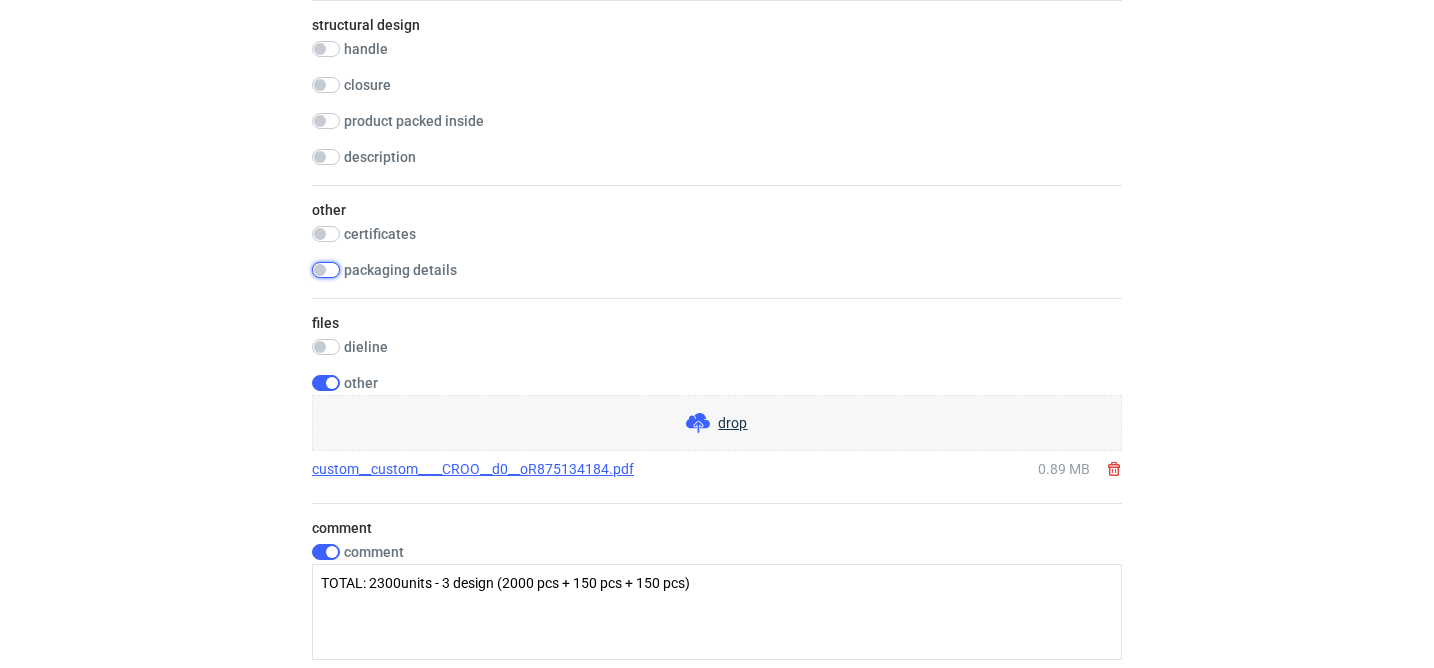 scroll, scrollTop: 2135, scrollLeft: 0, axis: vertical 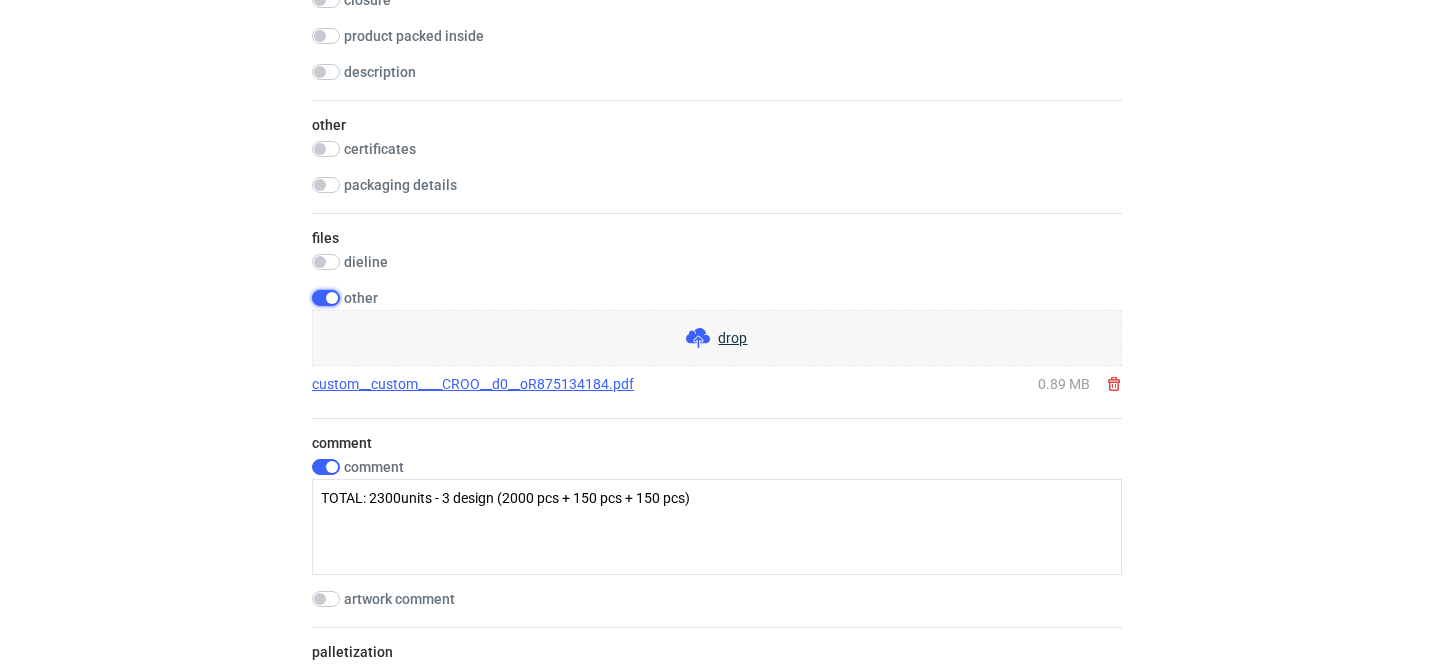 click at bounding box center [326, 298] 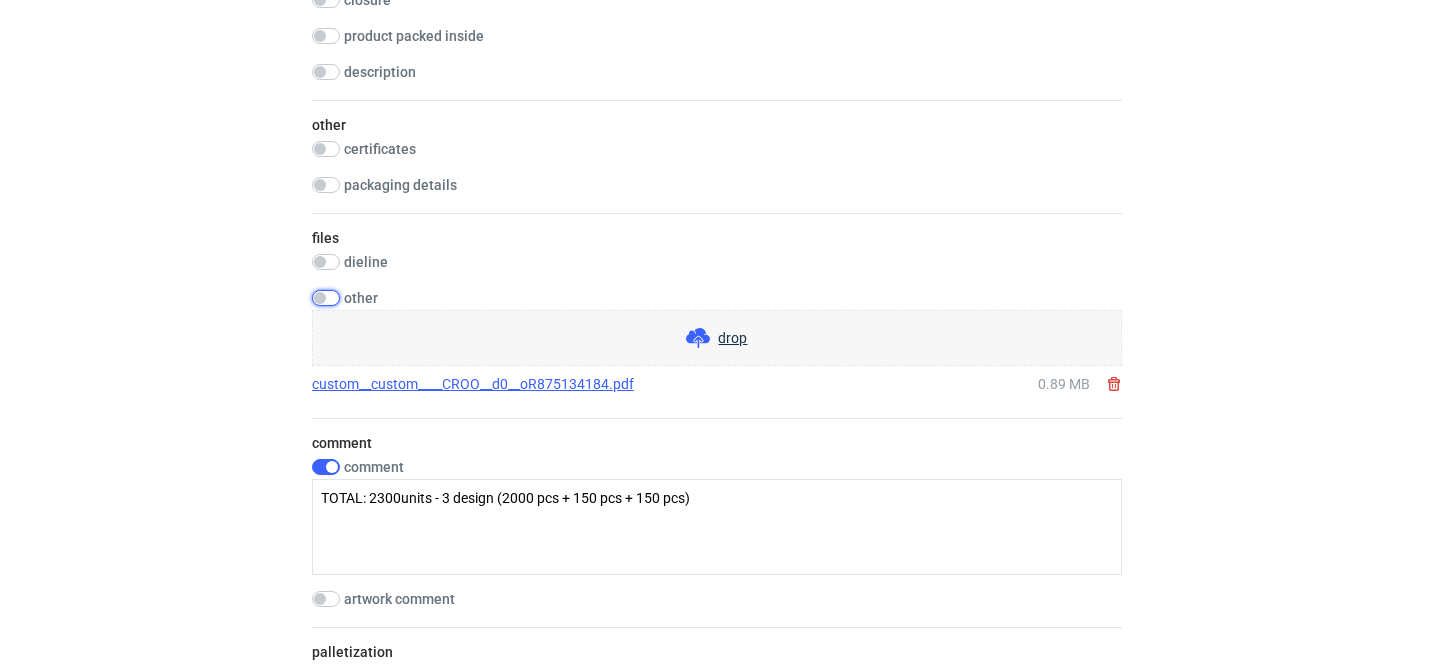 checkbox on "false" 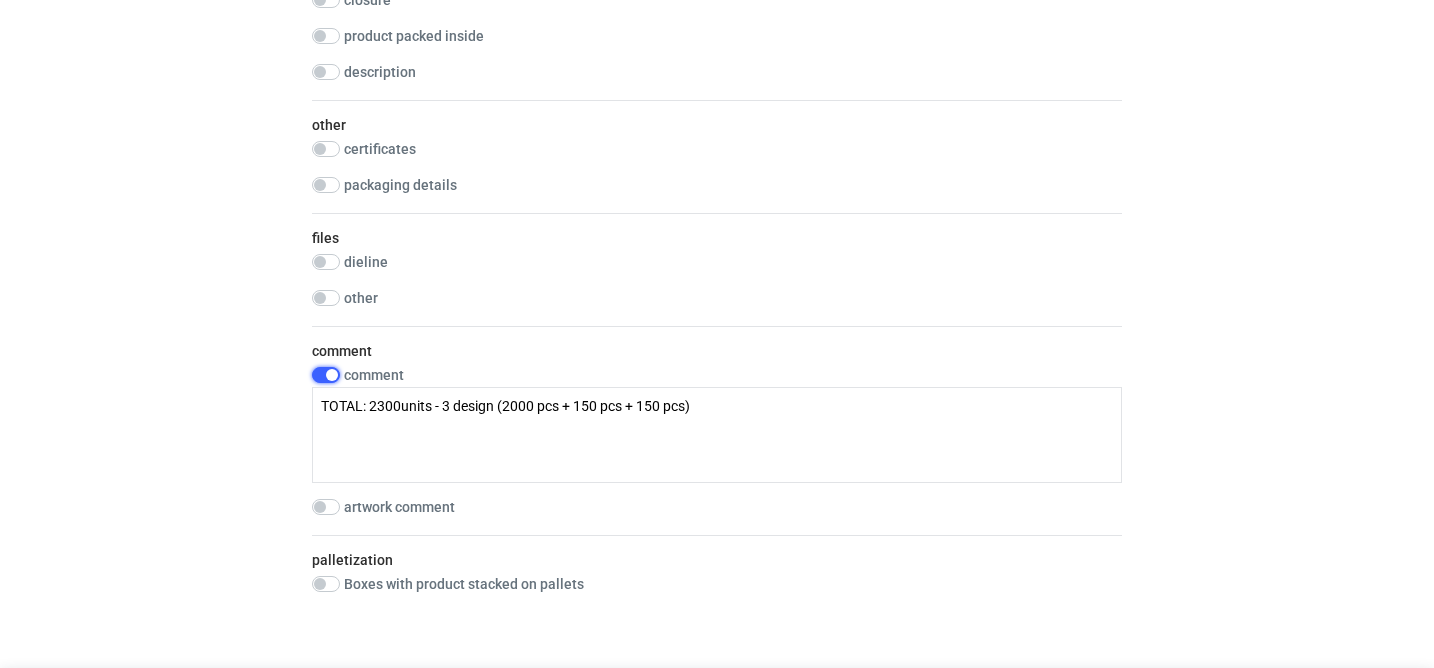 click at bounding box center [326, 375] 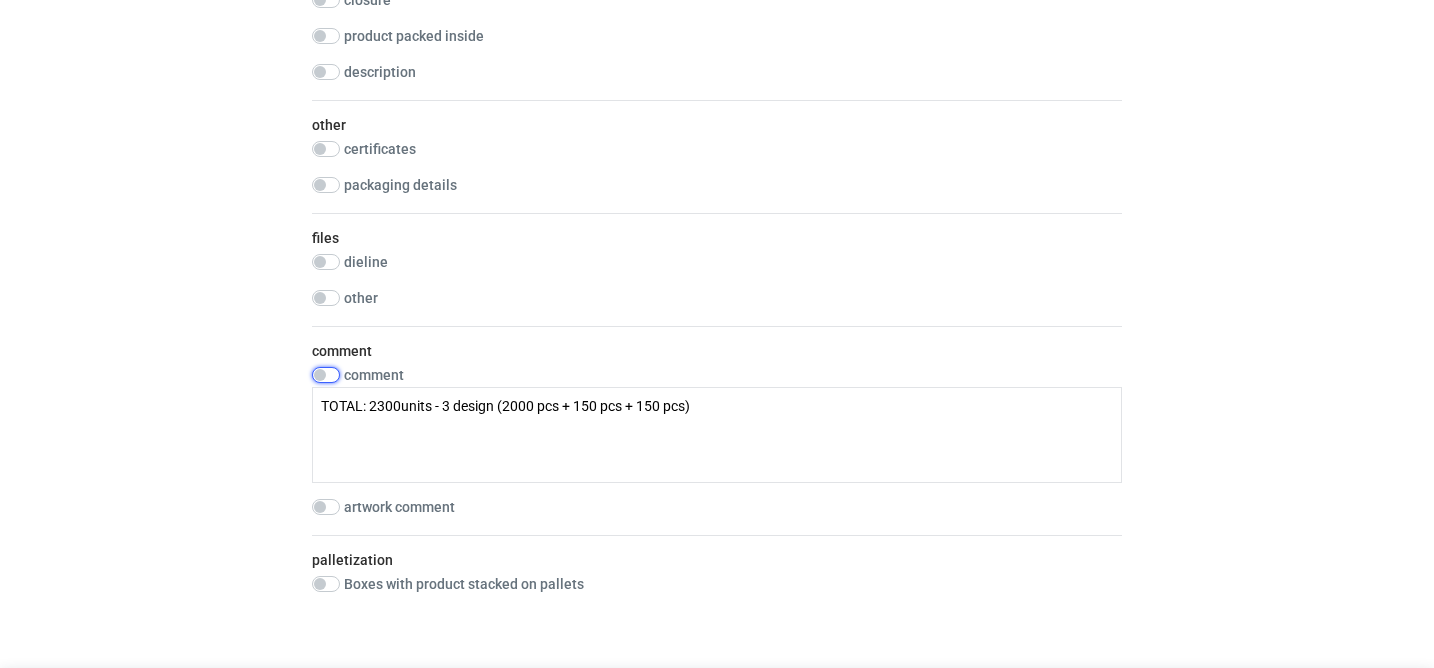 checkbox on "false" 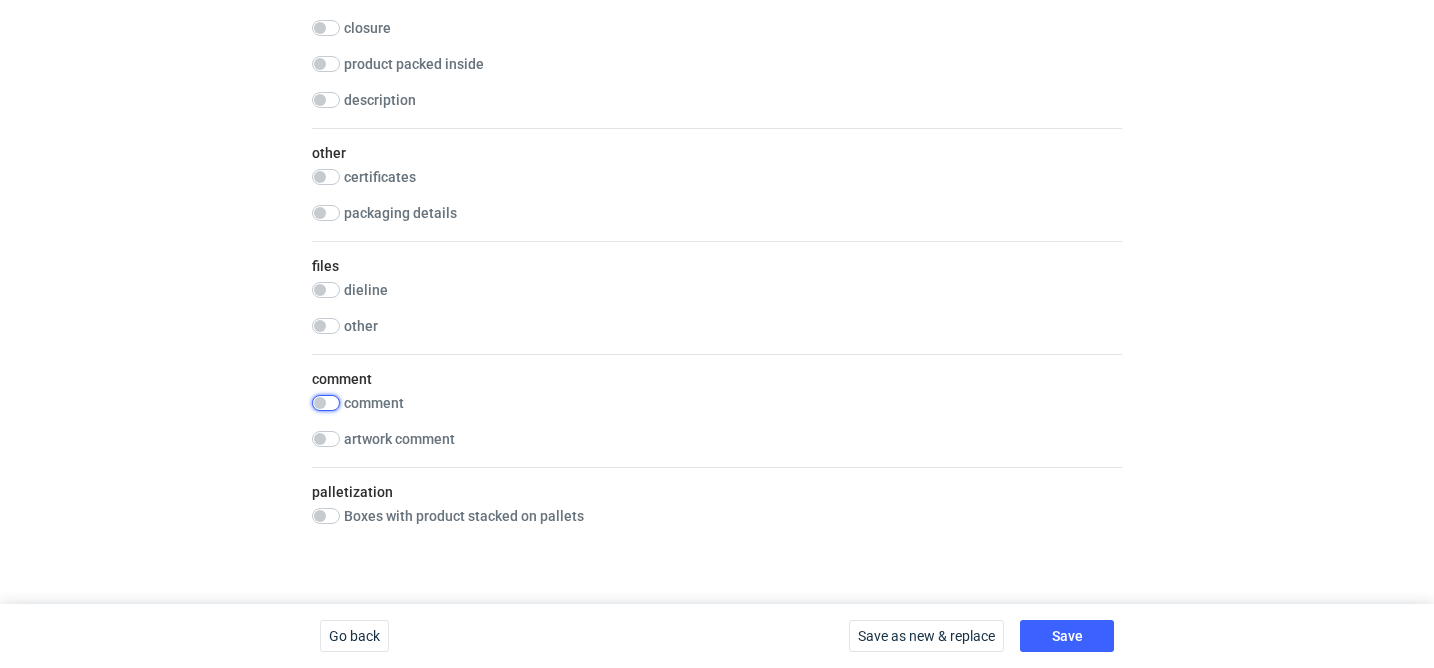 scroll, scrollTop: 2107, scrollLeft: 0, axis: vertical 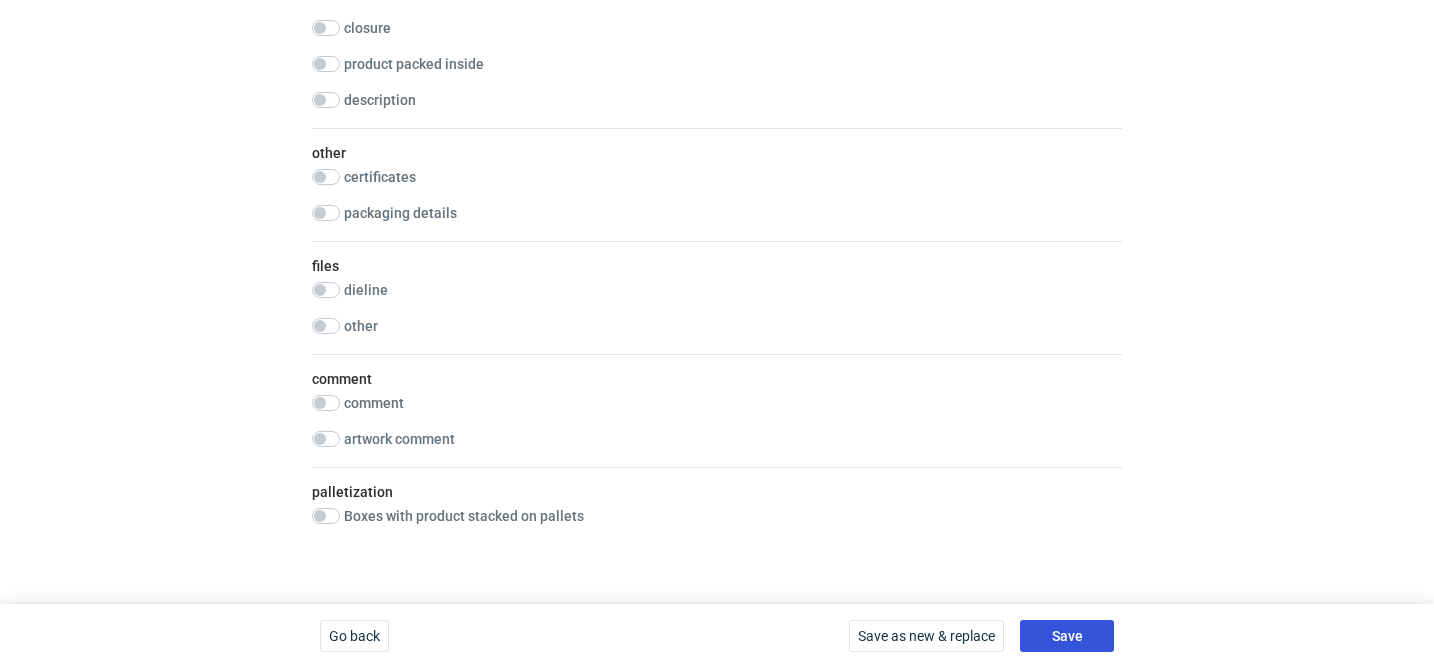 click on "Save" at bounding box center [1067, 636] 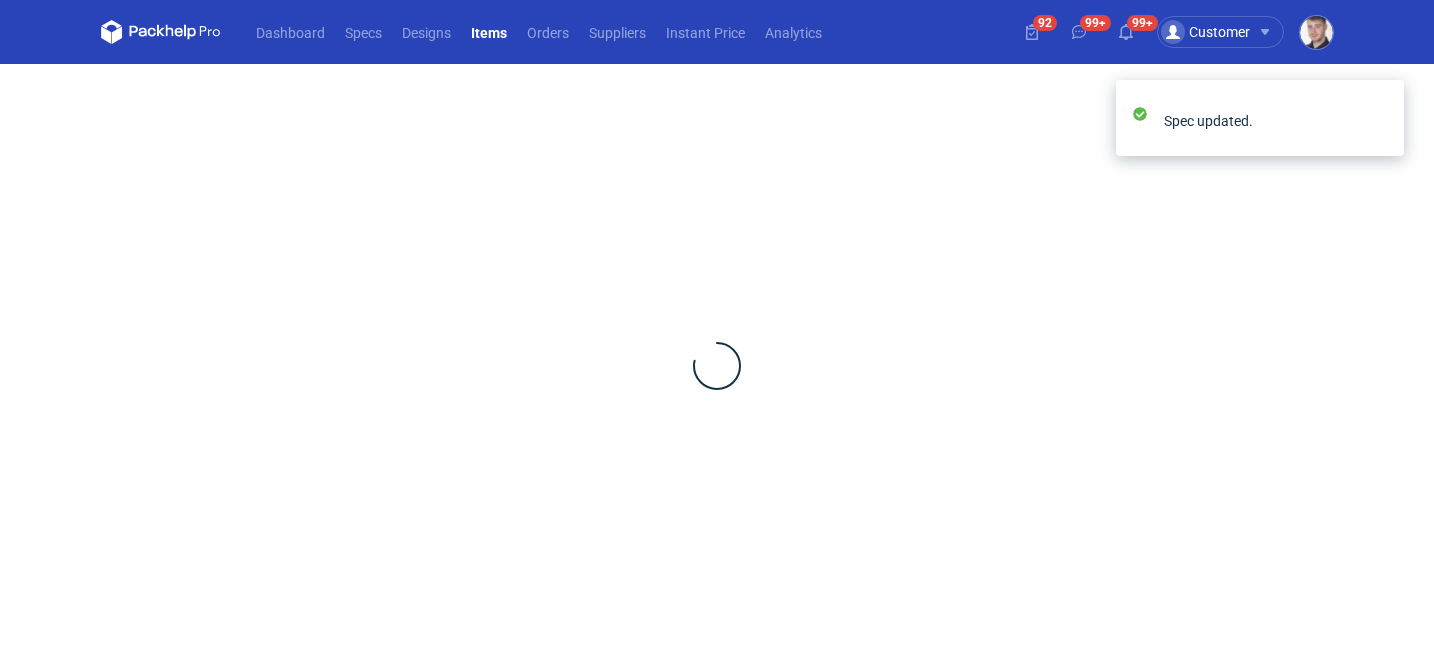 scroll, scrollTop: 0, scrollLeft: 0, axis: both 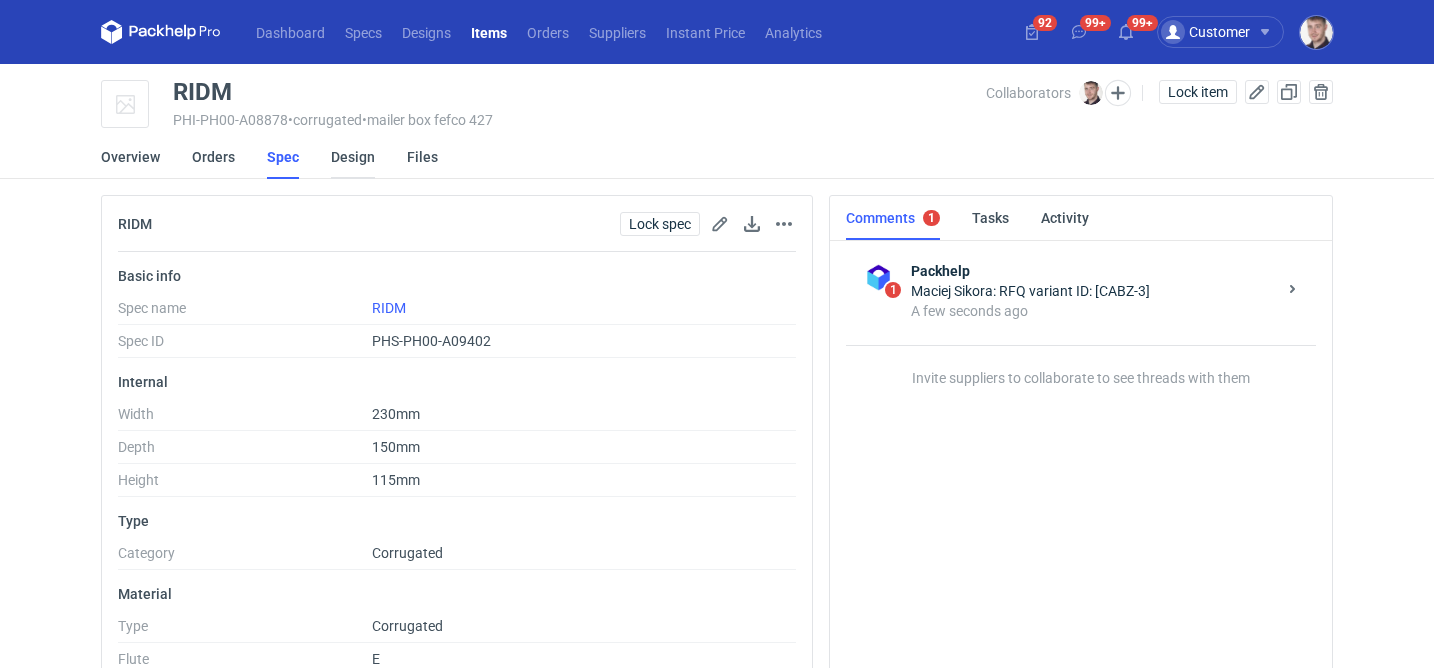 click on "Design" at bounding box center [353, 157] 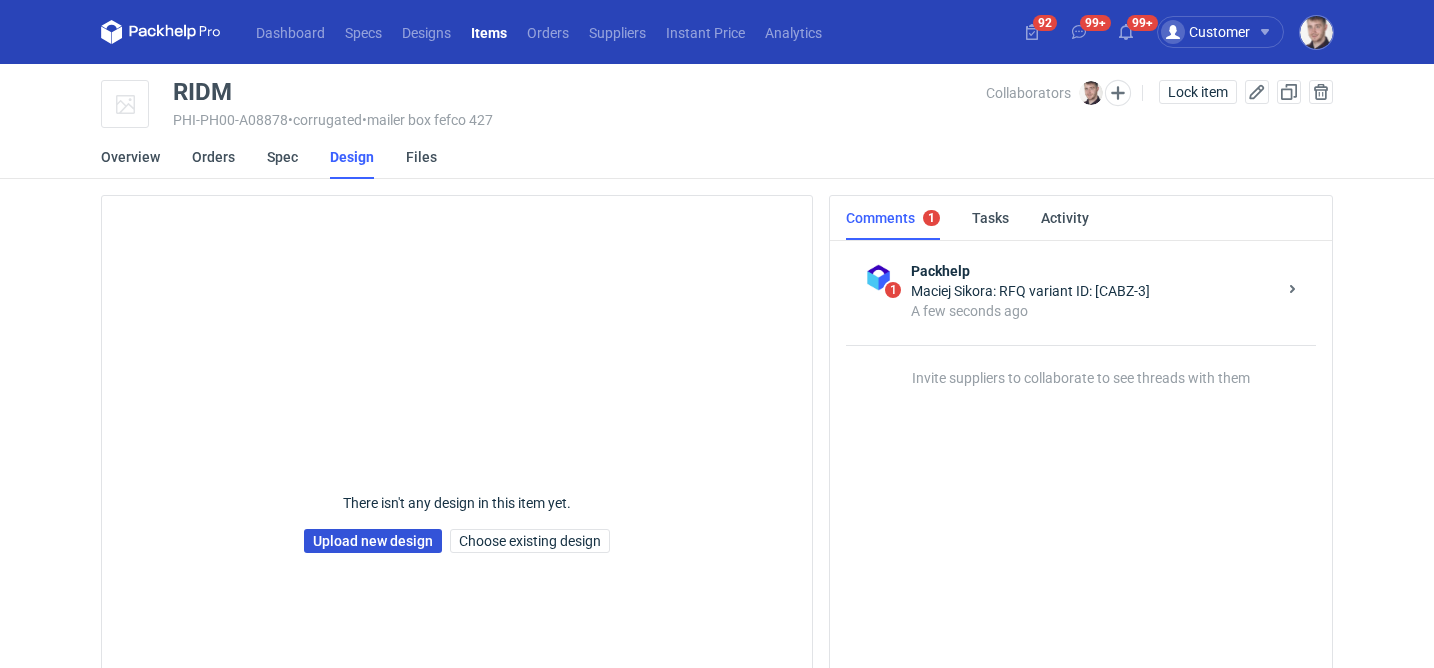 click on "Upload new design" at bounding box center [373, 541] 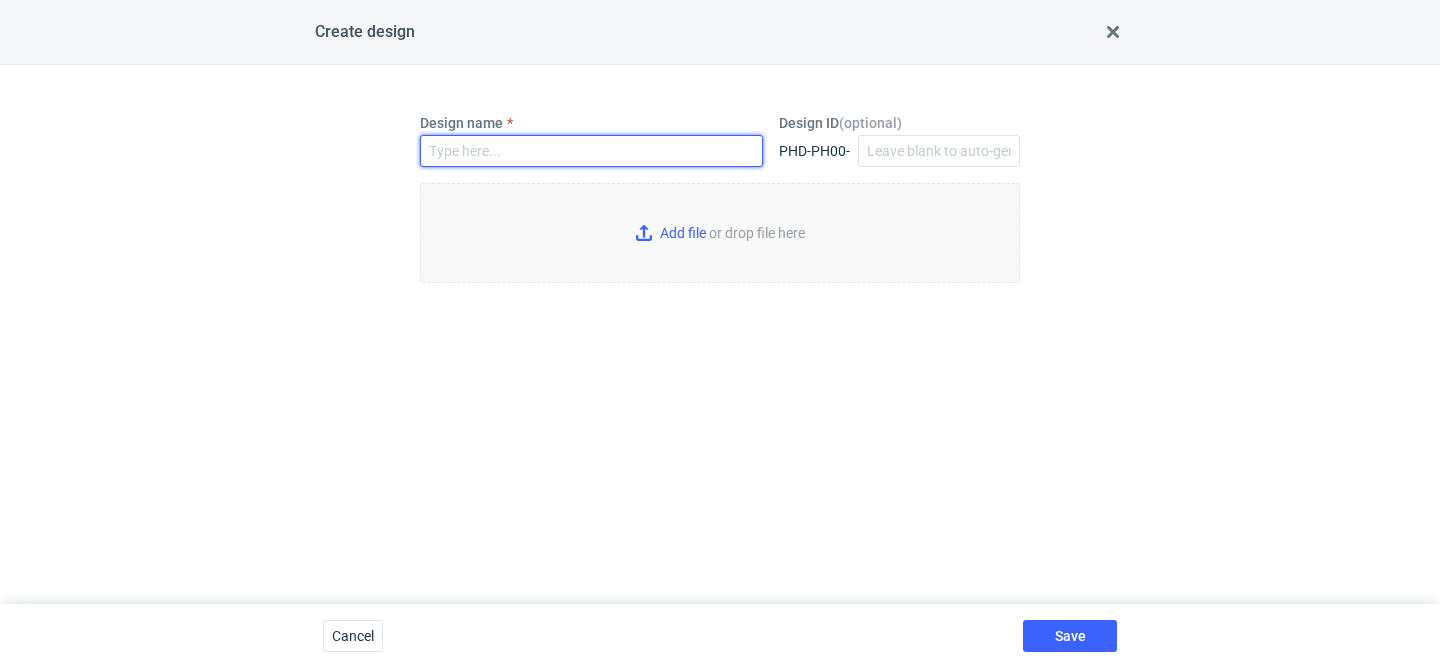 click on "Design name" at bounding box center [591, 151] 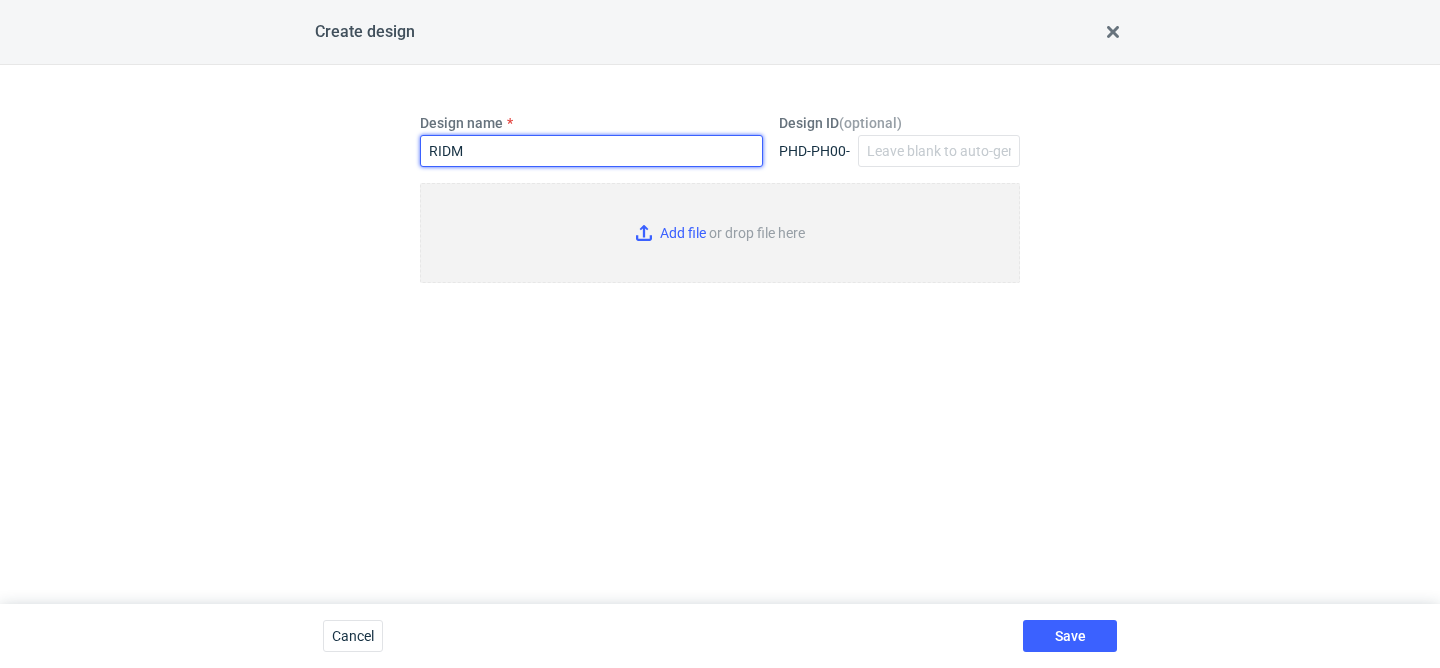 type on "RIDM" 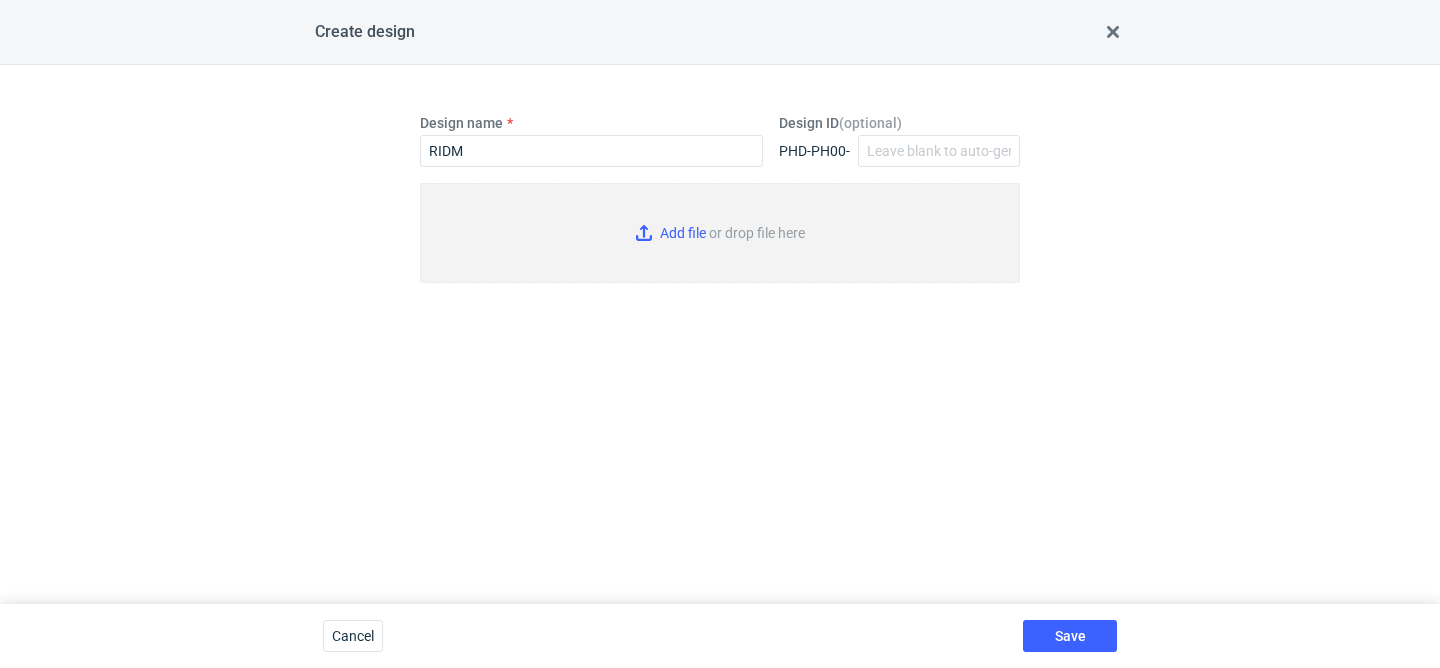 click on "Add file   or drop file here" at bounding box center (720, 233) 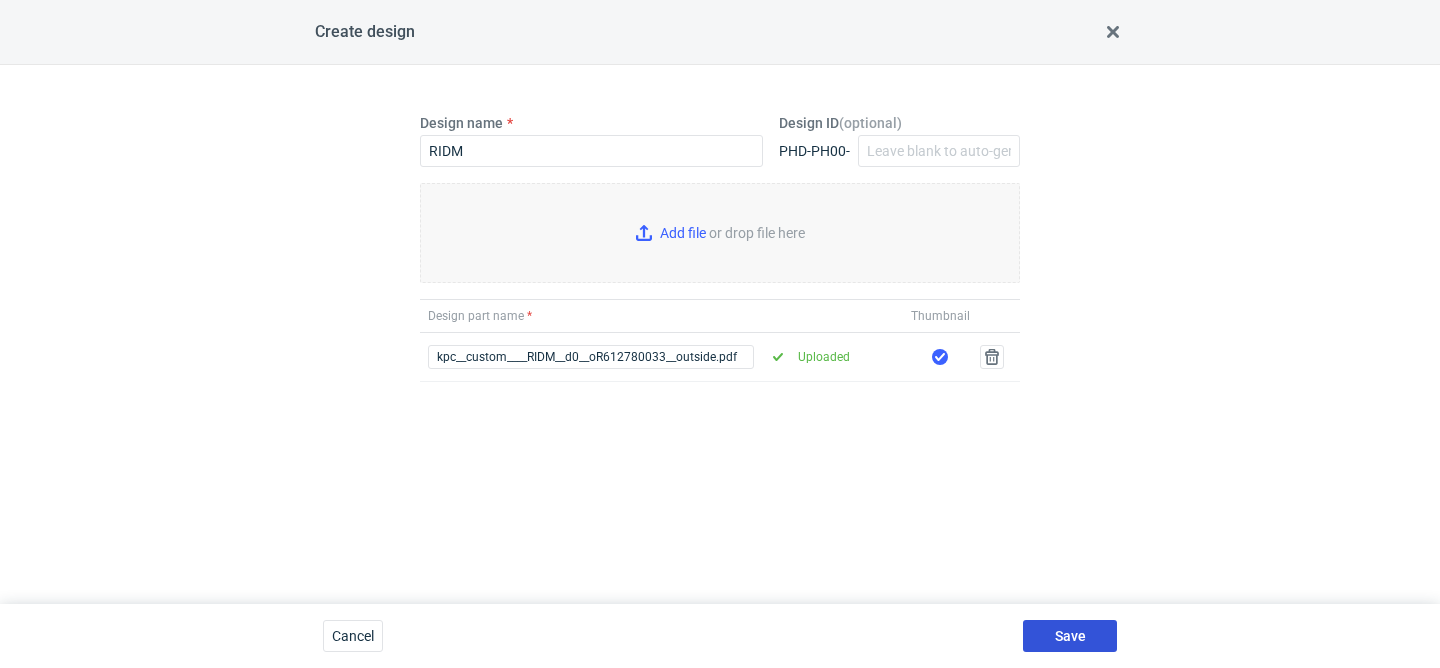 click on "Save" at bounding box center [1070, 636] 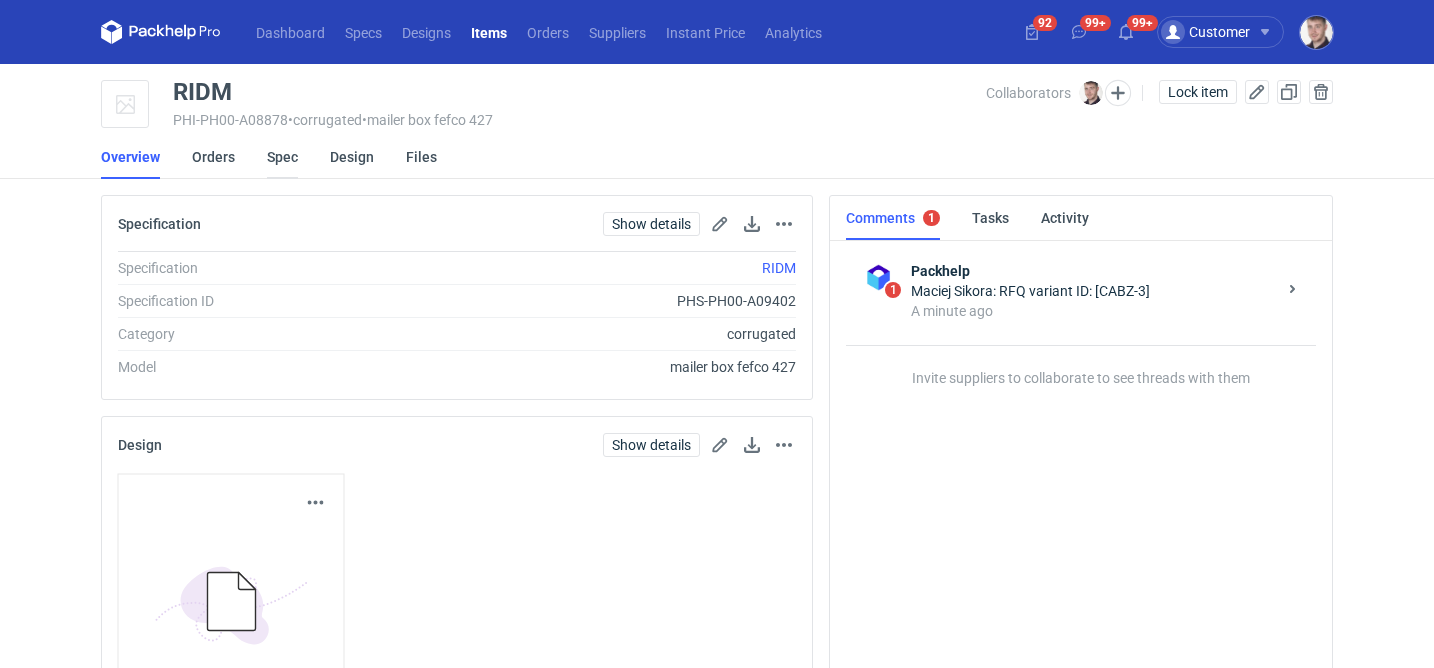 click on "Spec" at bounding box center (282, 157) 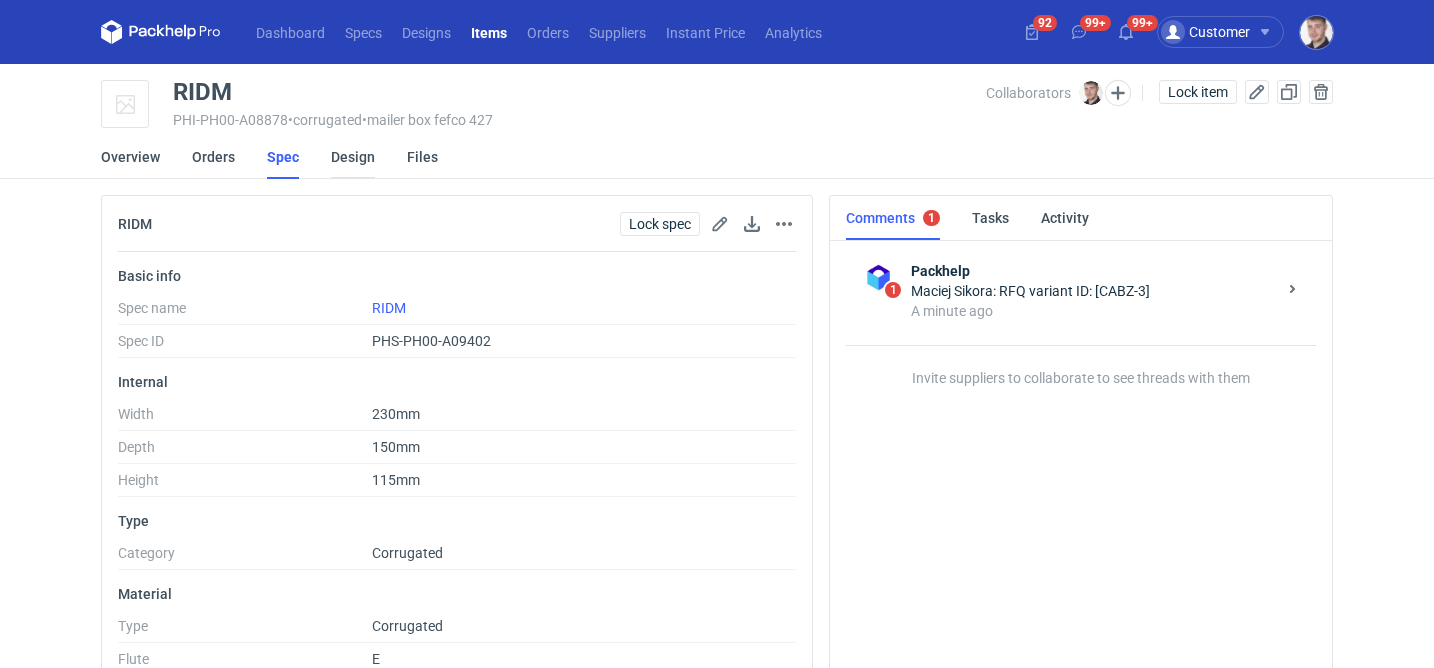 click on "Design" at bounding box center [353, 157] 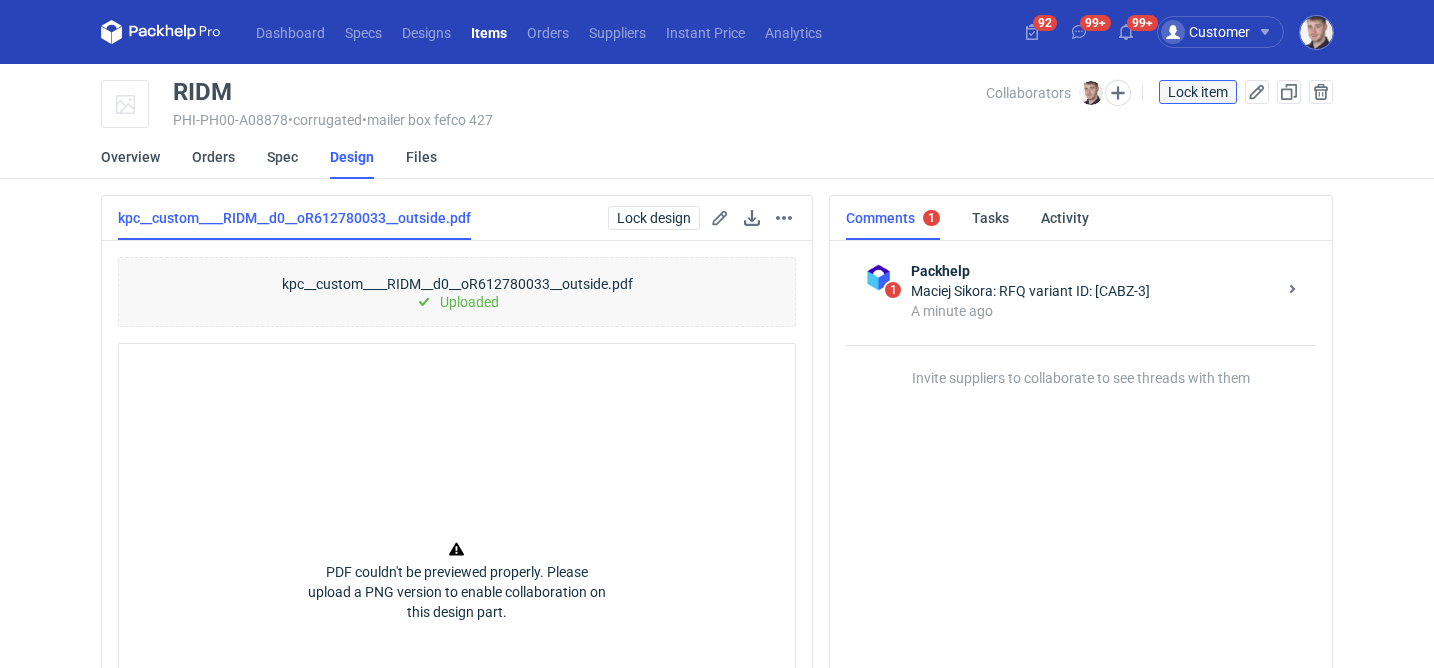 click on "Lock item" at bounding box center [1198, 92] 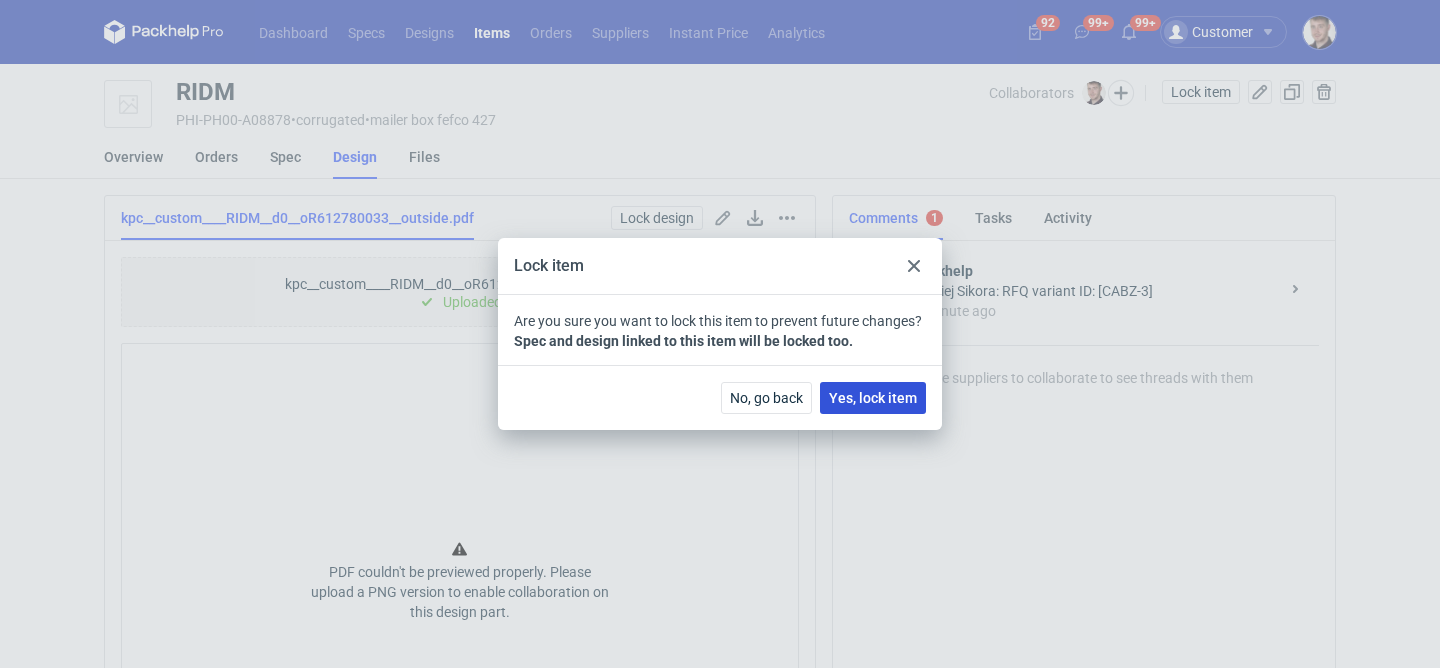 click on "Yes, lock item" at bounding box center [873, 398] 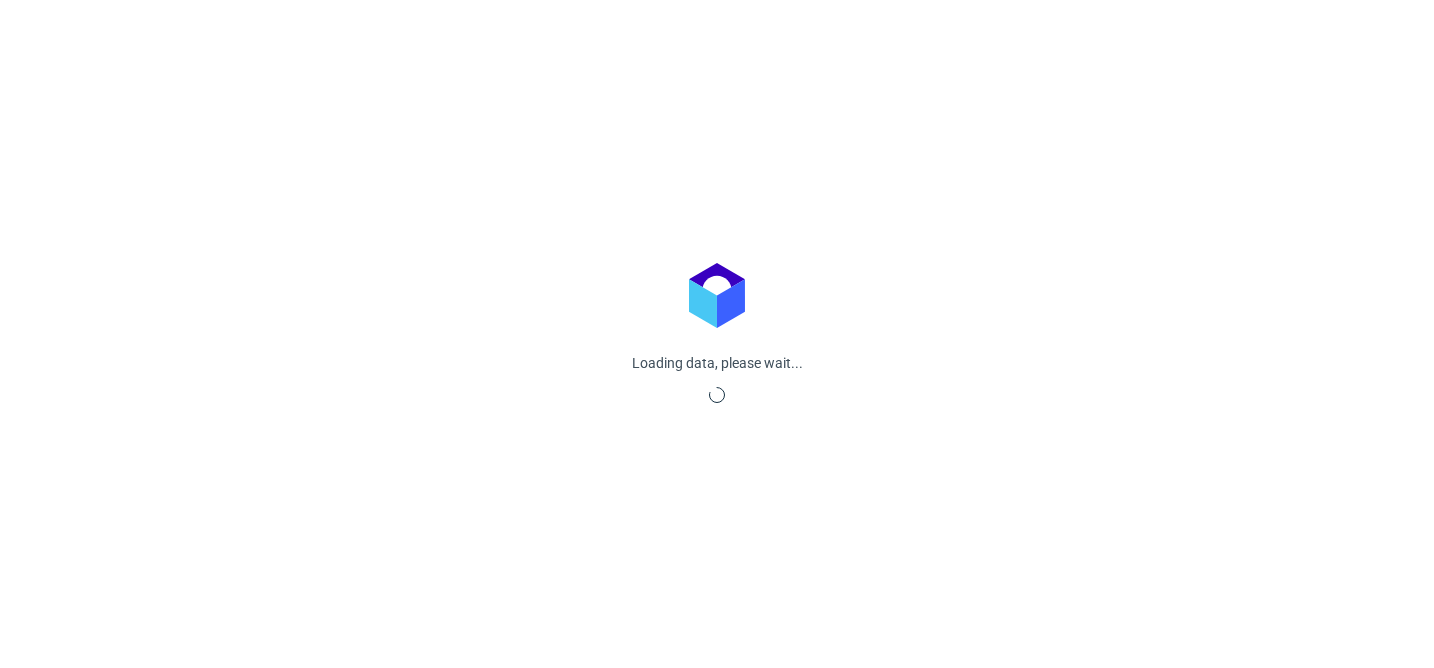 scroll, scrollTop: 0, scrollLeft: 0, axis: both 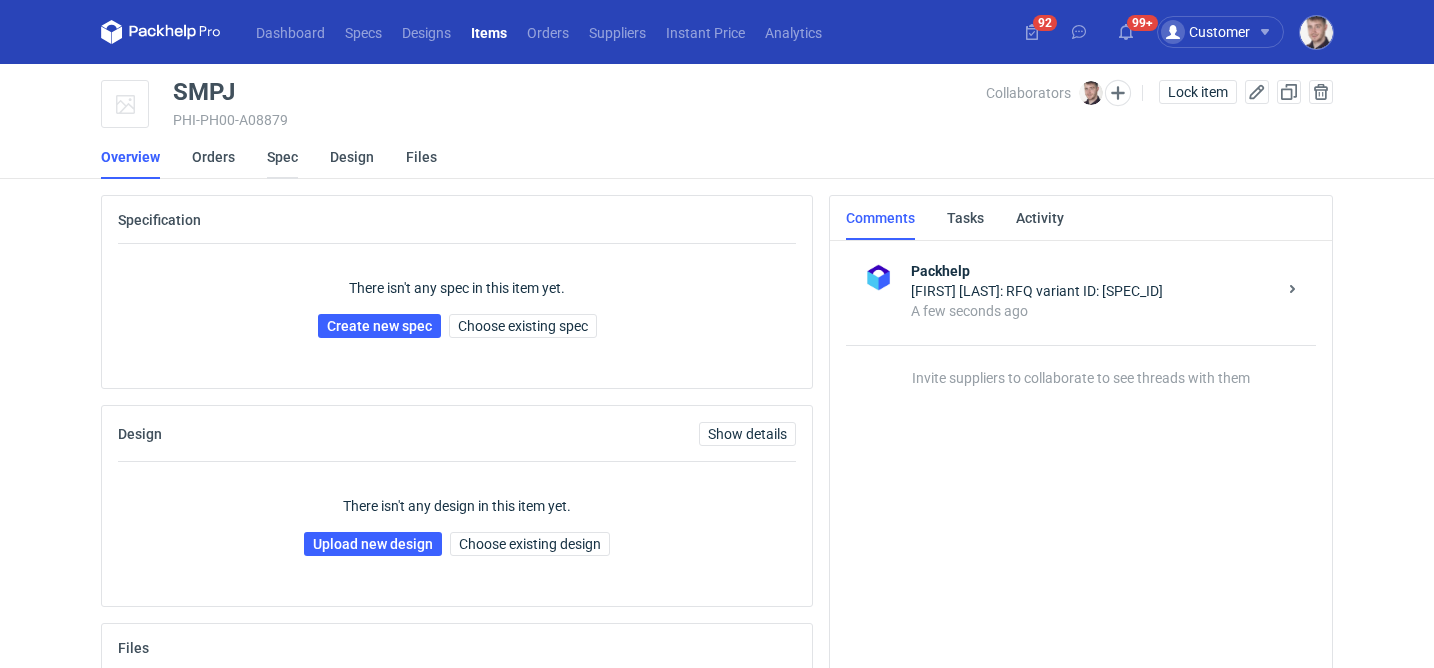 click on "Spec" at bounding box center [282, 157] 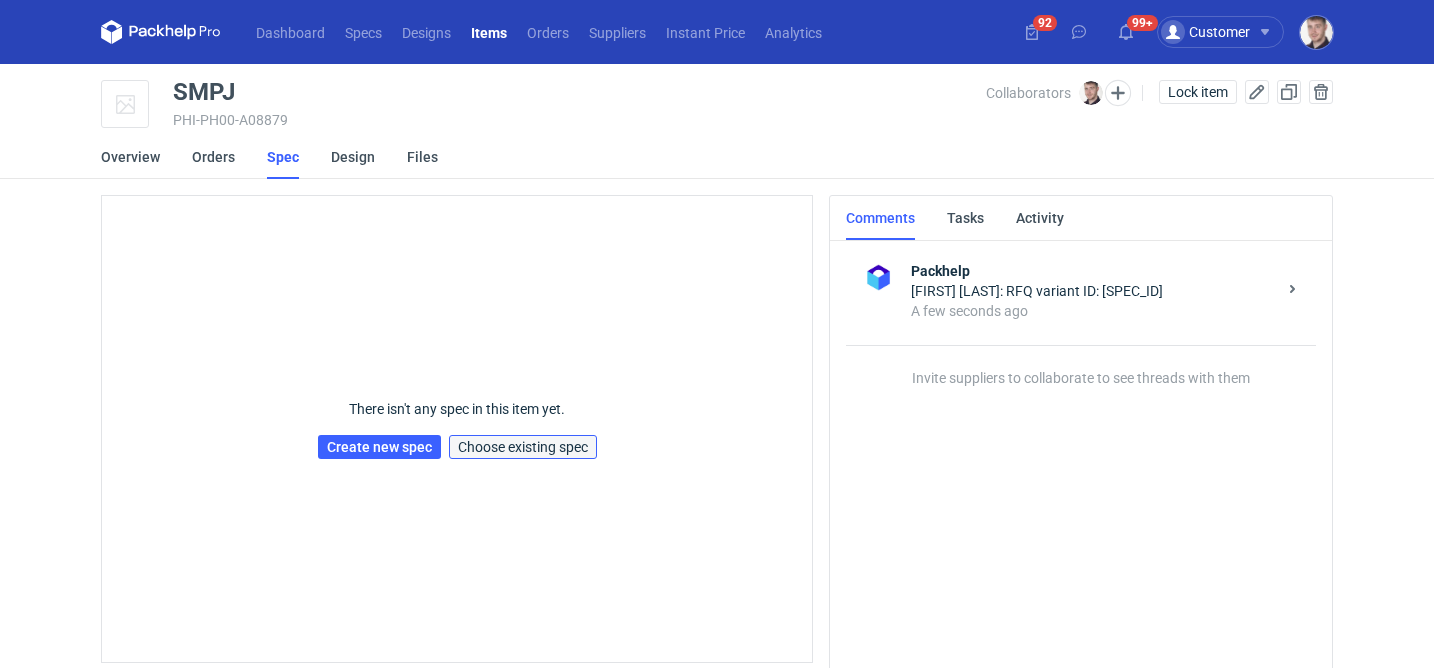 click on "Choose existing spec" at bounding box center (523, 447) 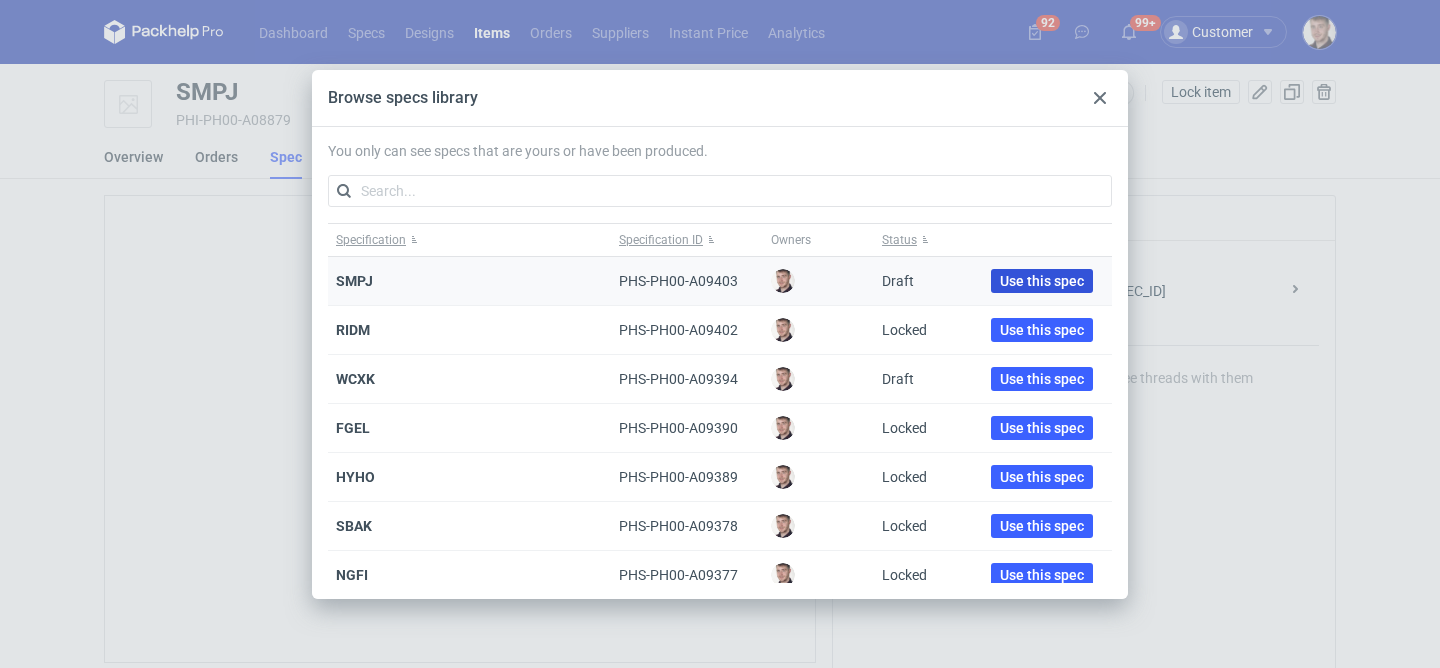 click on "Use this spec" at bounding box center (1042, 281) 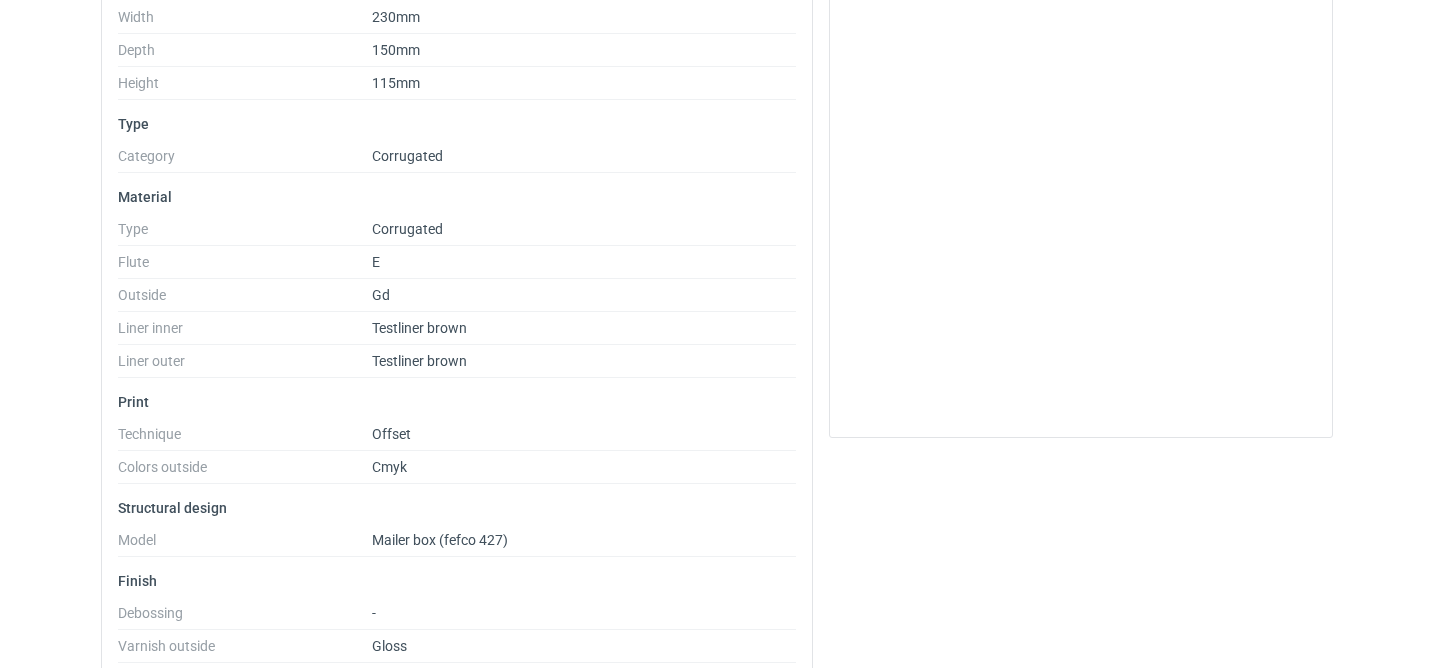 scroll, scrollTop: 0, scrollLeft: 0, axis: both 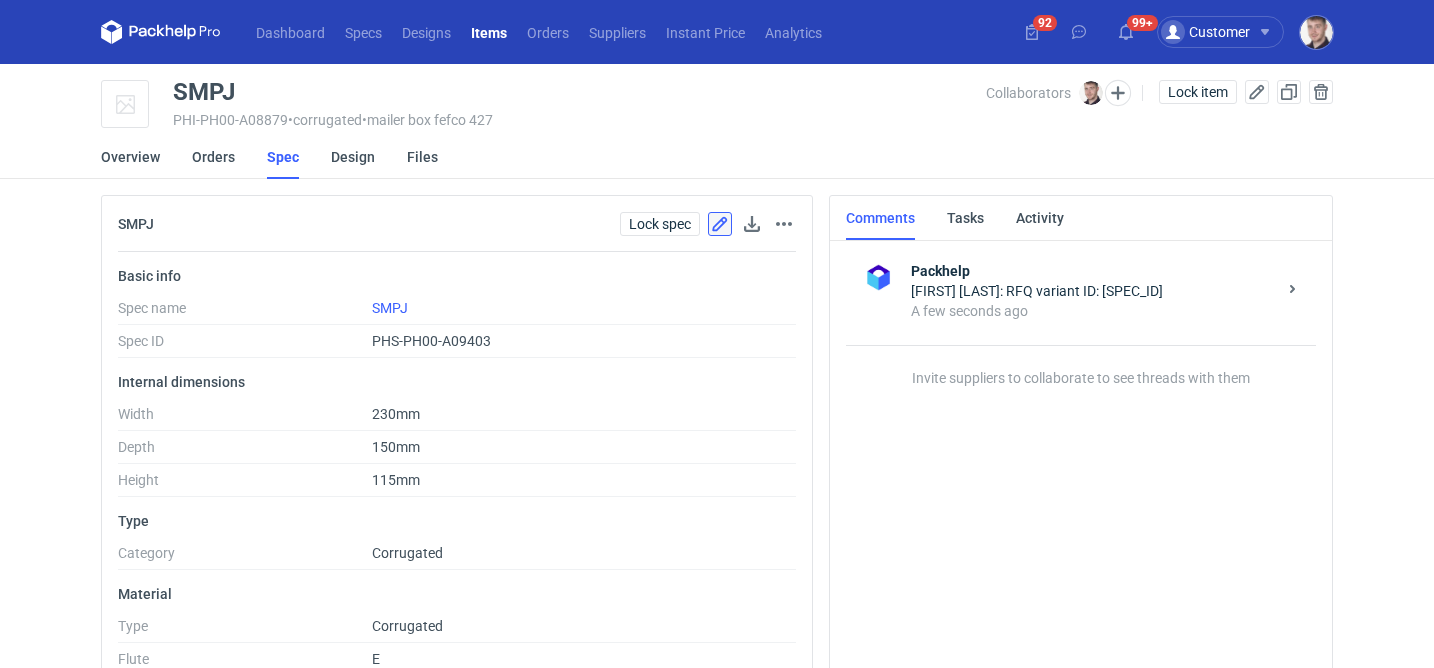 click at bounding box center (720, 224) 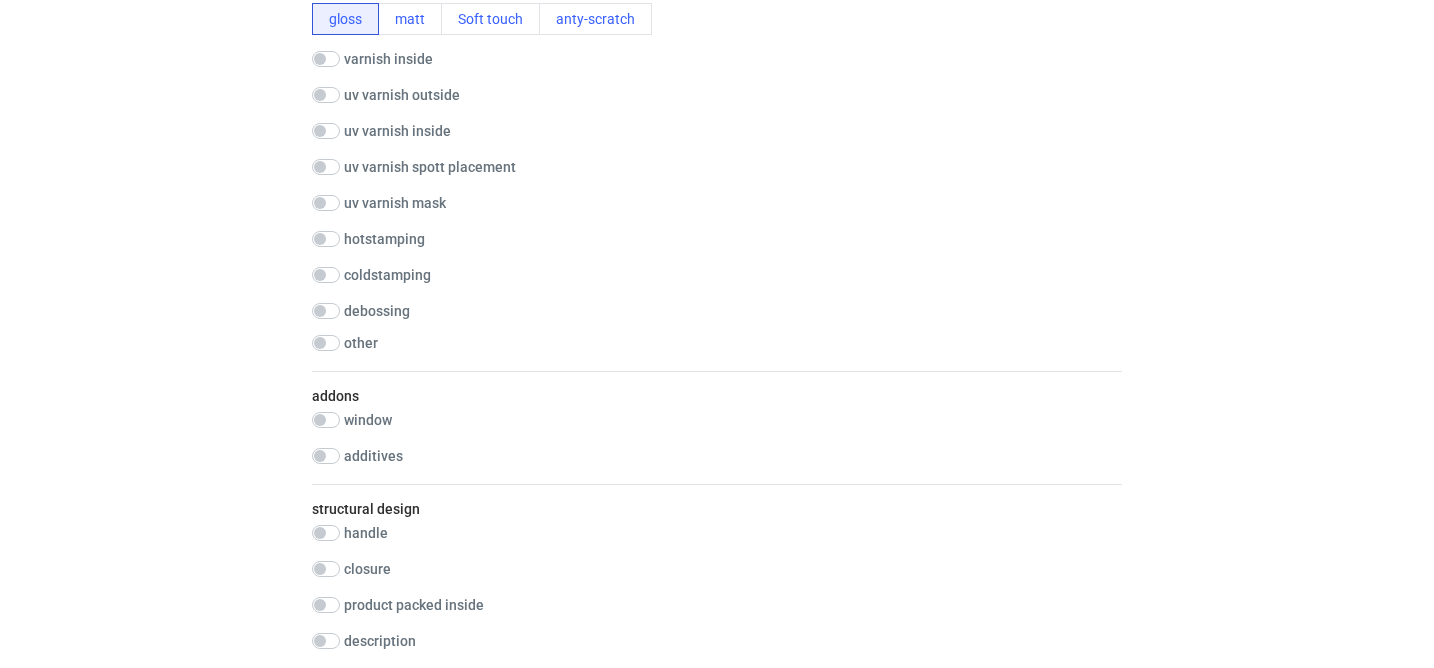 scroll, scrollTop: 1726, scrollLeft: 0, axis: vertical 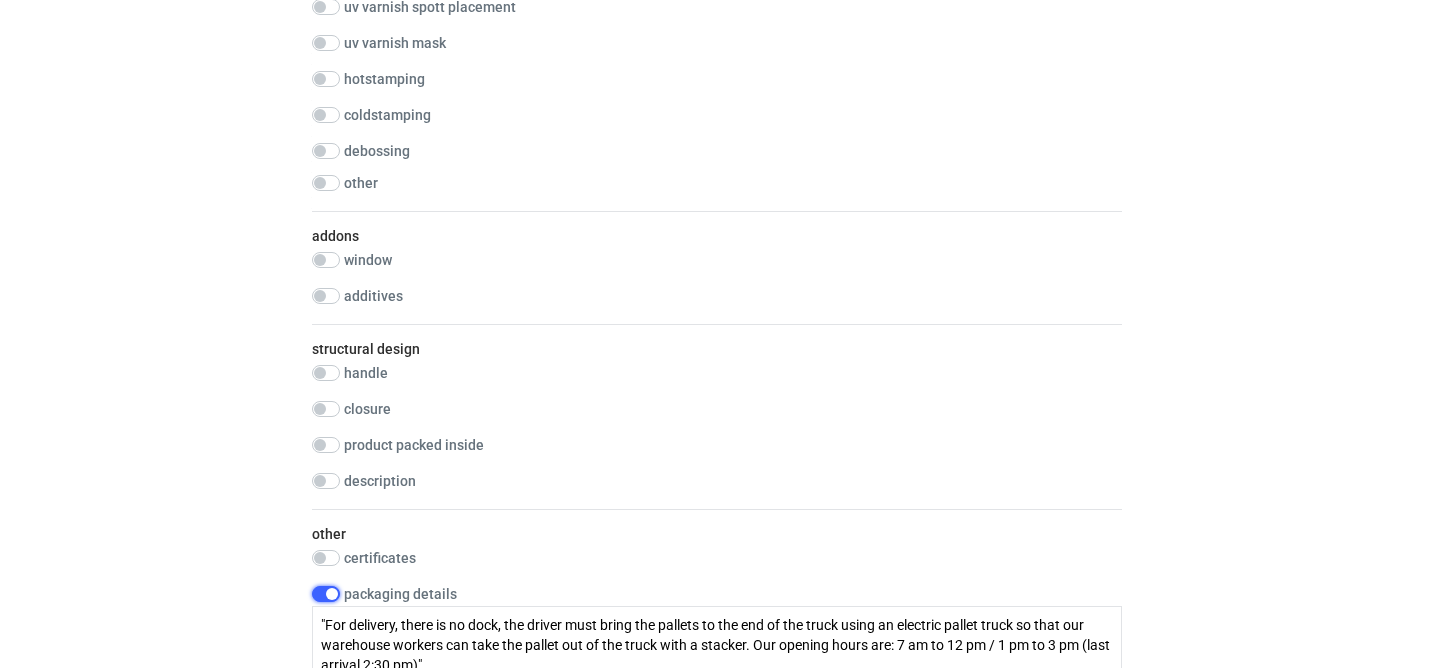 click at bounding box center (326, 594) 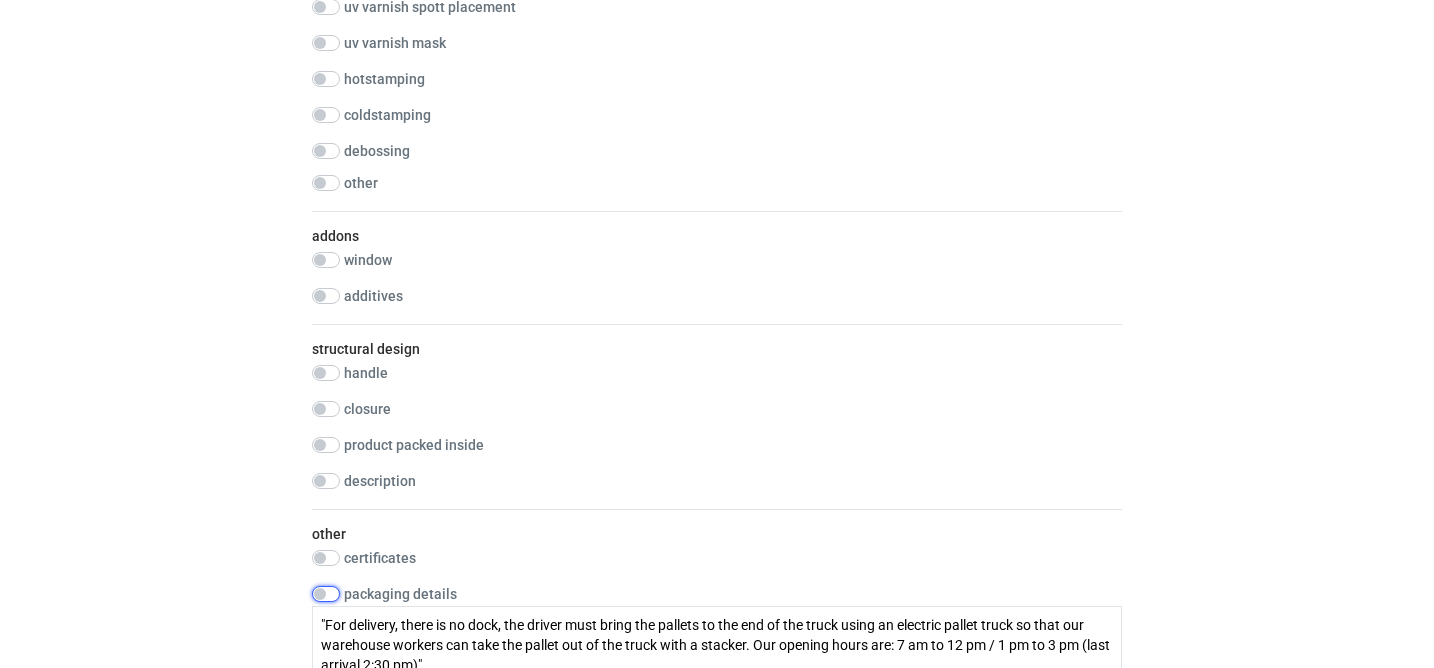 checkbox on "false" 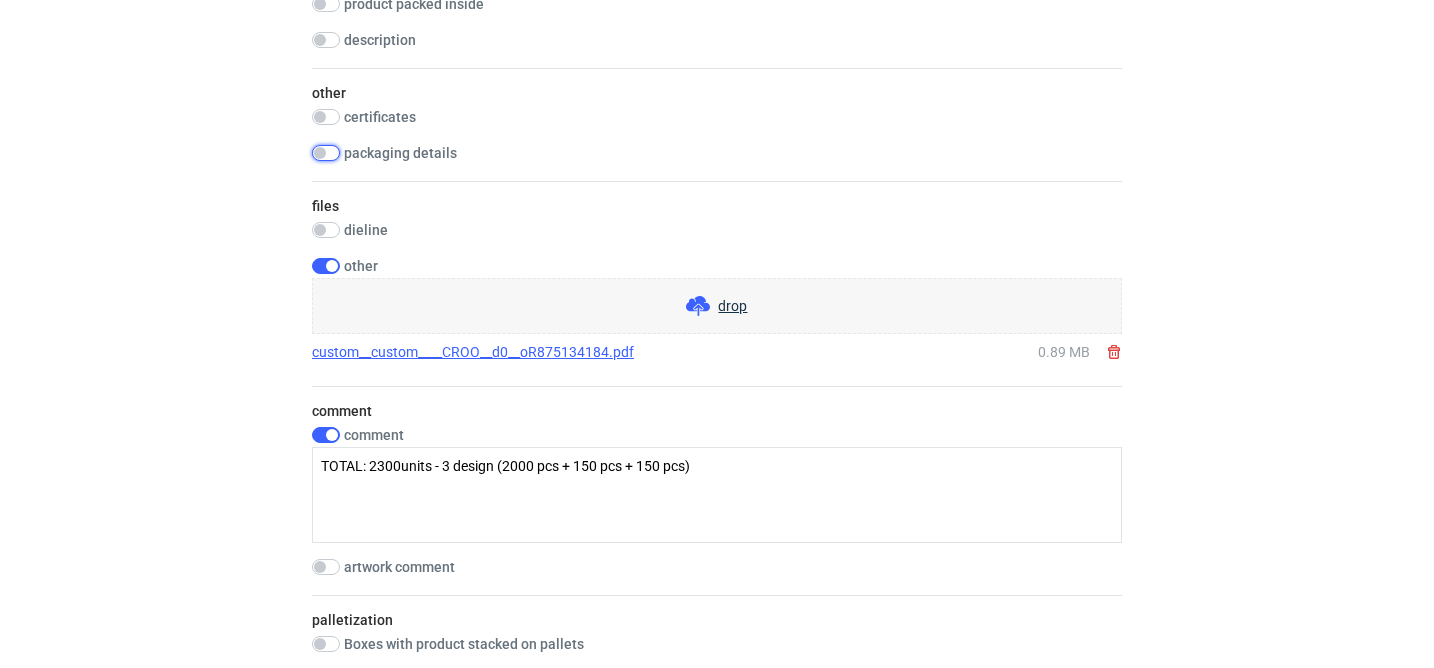 scroll, scrollTop: 2181, scrollLeft: 0, axis: vertical 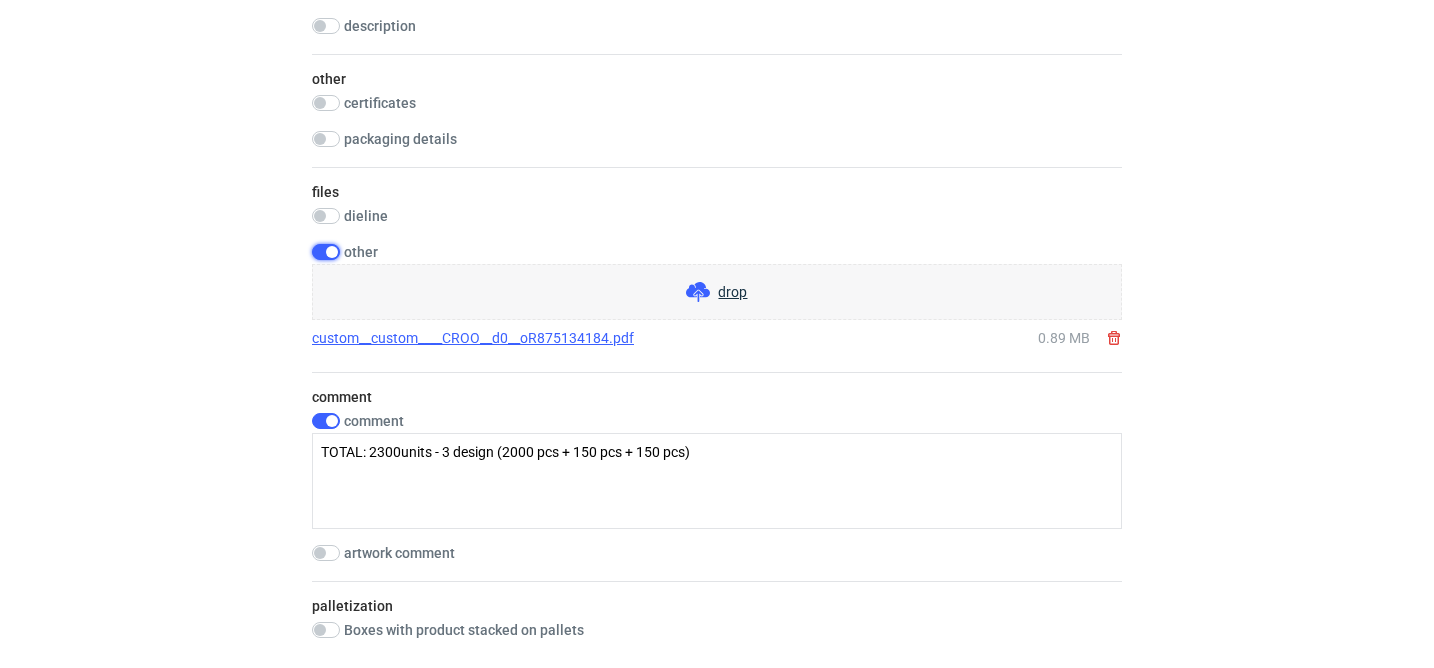 click at bounding box center (326, 252) 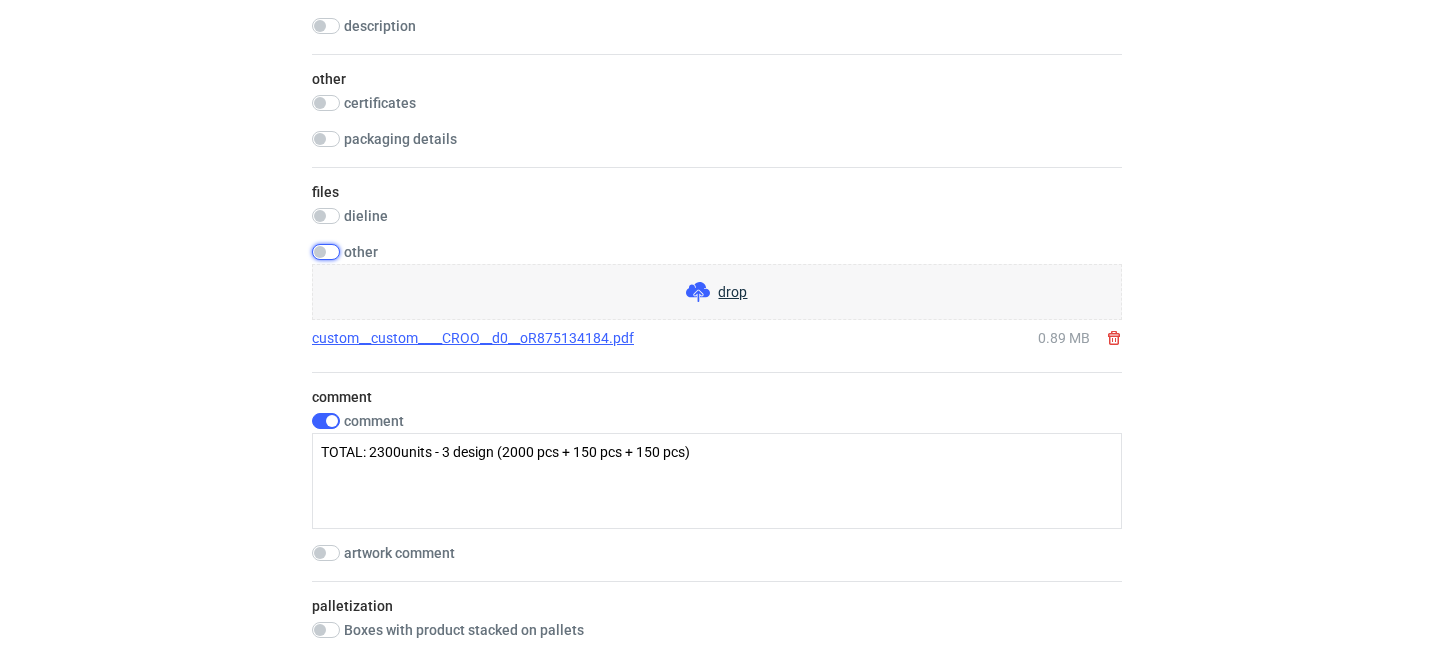 checkbox on "false" 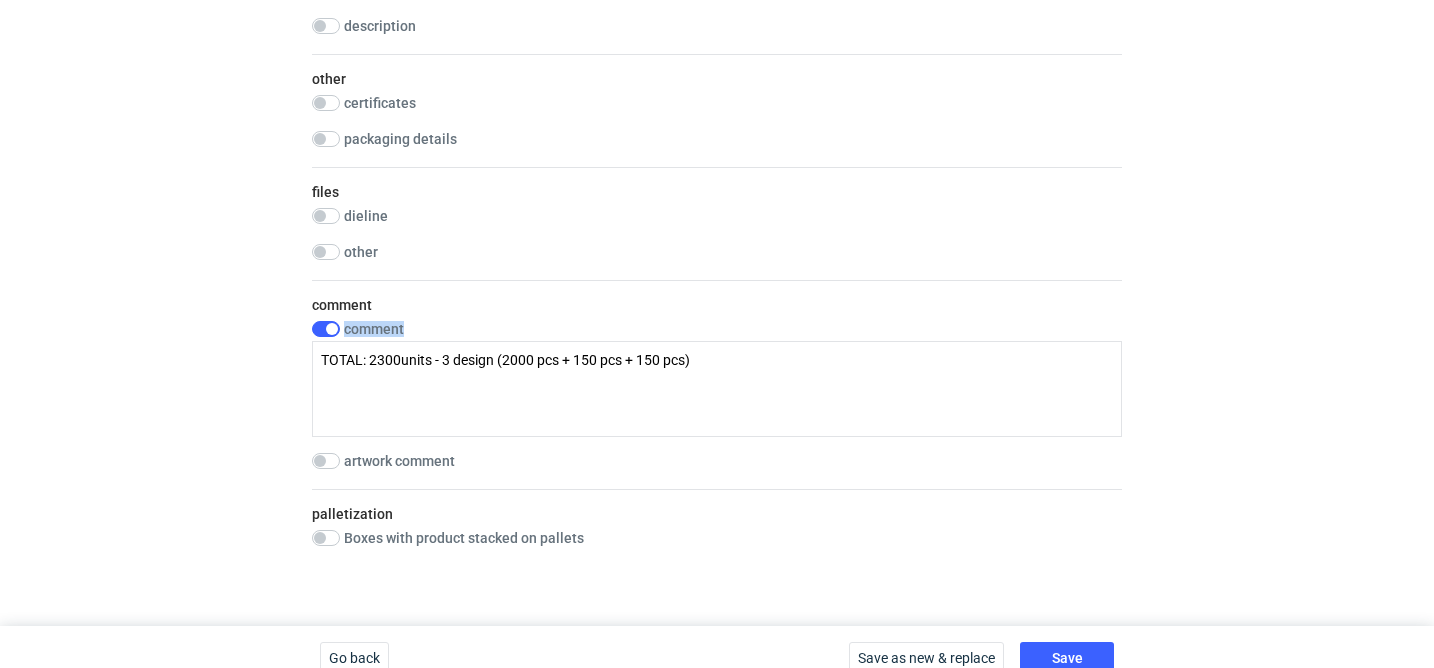 click on "comment TOTAL: 2300units - 3 design (2000 pcs + 150 pcs + 150 pcs)" at bounding box center [717, 379] 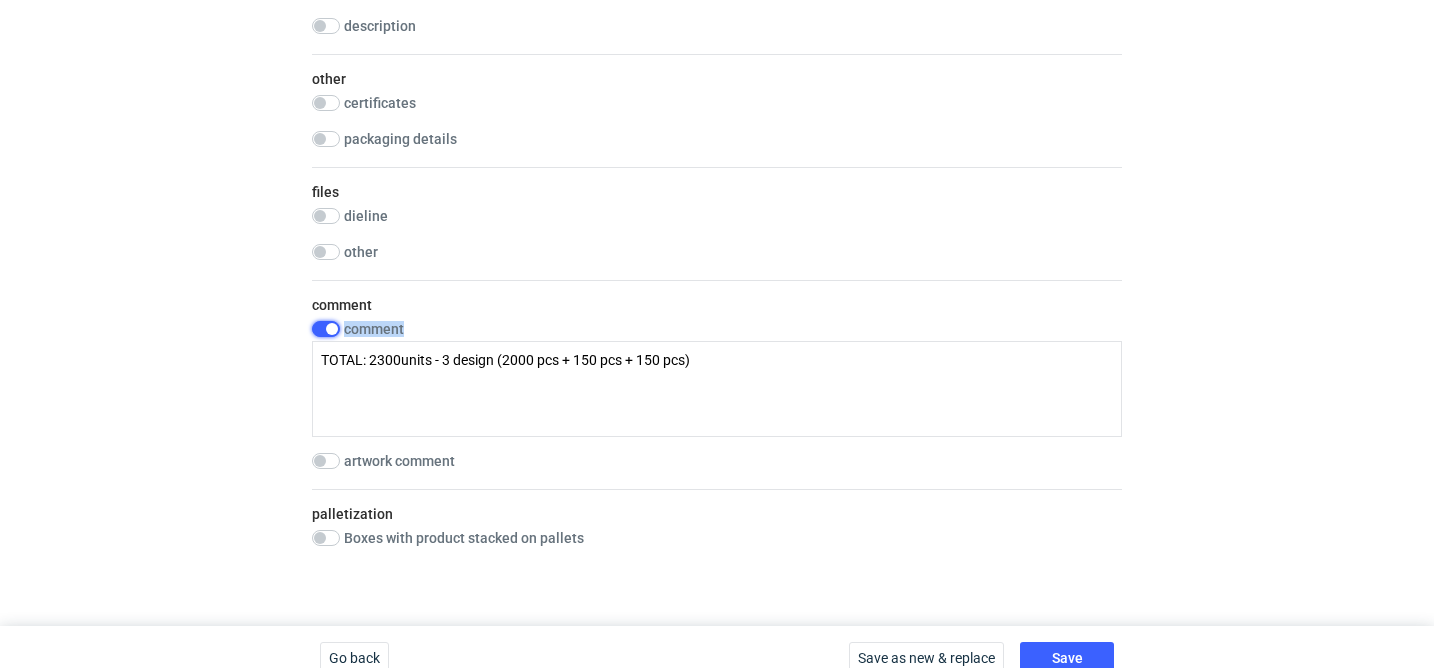 click at bounding box center [326, 329] 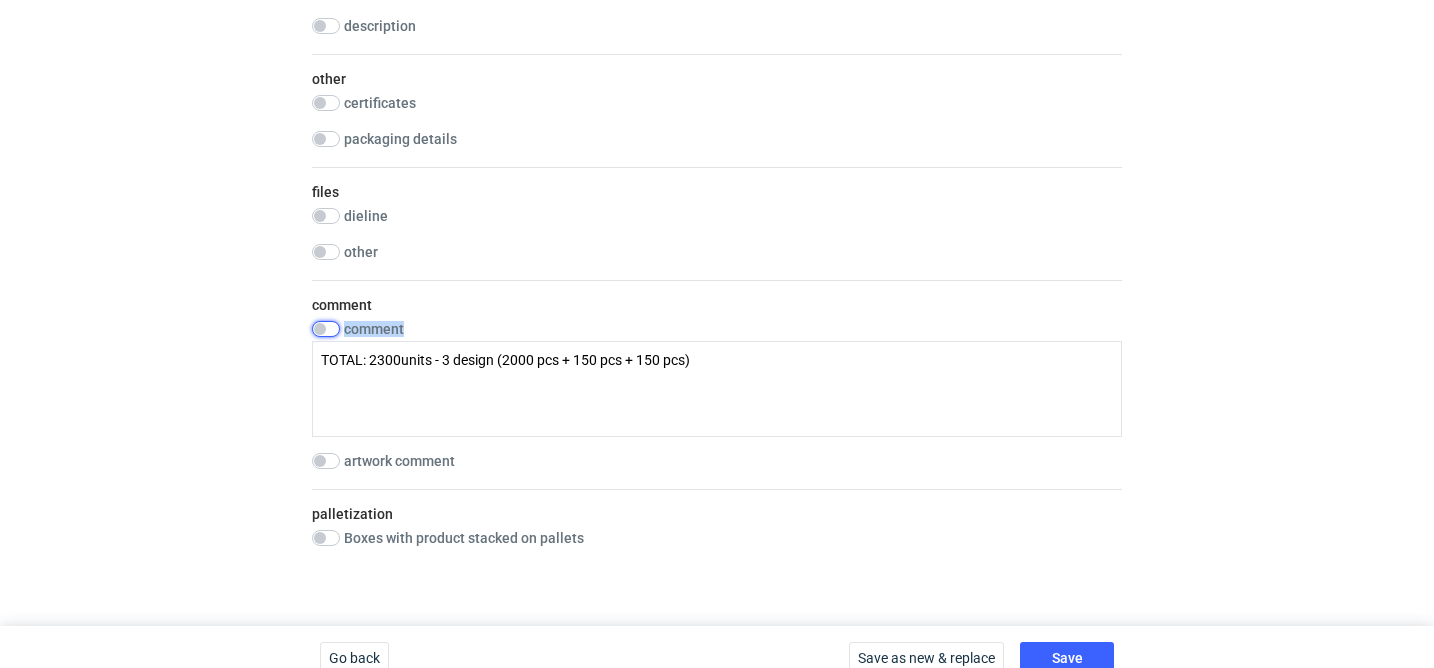 checkbox on "false" 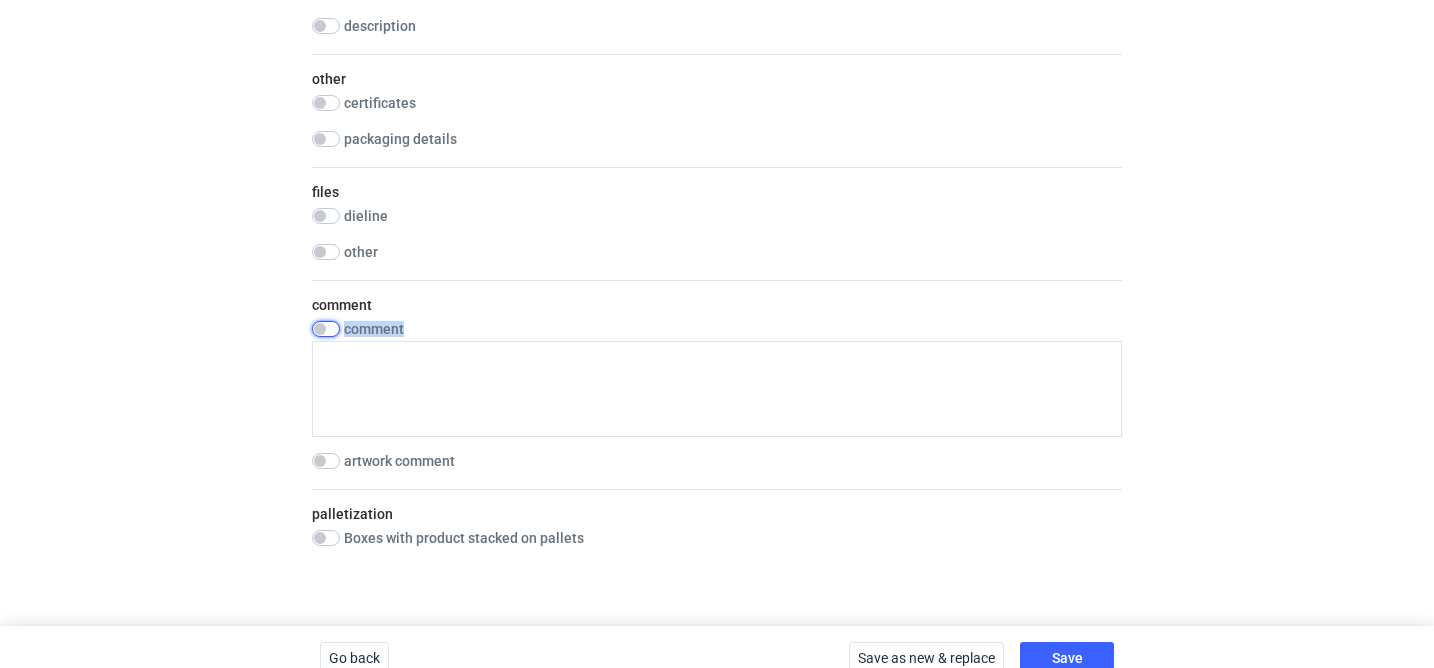 scroll, scrollTop: 2107, scrollLeft: 0, axis: vertical 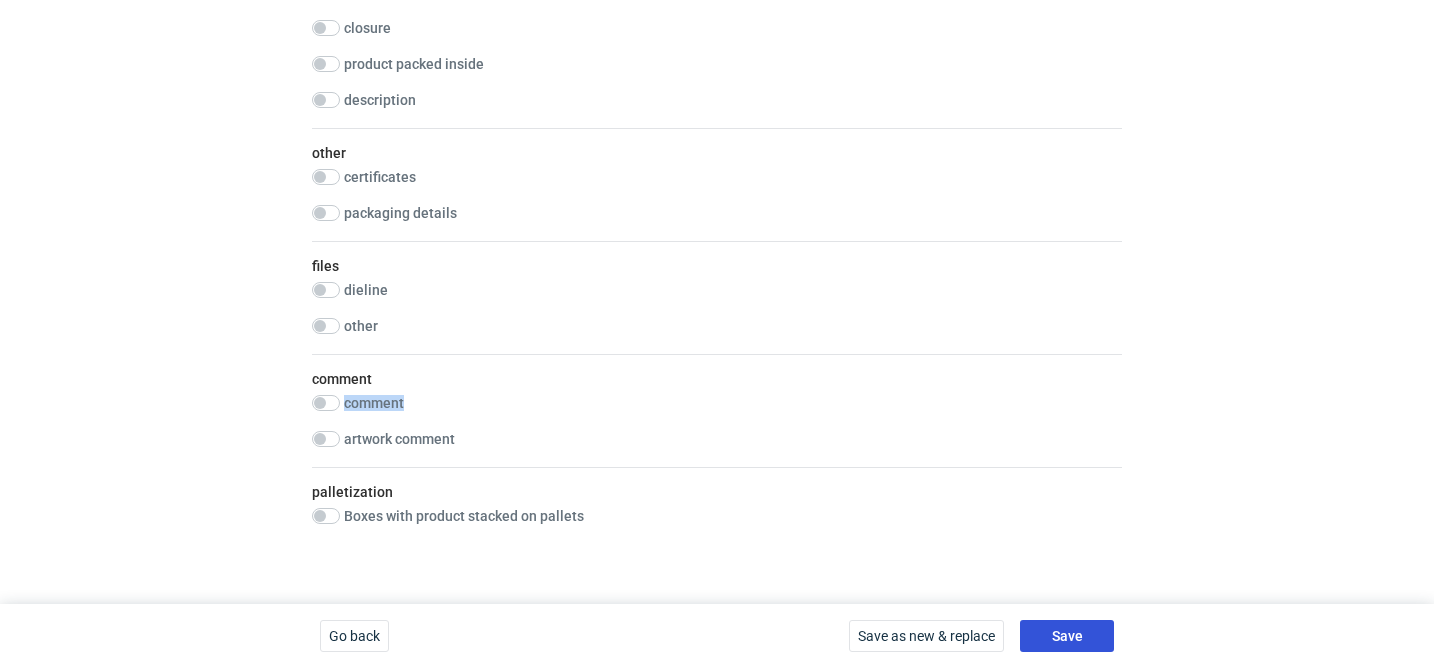 click on "Save" at bounding box center [1067, 636] 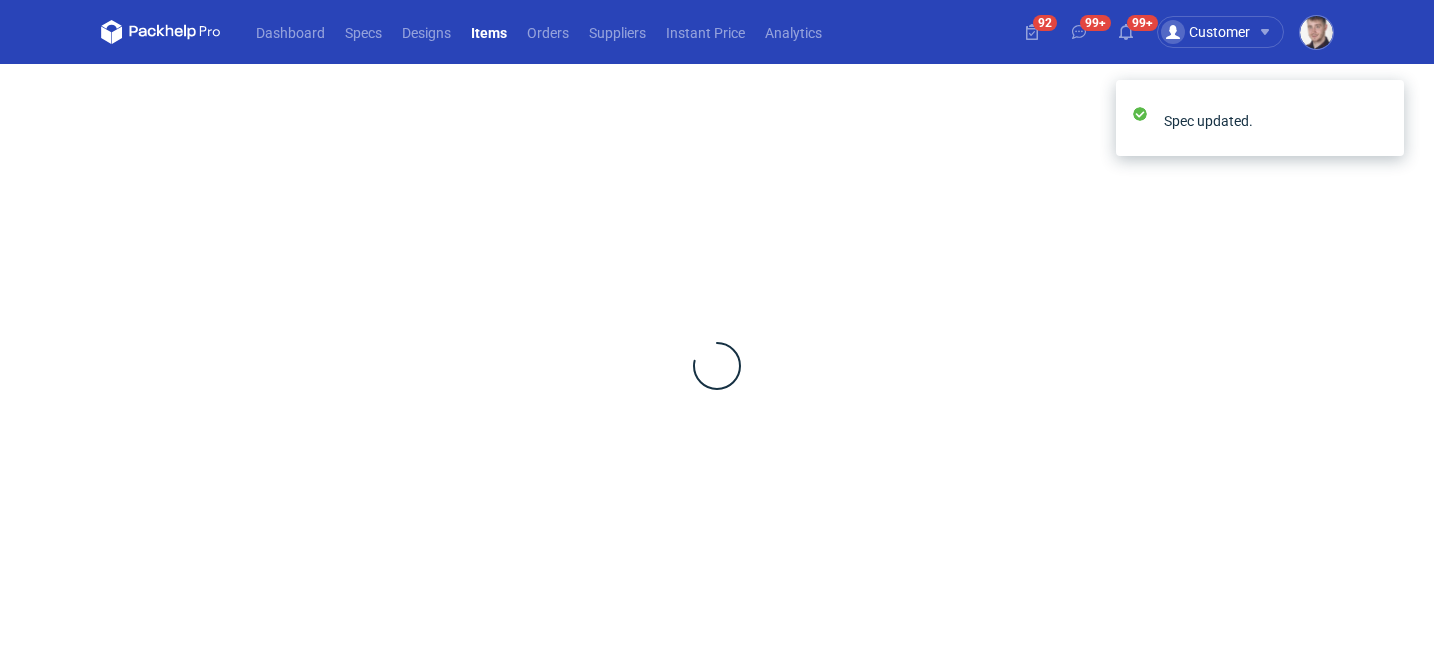 scroll, scrollTop: 0, scrollLeft: 0, axis: both 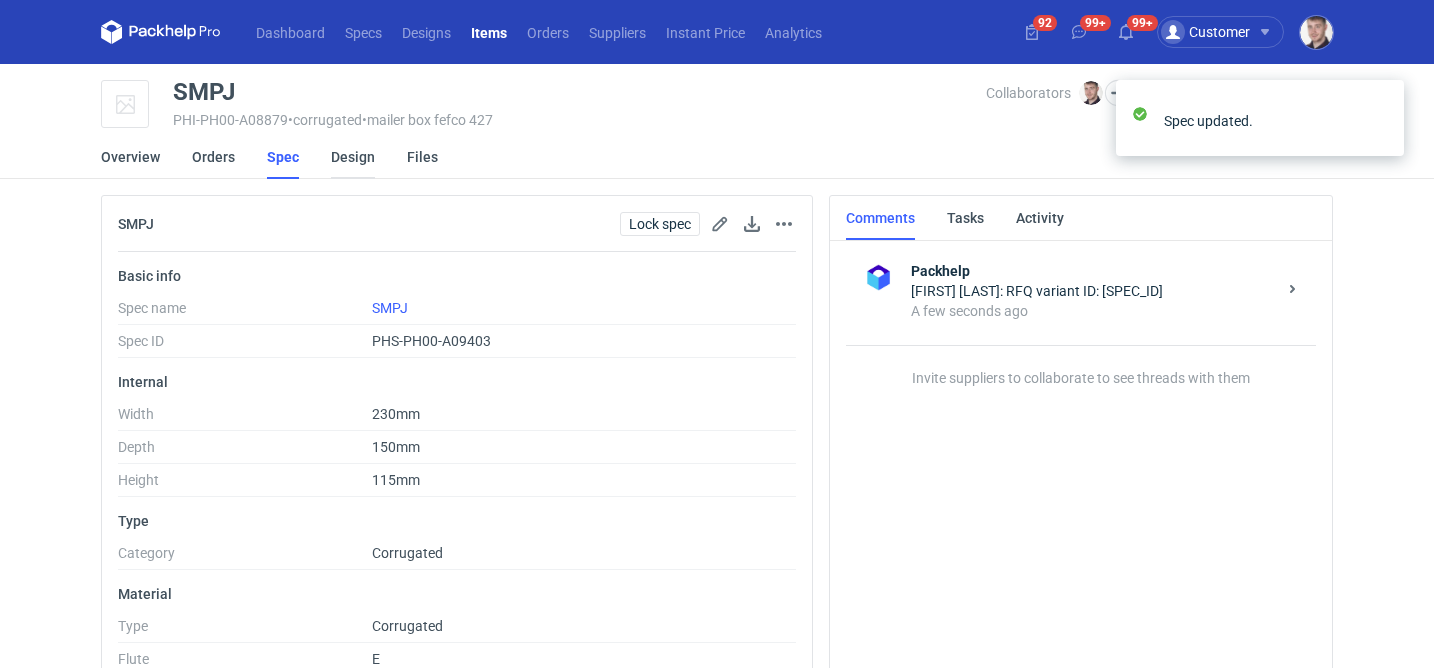 click on "Design" at bounding box center [353, 157] 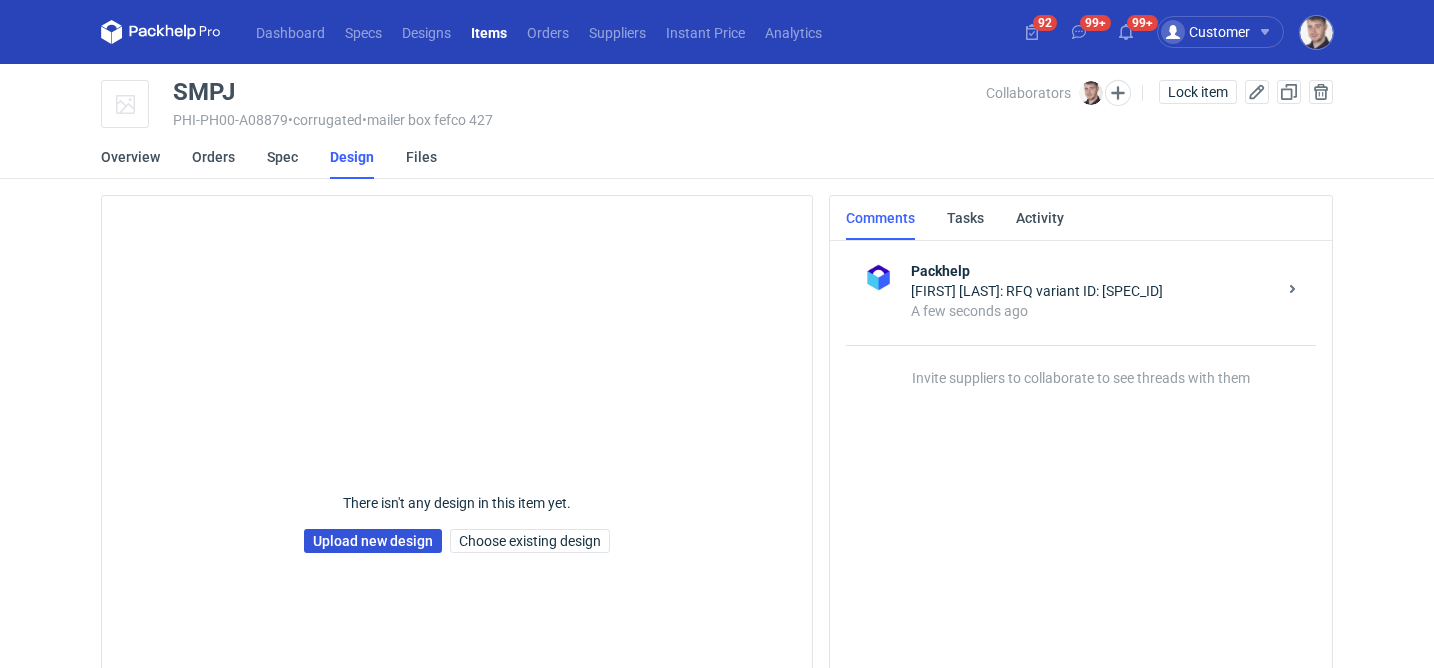 click on "Upload new design" at bounding box center (373, 541) 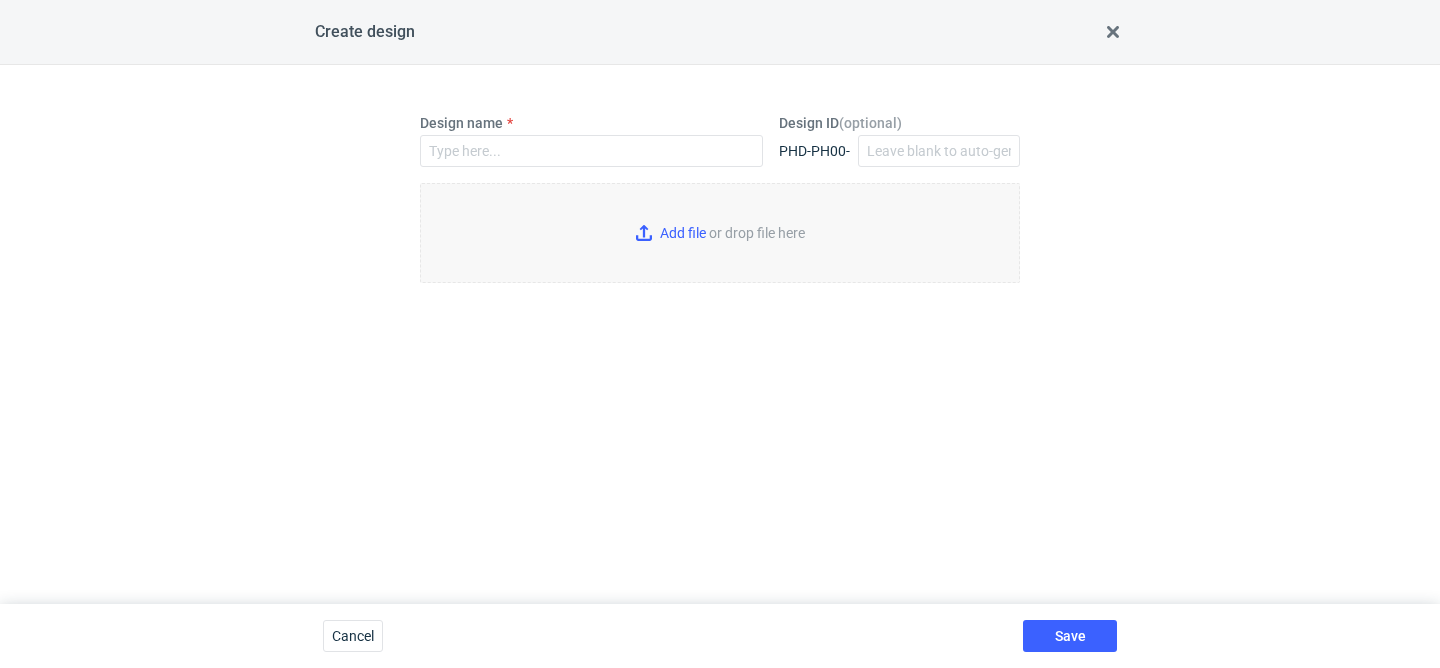 click on "Design name" at bounding box center (591, 140) 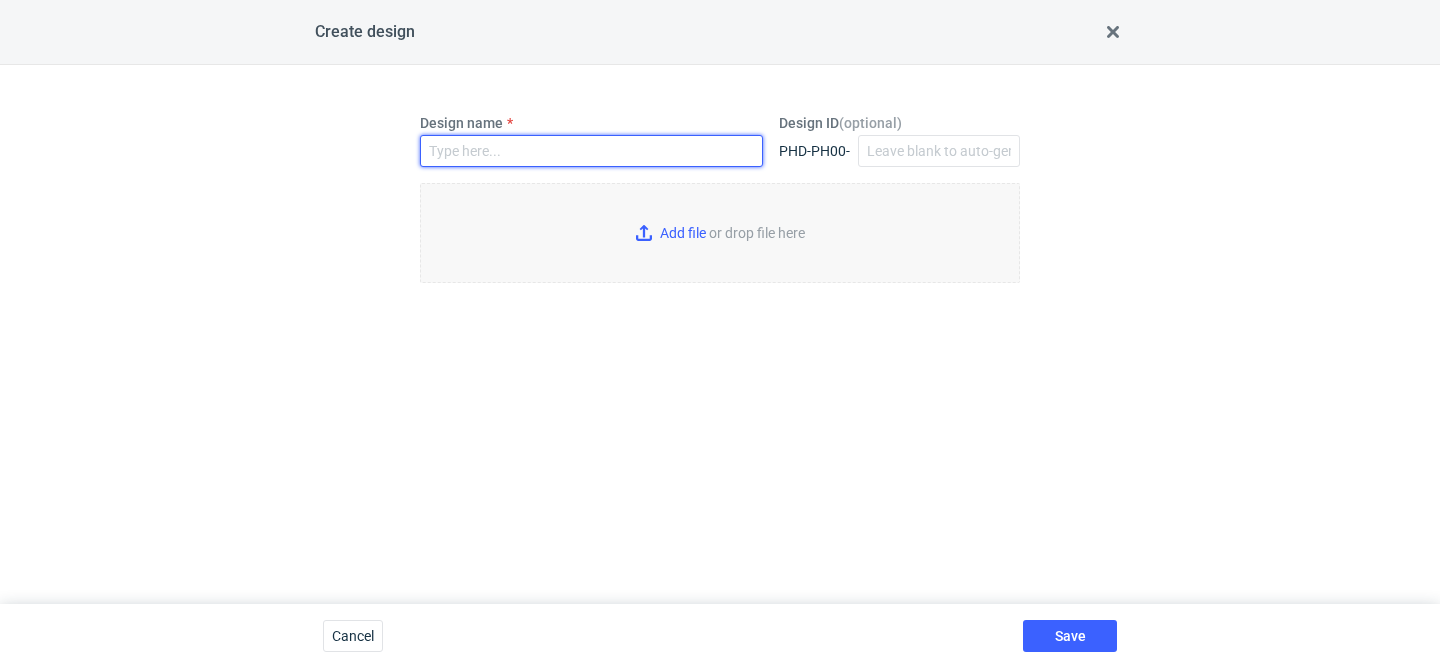 click on "Design name" at bounding box center [591, 151] 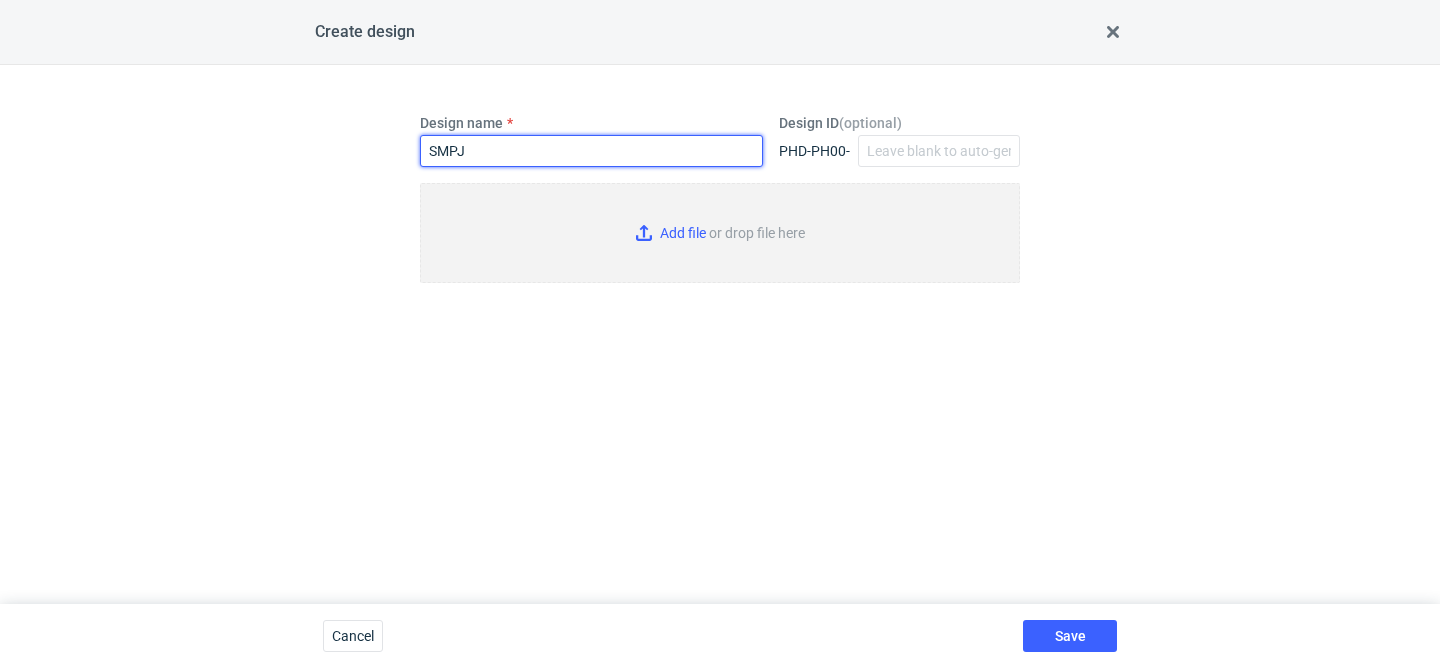 type on "SMPJ" 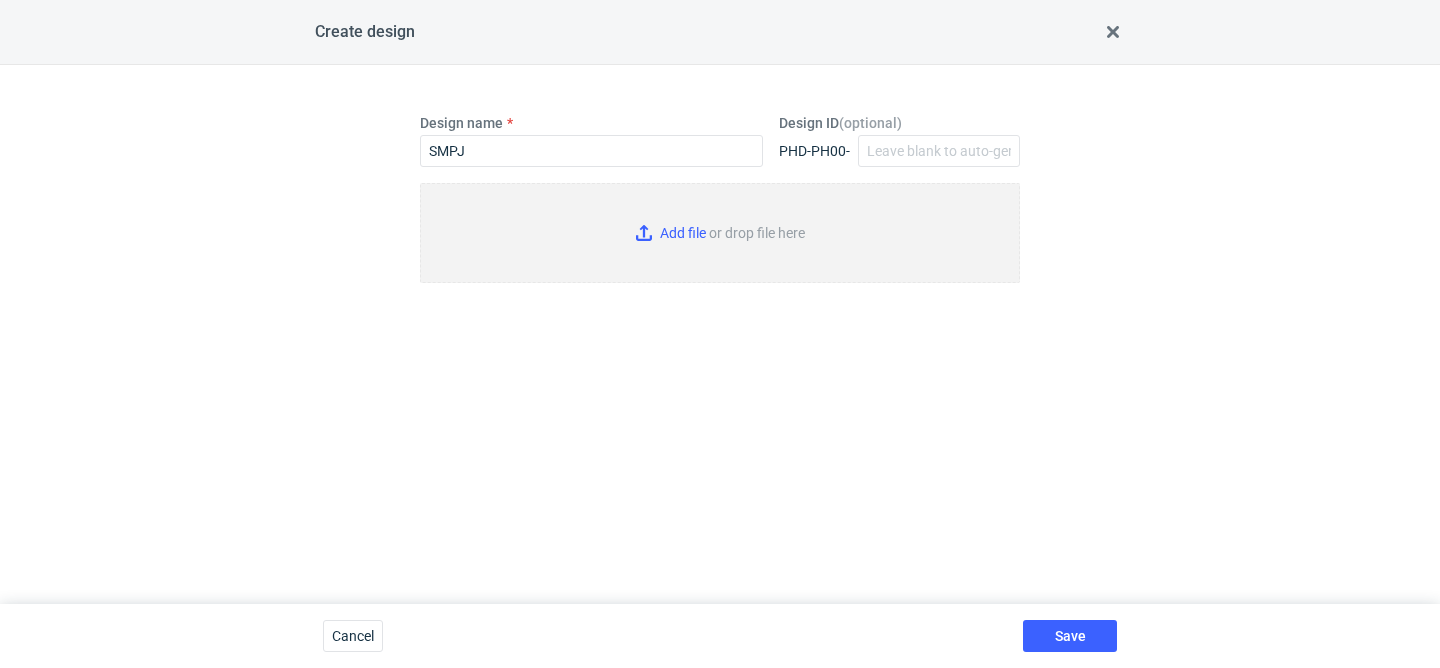 click on "Add file   or drop file here" at bounding box center (720, 233) 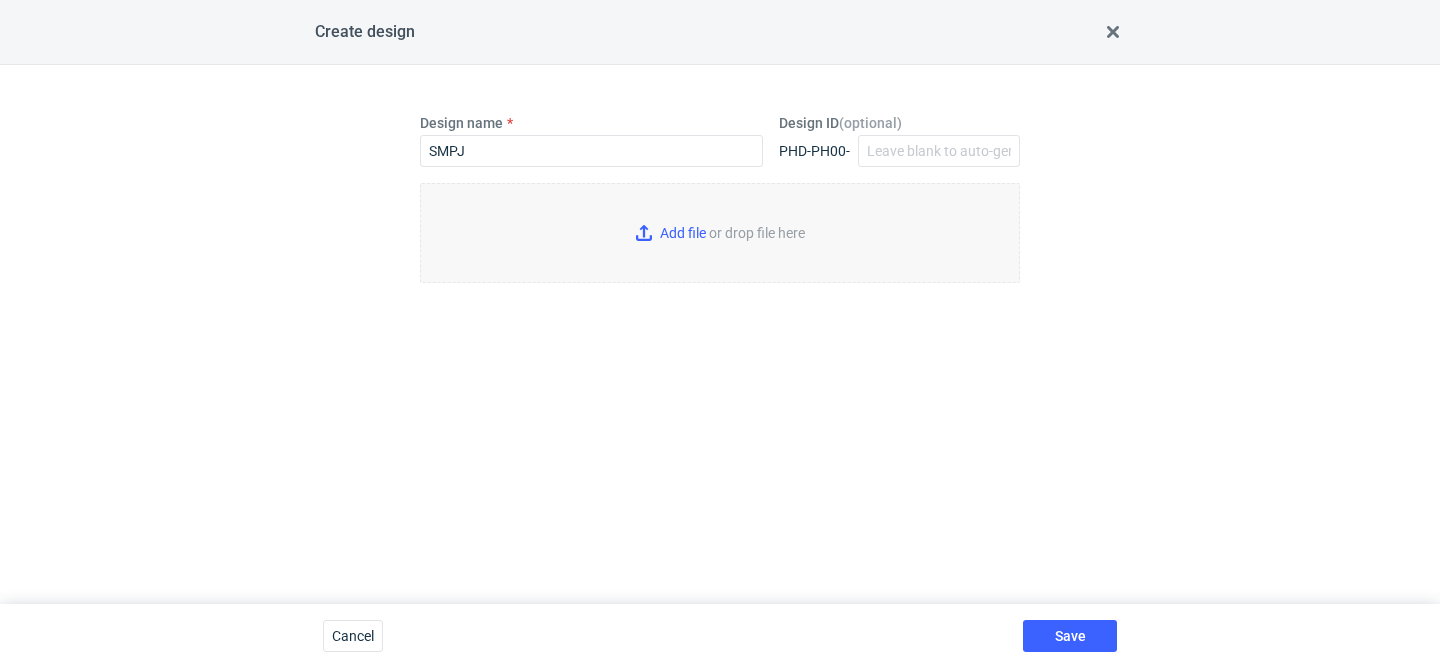 type on "C:\fakepath\kpc__custom____SMPJ__d0__oR612780033__outside.pdf" 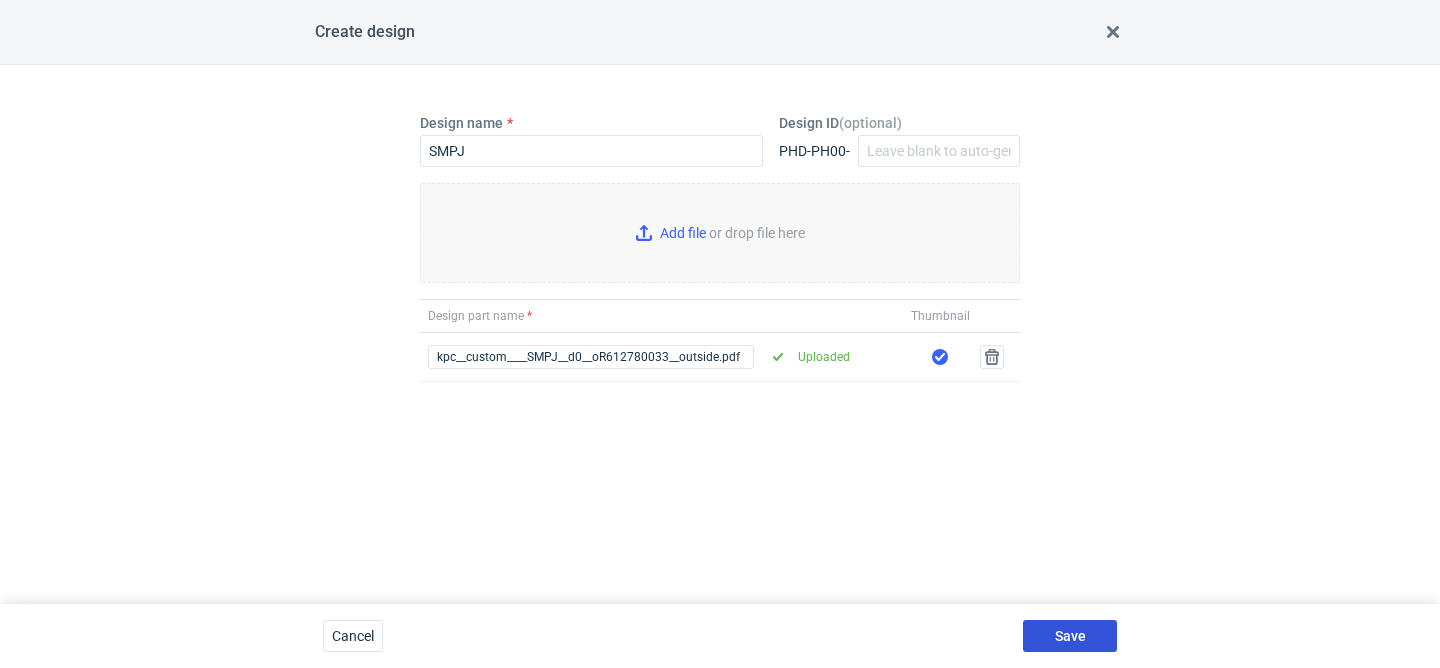 click on "Save" at bounding box center (1070, 636) 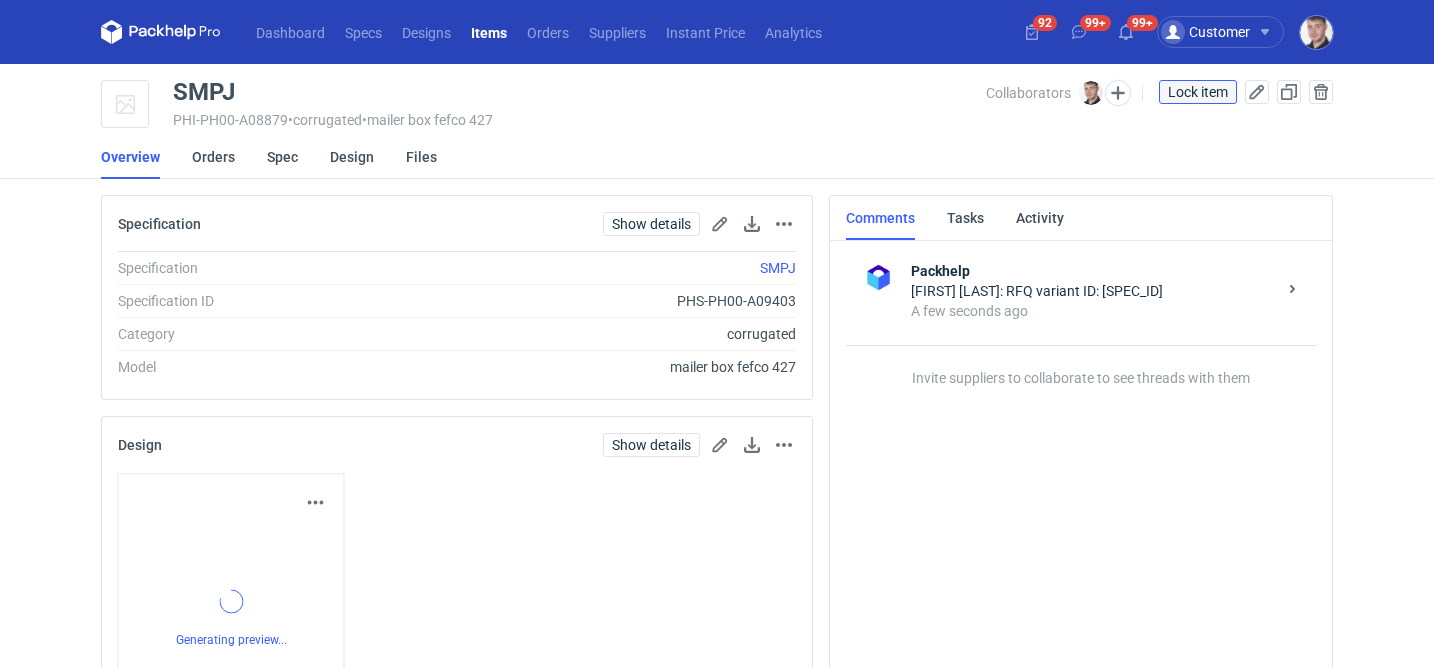 click on "Lock item" at bounding box center [1198, 92] 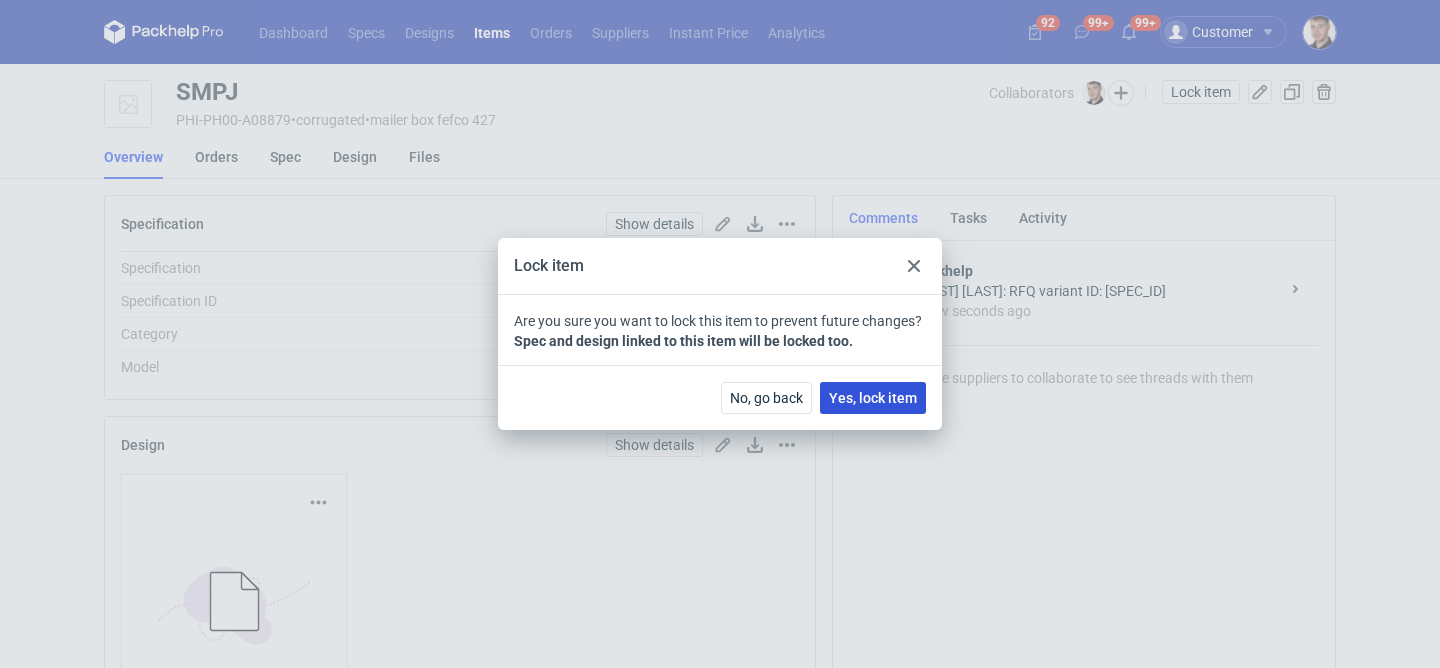 click on "Yes, lock item" at bounding box center (873, 398) 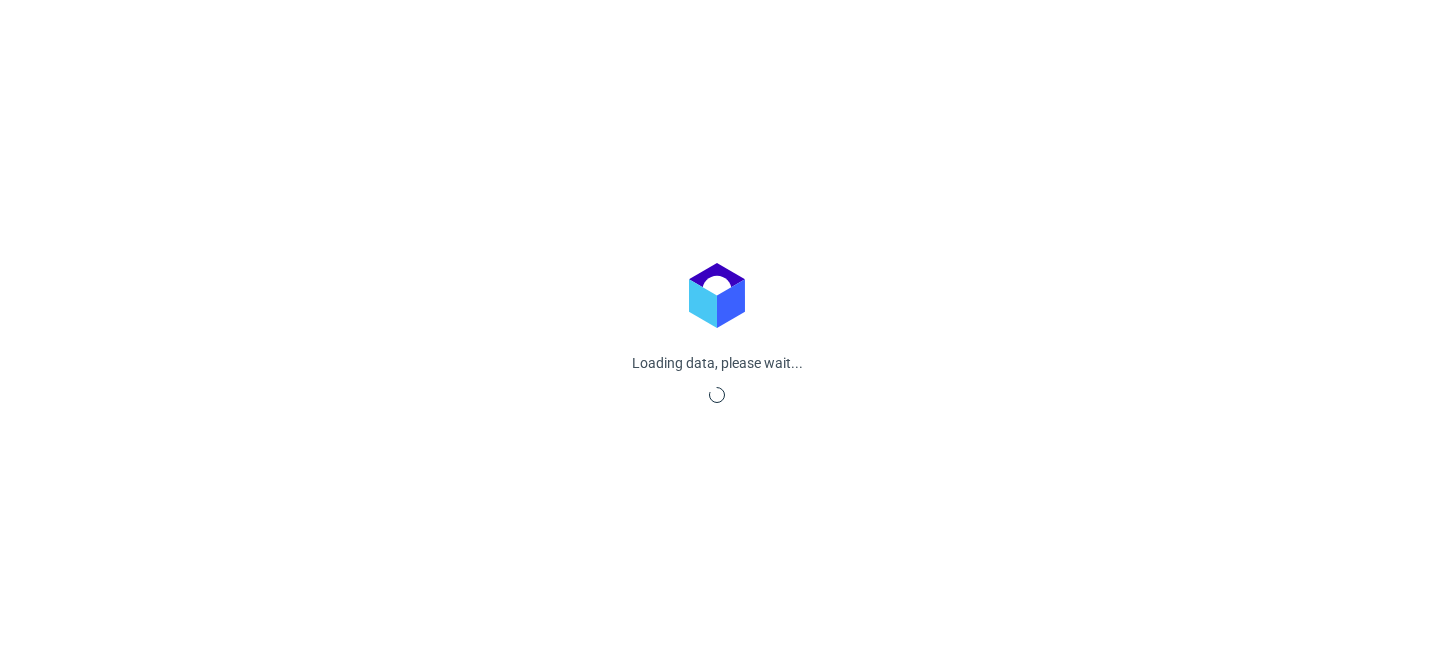 scroll, scrollTop: 0, scrollLeft: 0, axis: both 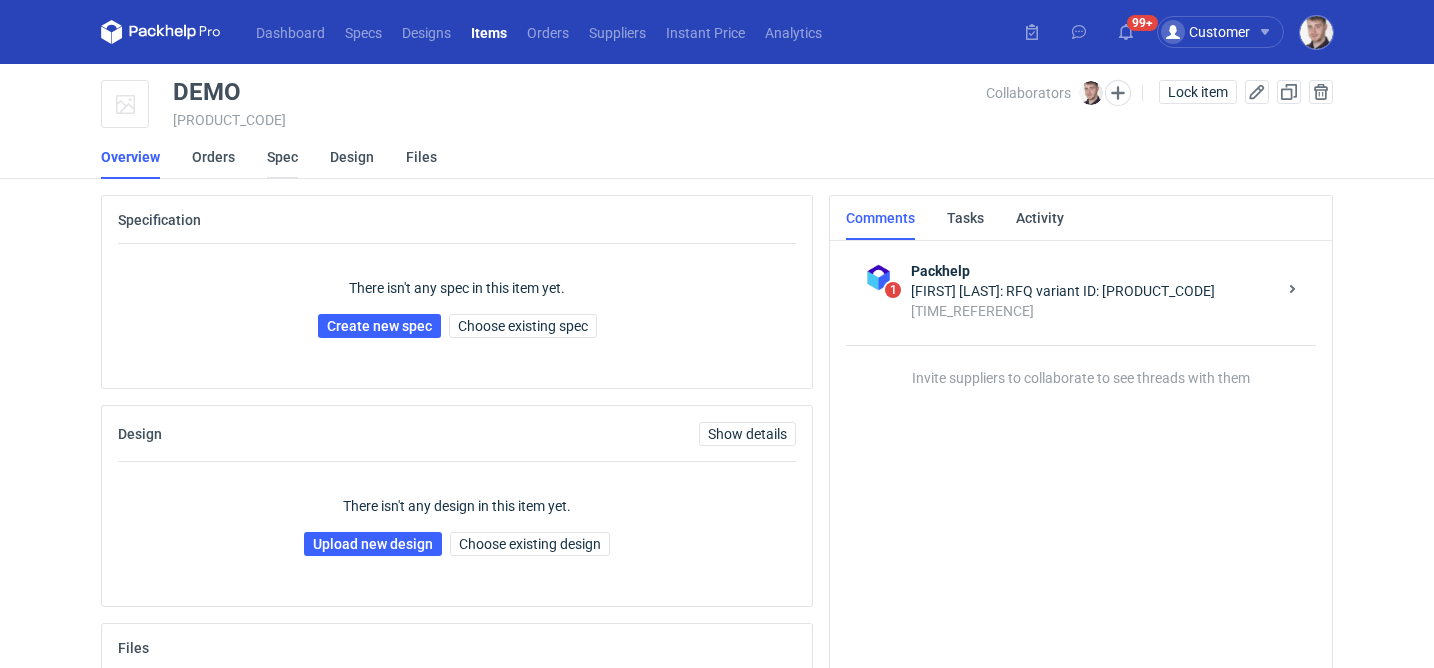 click on "Spec" at bounding box center [282, 157] 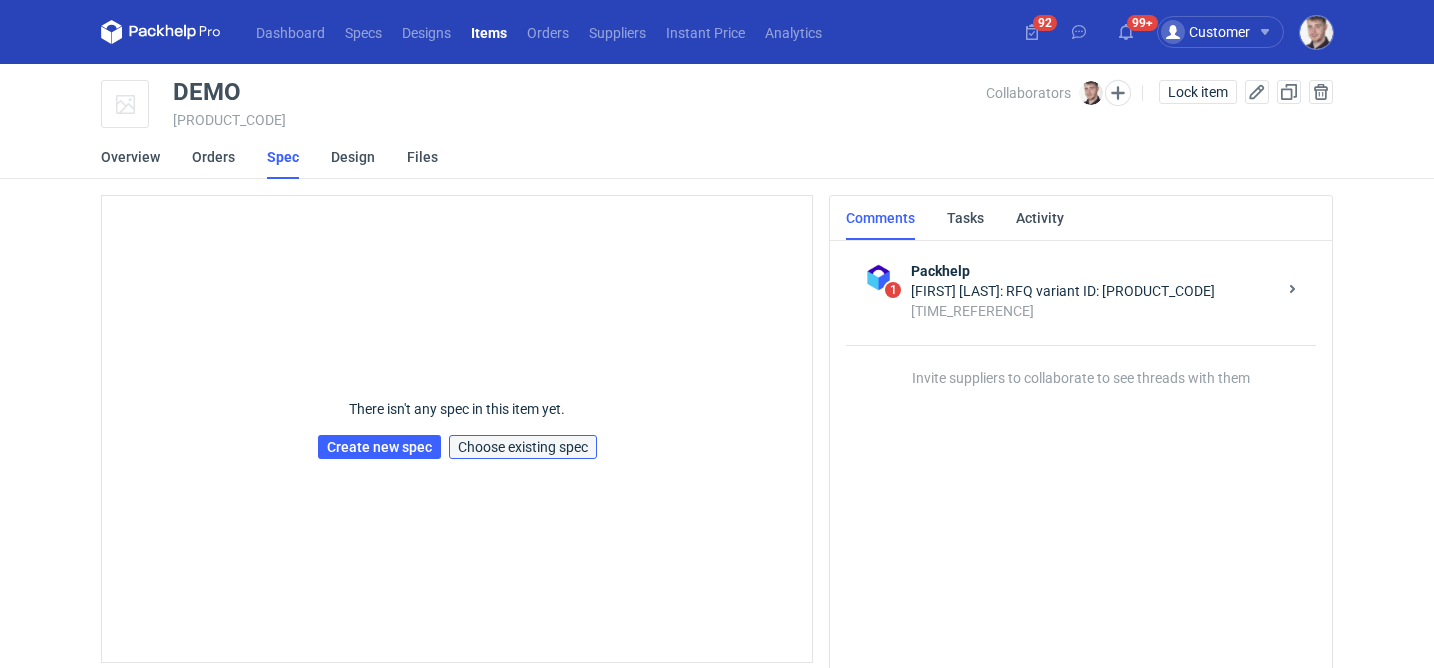 click on "Choose existing spec" at bounding box center (523, 447) 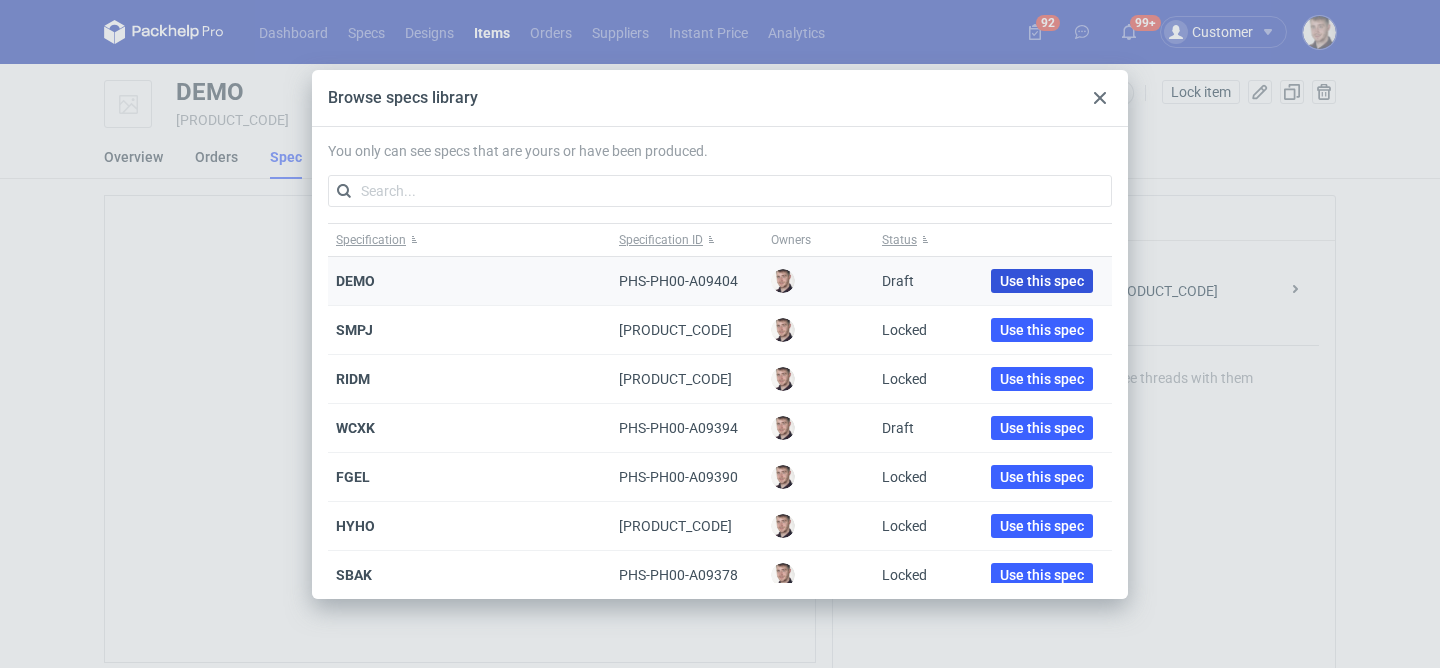 click on "Use this spec" at bounding box center (1042, 281) 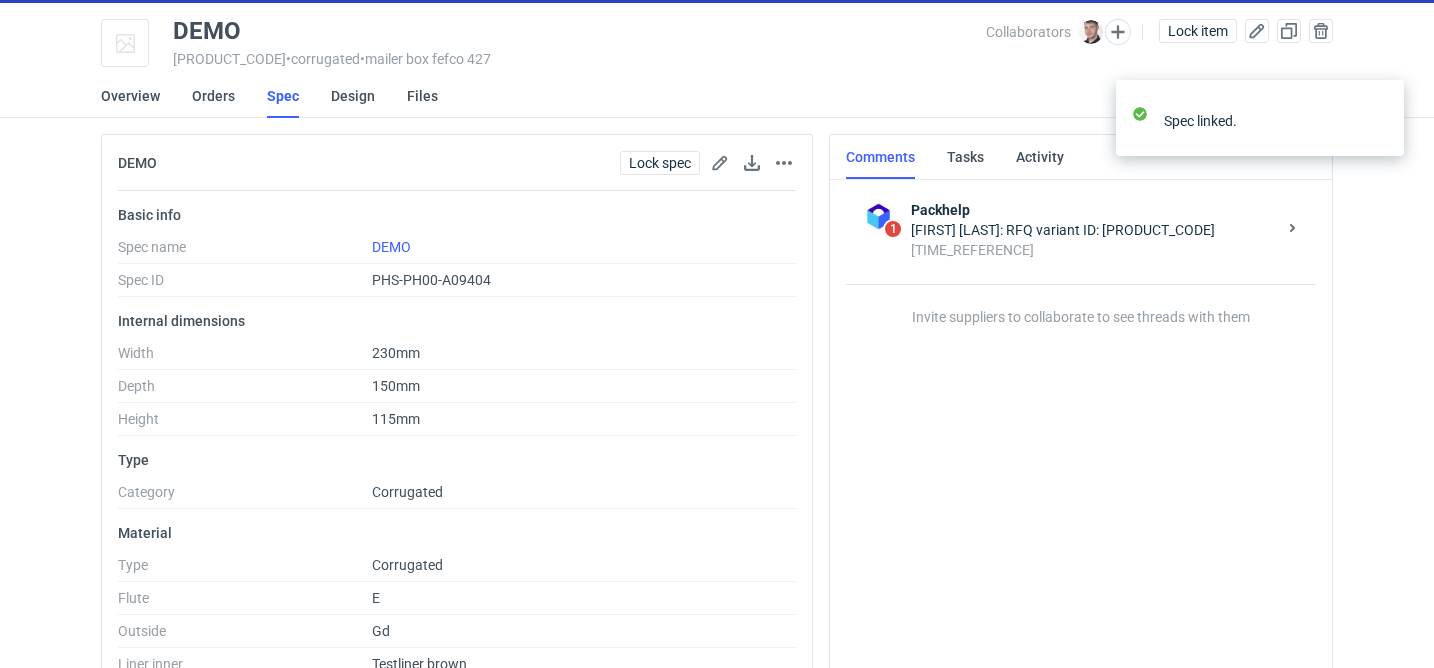 scroll, scrollTop: 83, scrollLeft: 0, axis: vertical 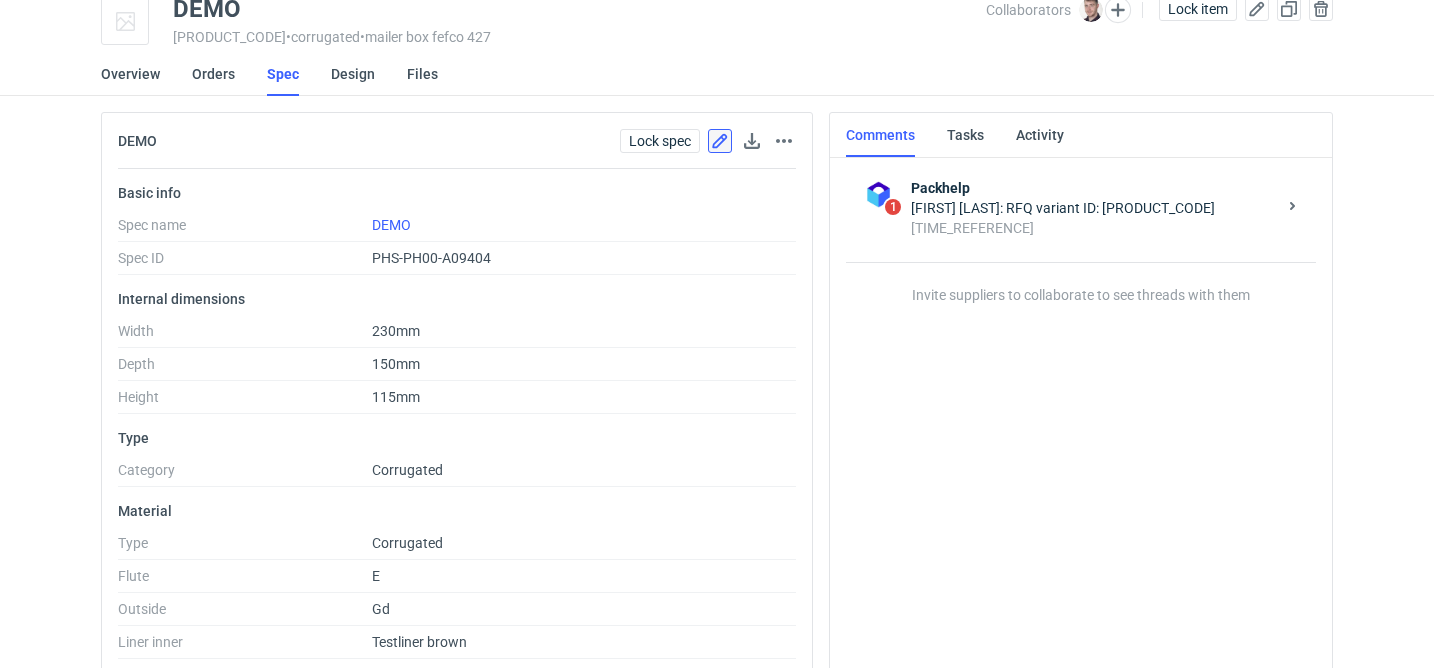 click at bounding box center (720, 141) 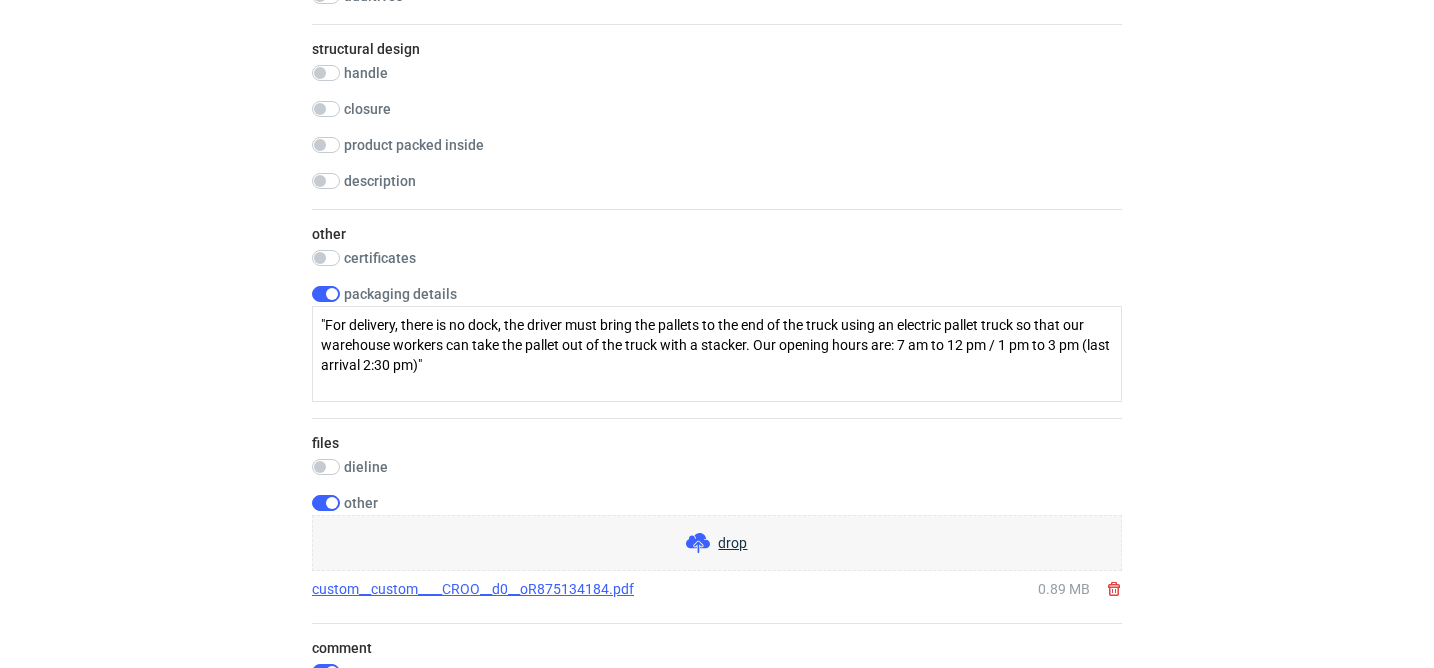 scroll, scrollTop: 2163, scrollLeft: 0, axis: vertical 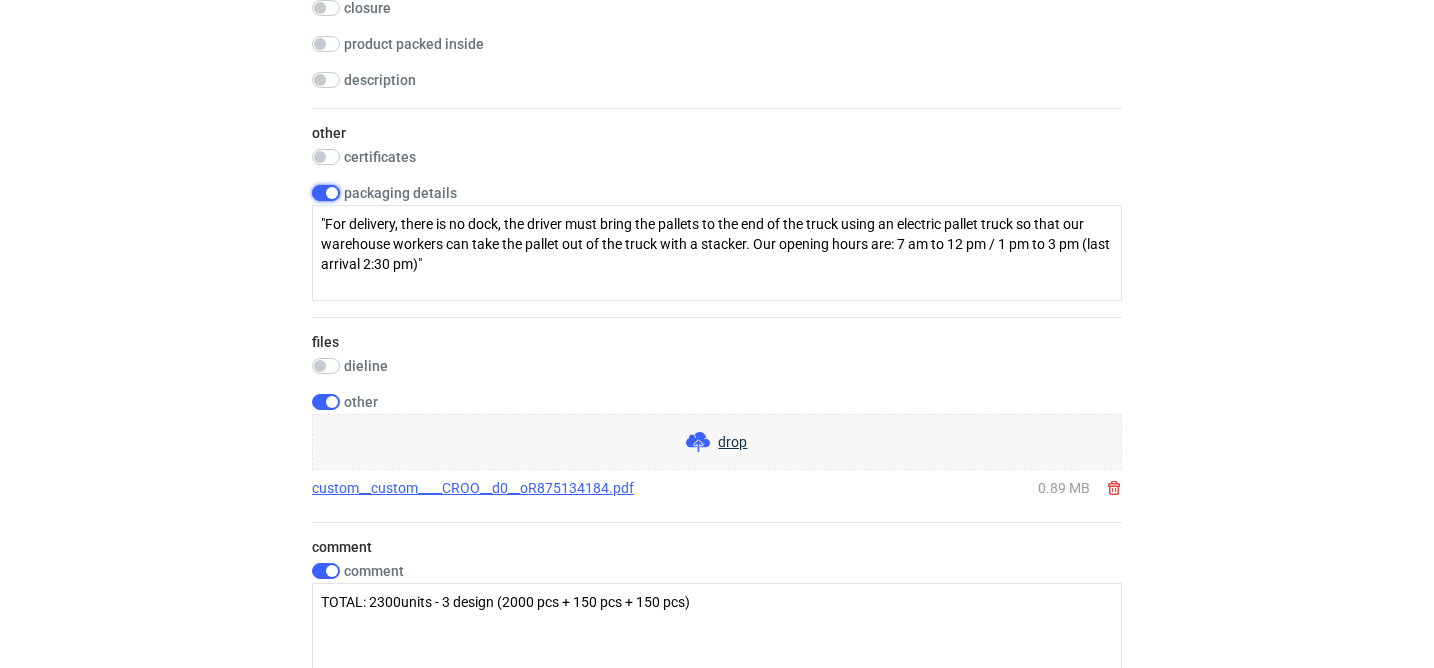 click at bounding box center [326, 193] 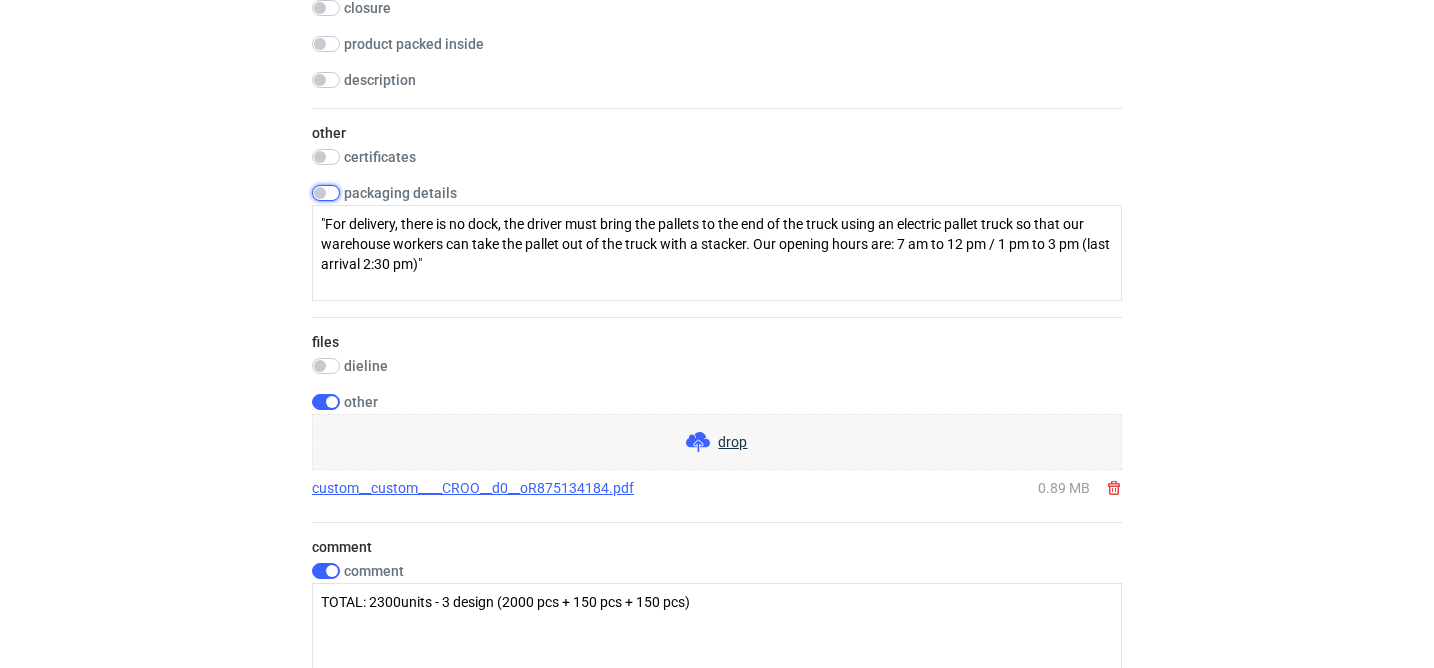 checkbox on "false" 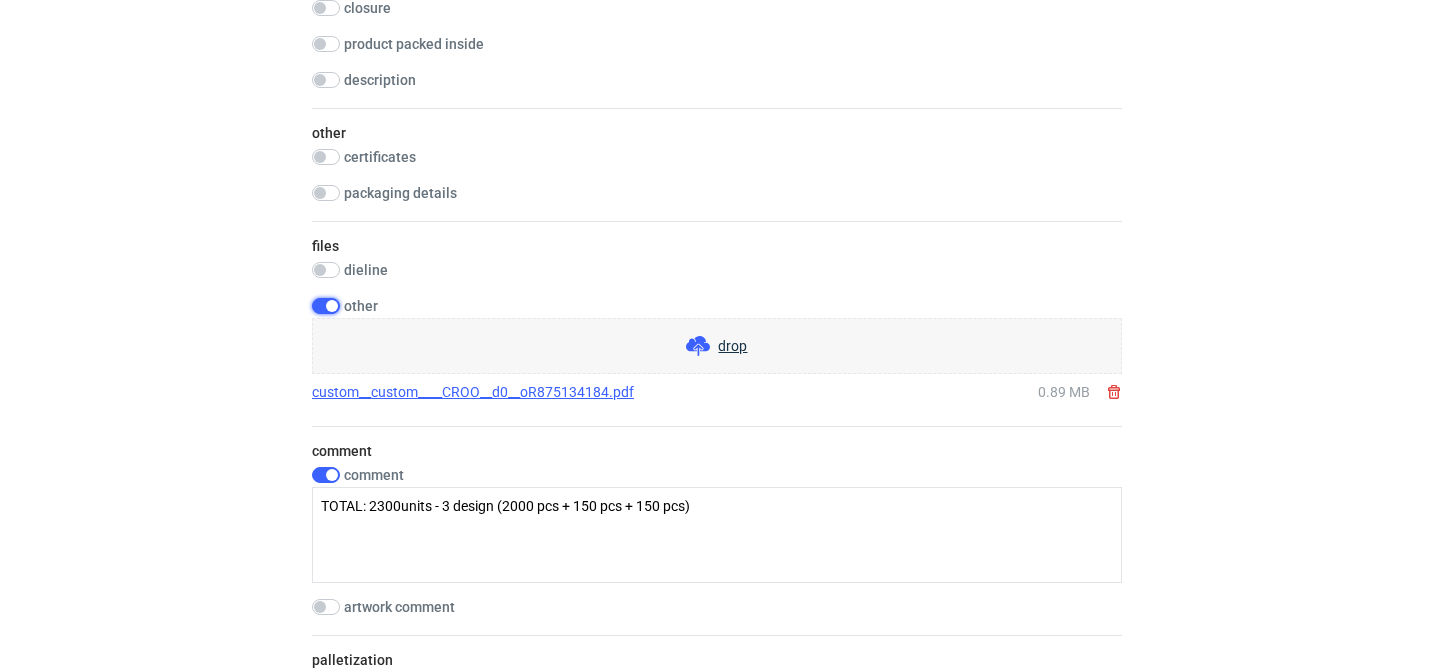 click at bounding box center (326, 306) 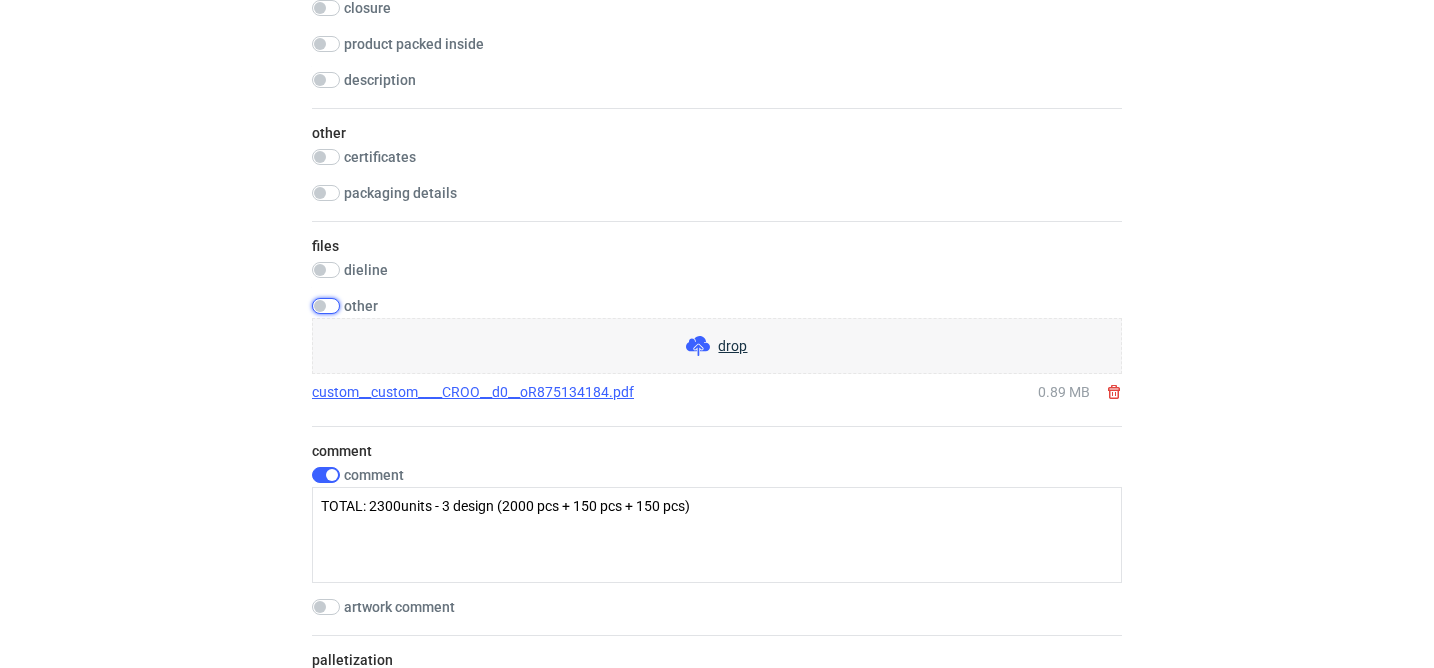 checkbox on "false" 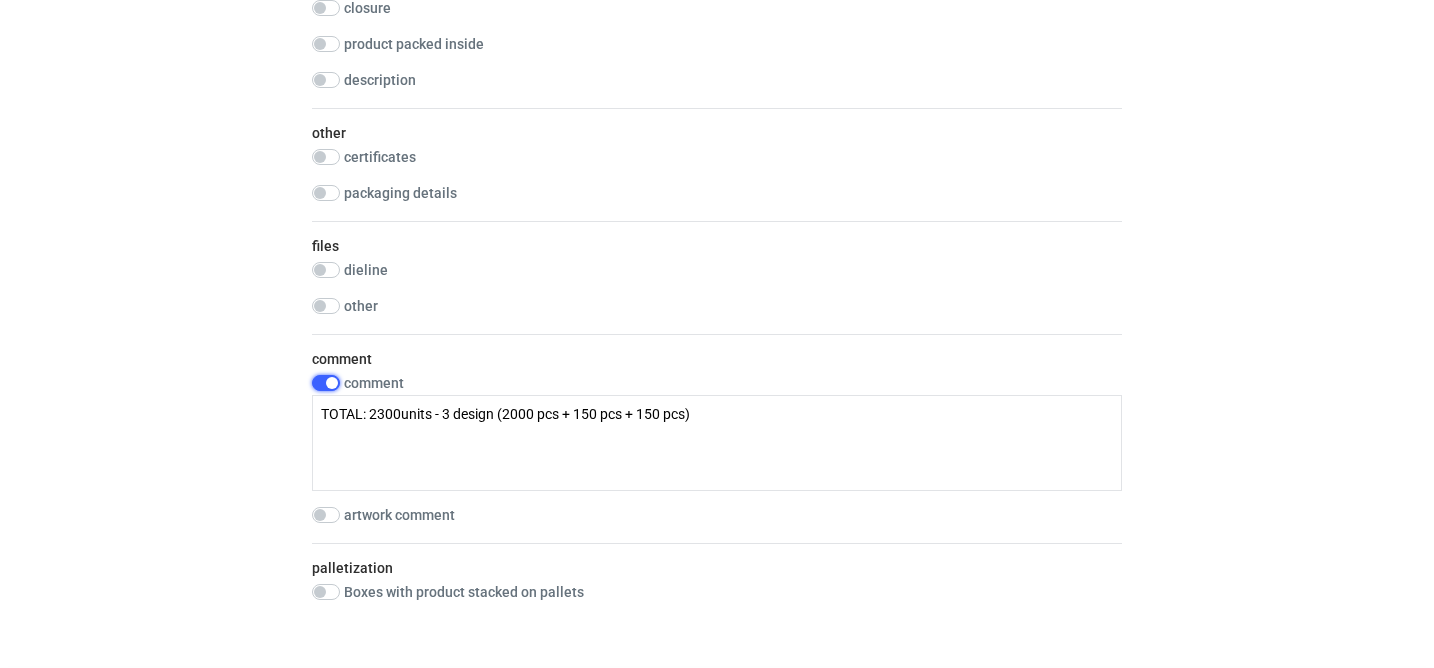 click at bounding box center [326, 383] 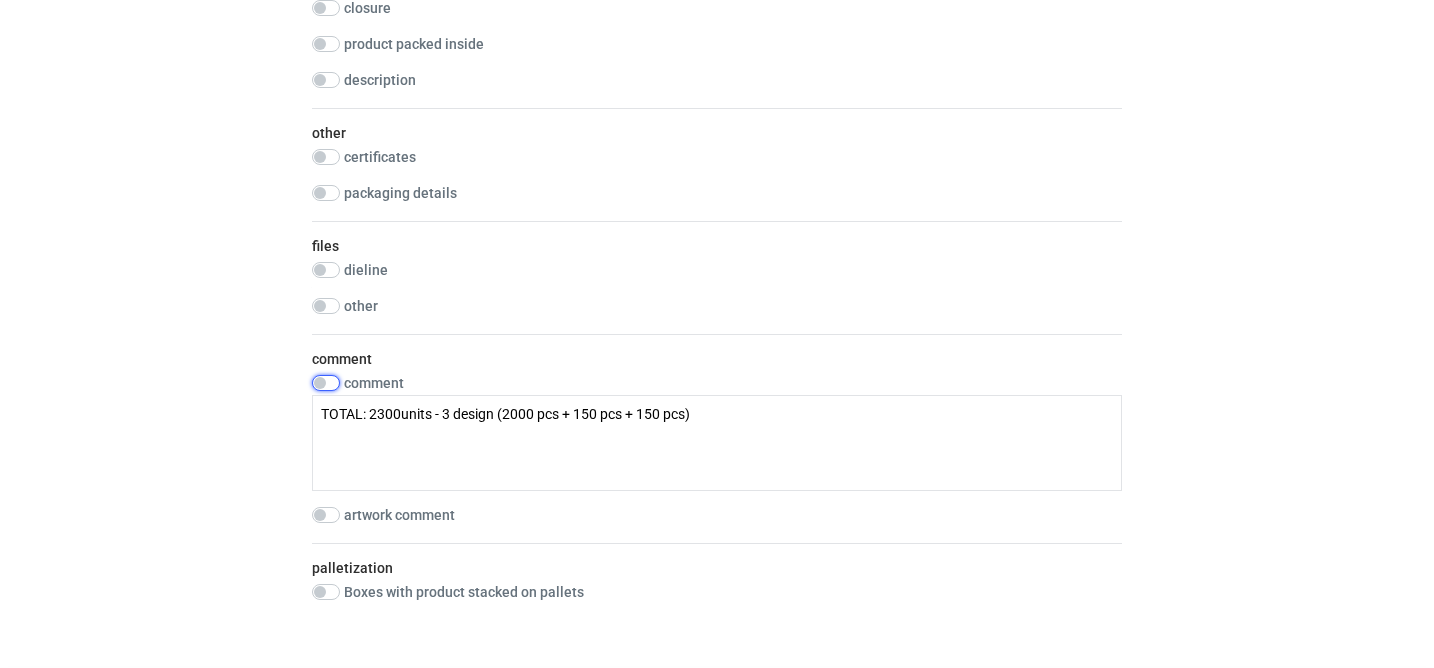 checkbox on "false" 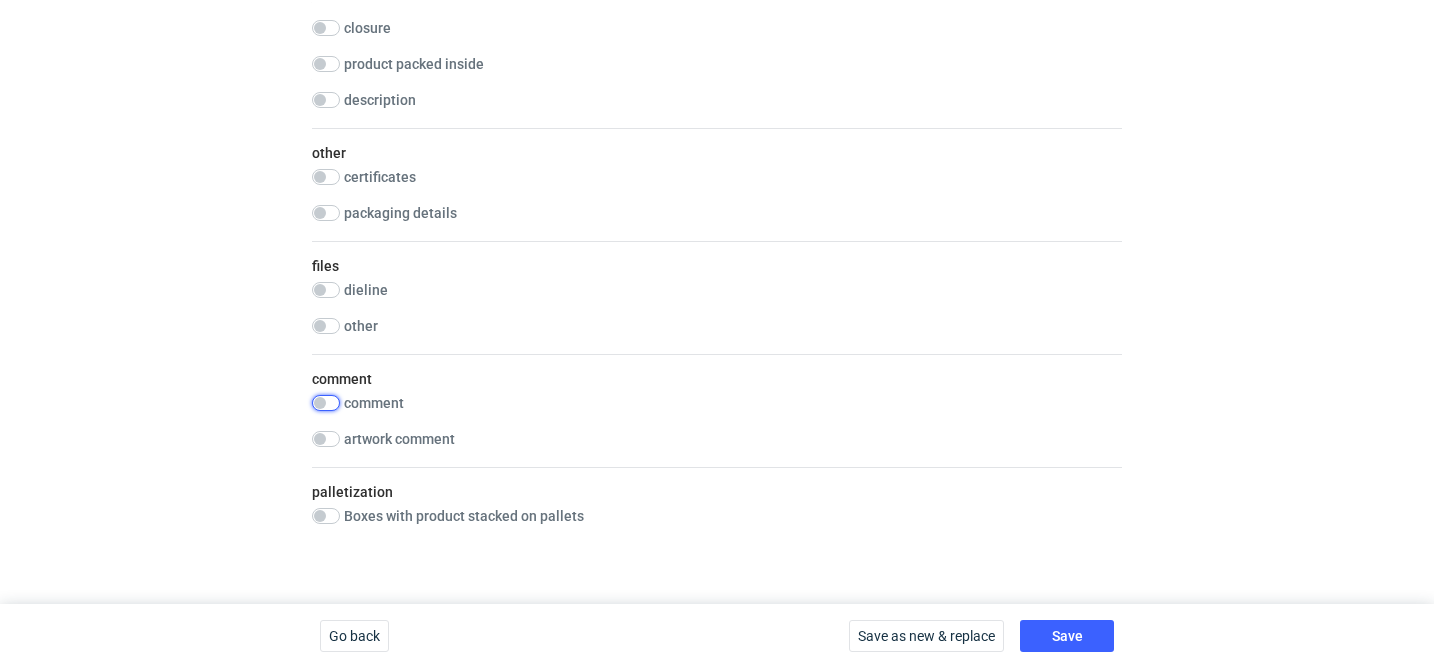 scroll, scrollTop: 2107, scrollLeft: 0, axis: vertical 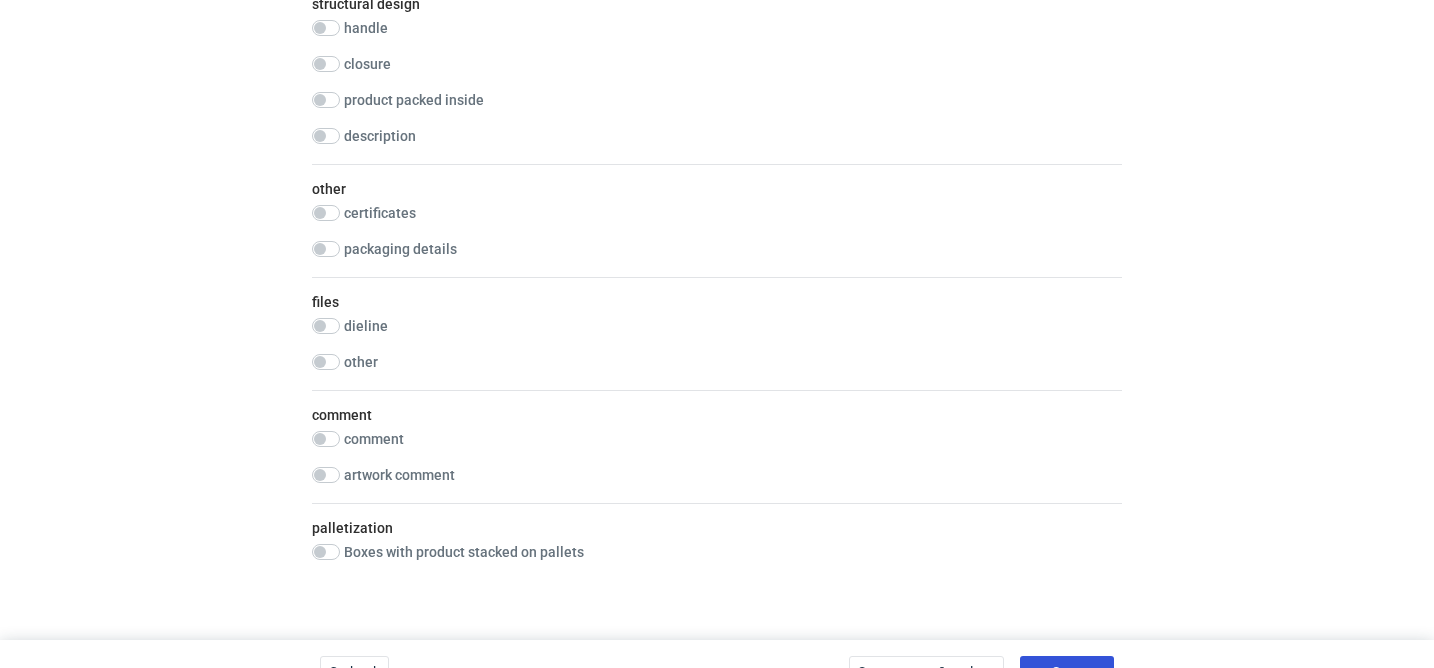 click on "Save" at bounding box center (1067, 672) 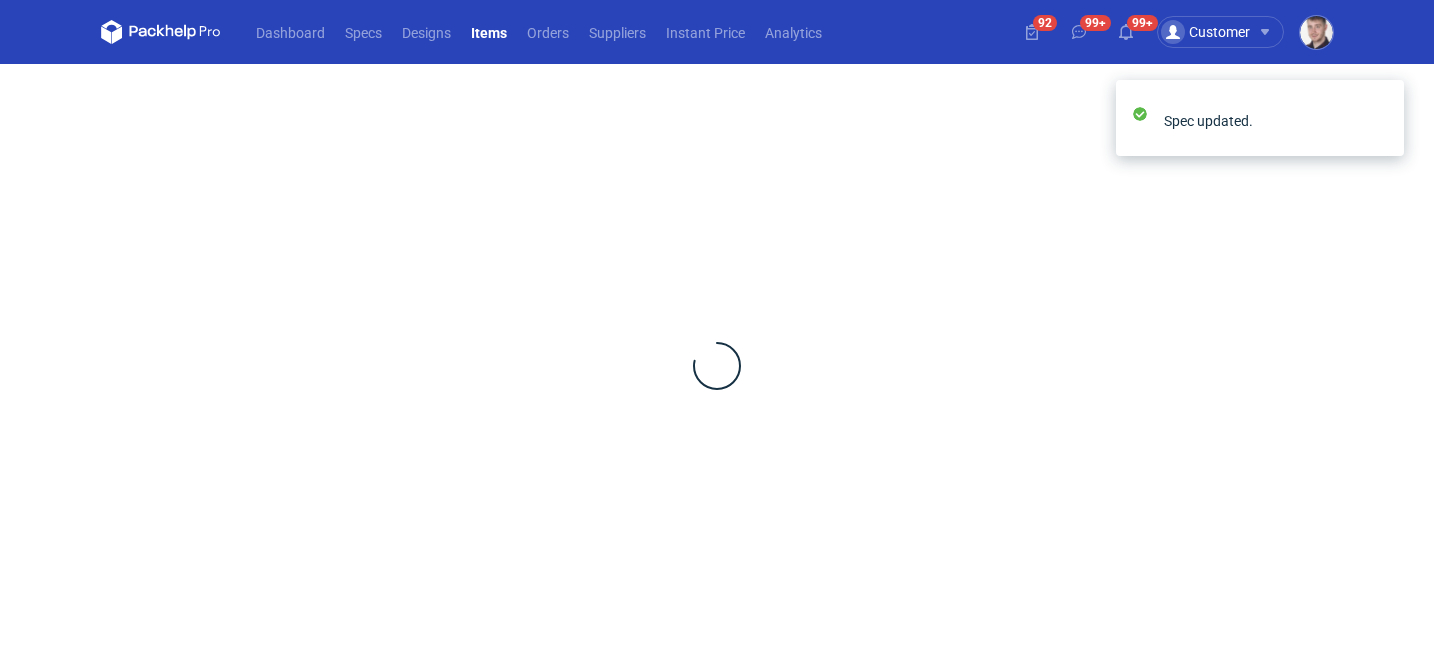 scroll, scrollTop: 0, scrollLeft: 0, axis: both 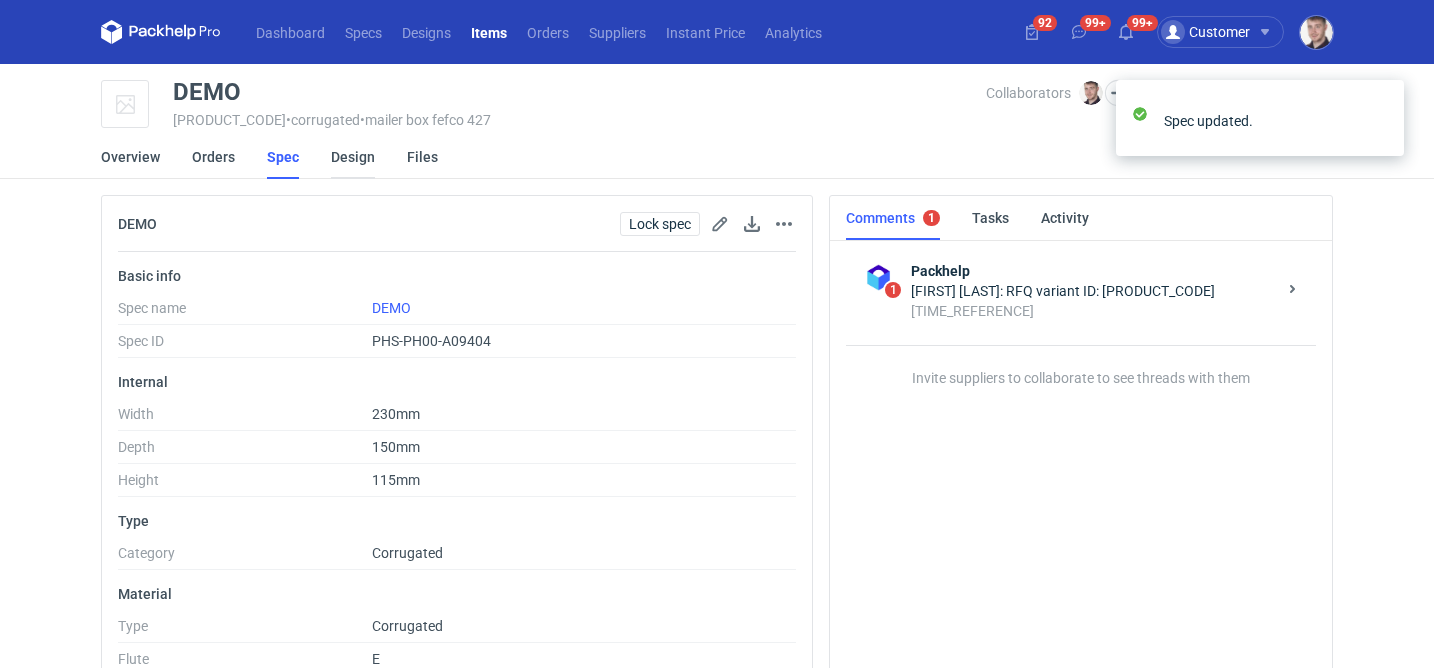 click on "Design" at bounding box center [353, 157] 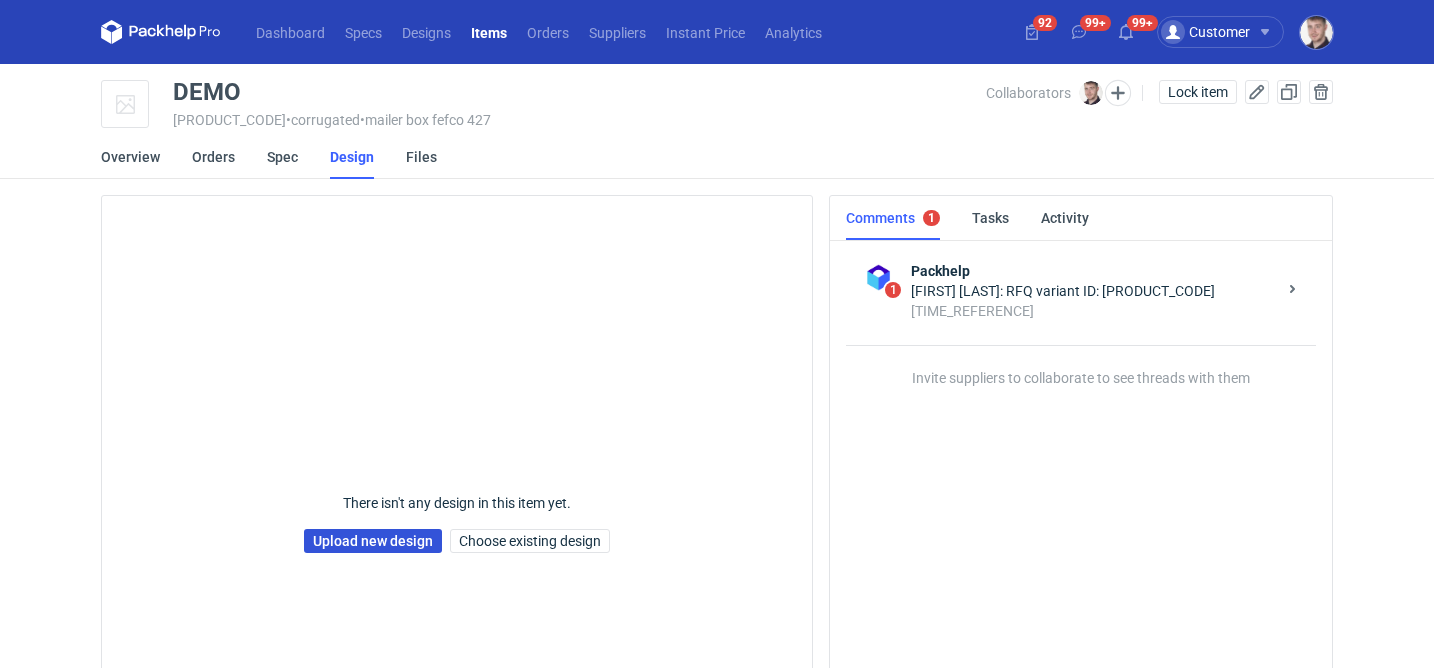 click on "Upload new design" at bounding box center [373, 541] 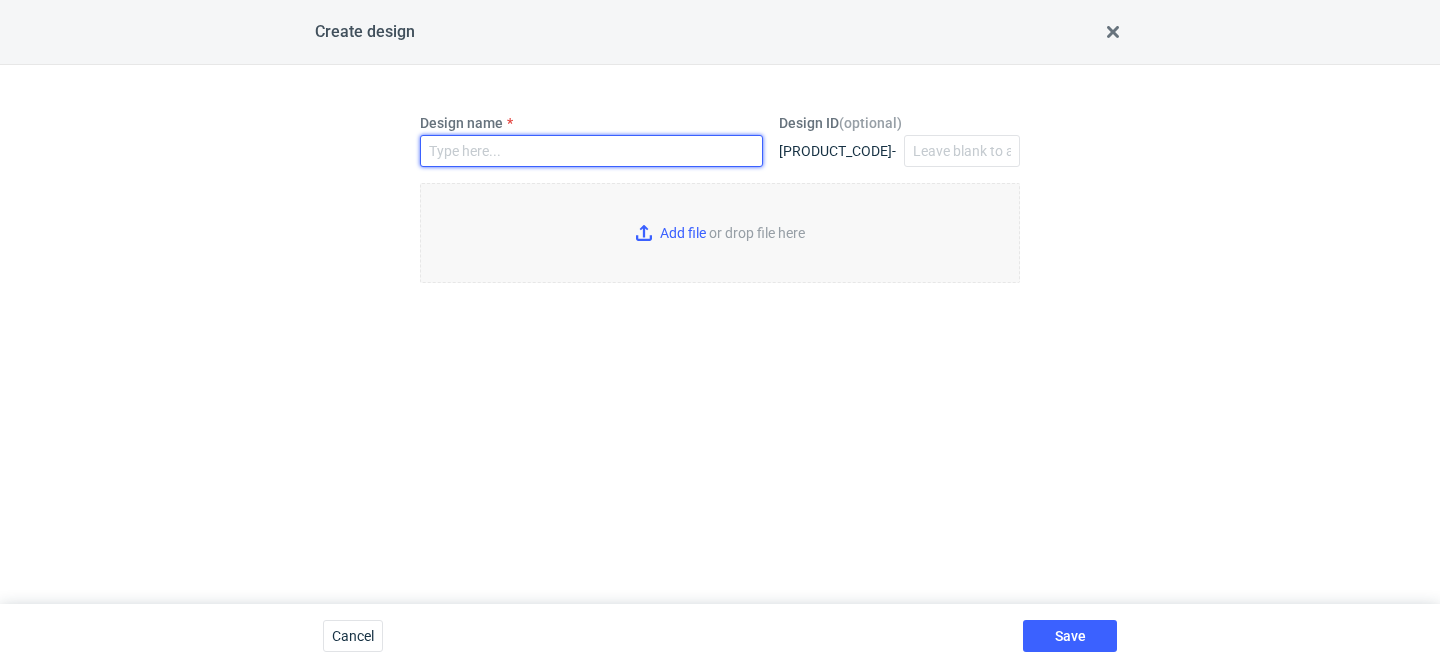 click on "Design name" at bounding box center [591, 151] 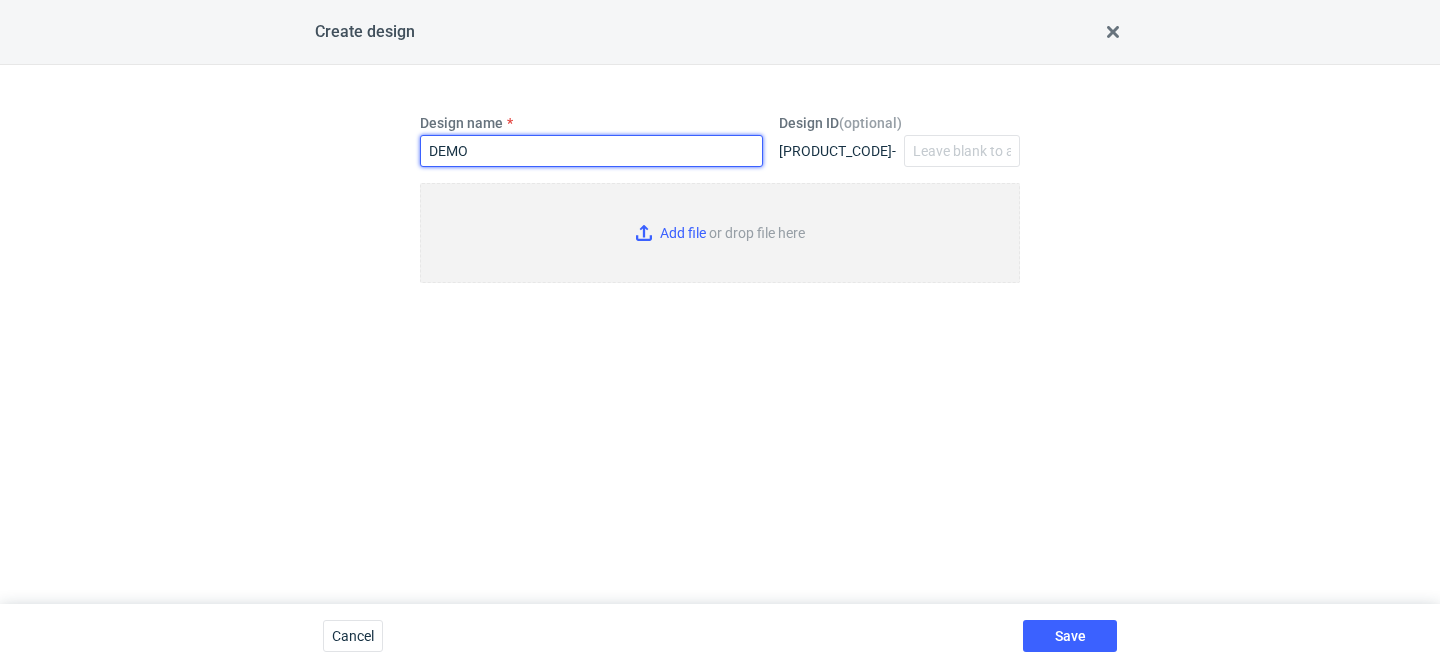 type on "DEMO" 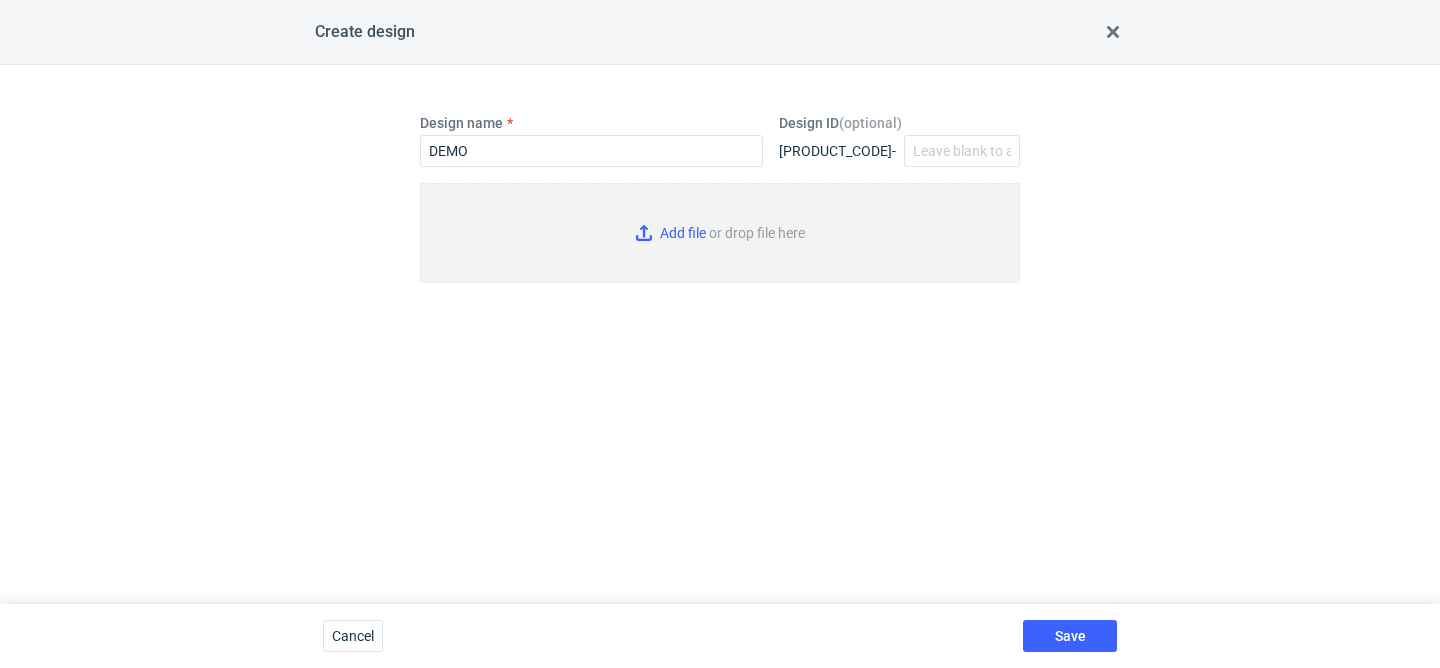 click on "Add file   or drop file here" at bounding box center [720, 233] 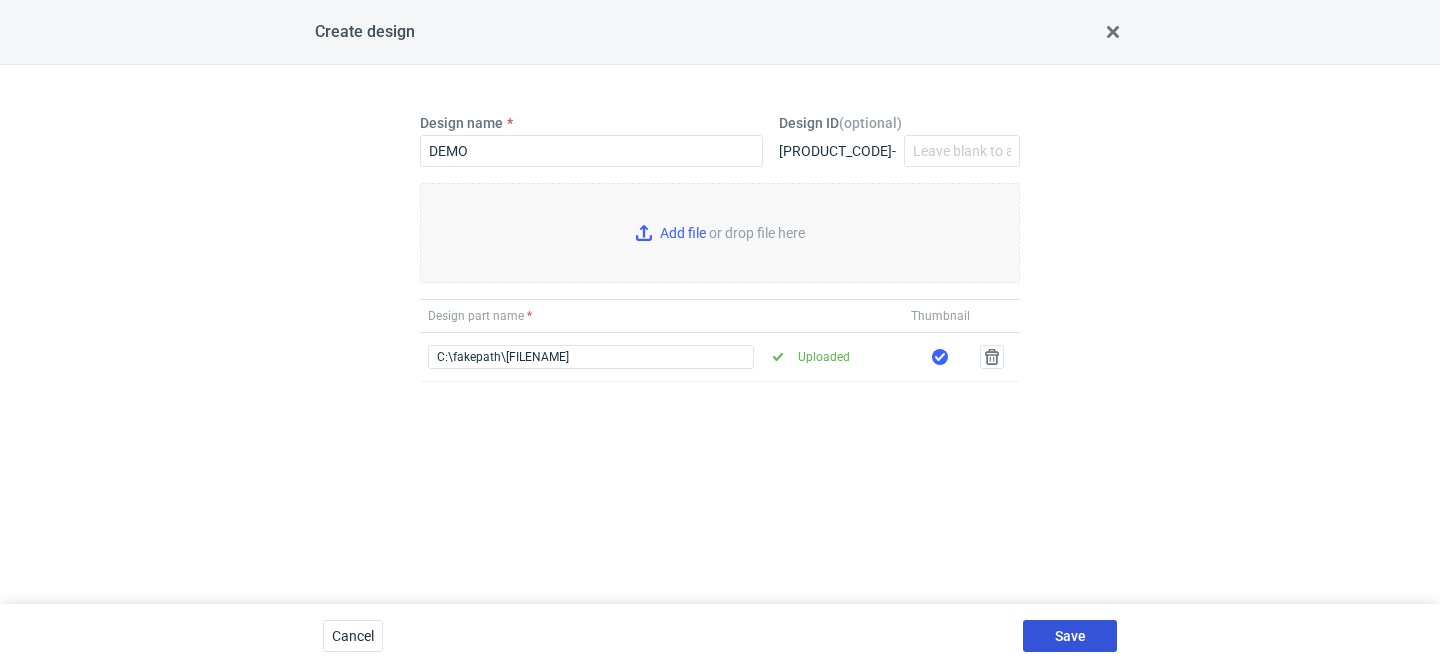 click on "Save" at bounding box center (1070, 636) 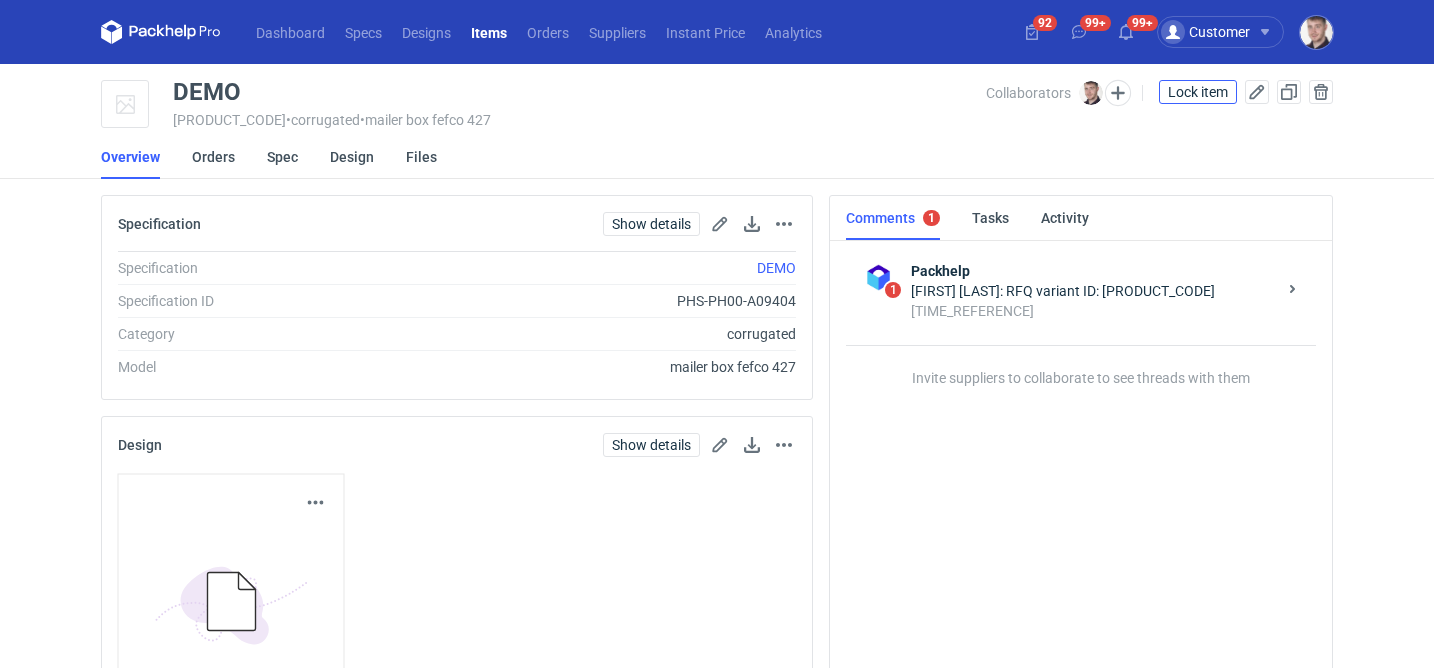 click on "Lock item" at bounding box center [1198, 92] 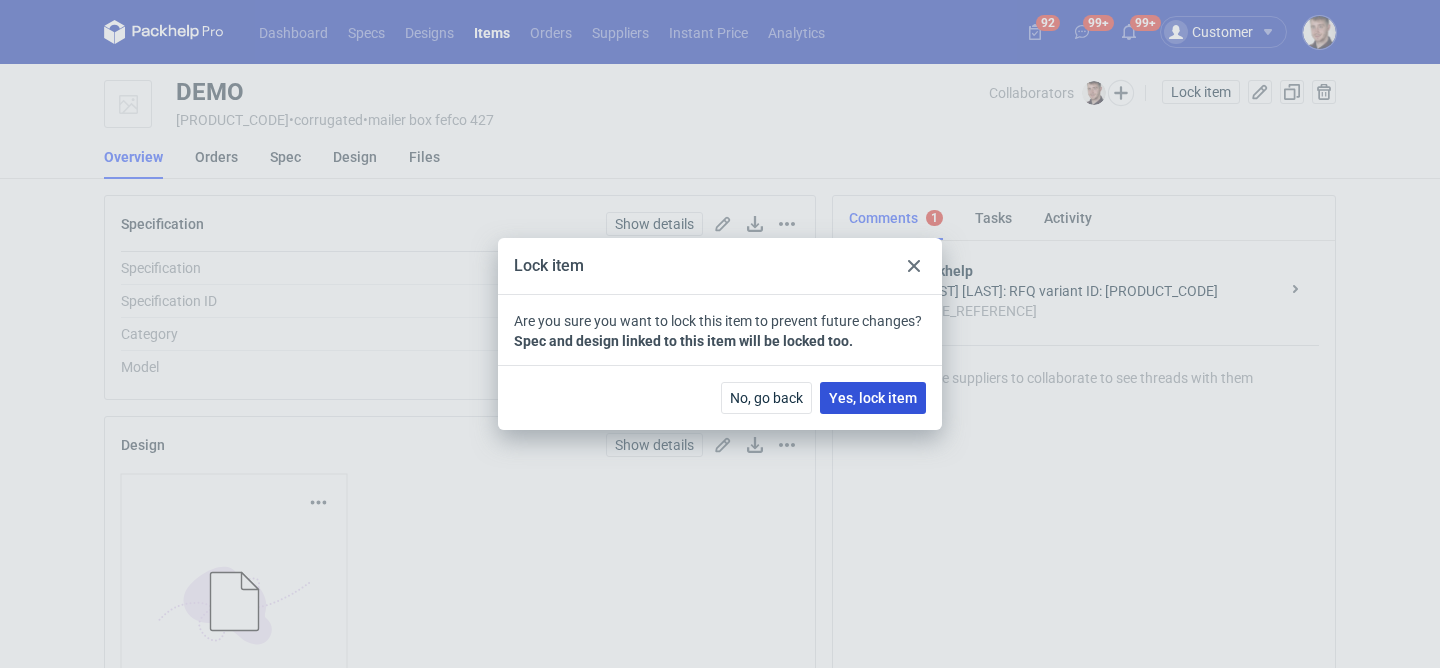 click on "Yes, lock item" at bounding box center (873, 398) 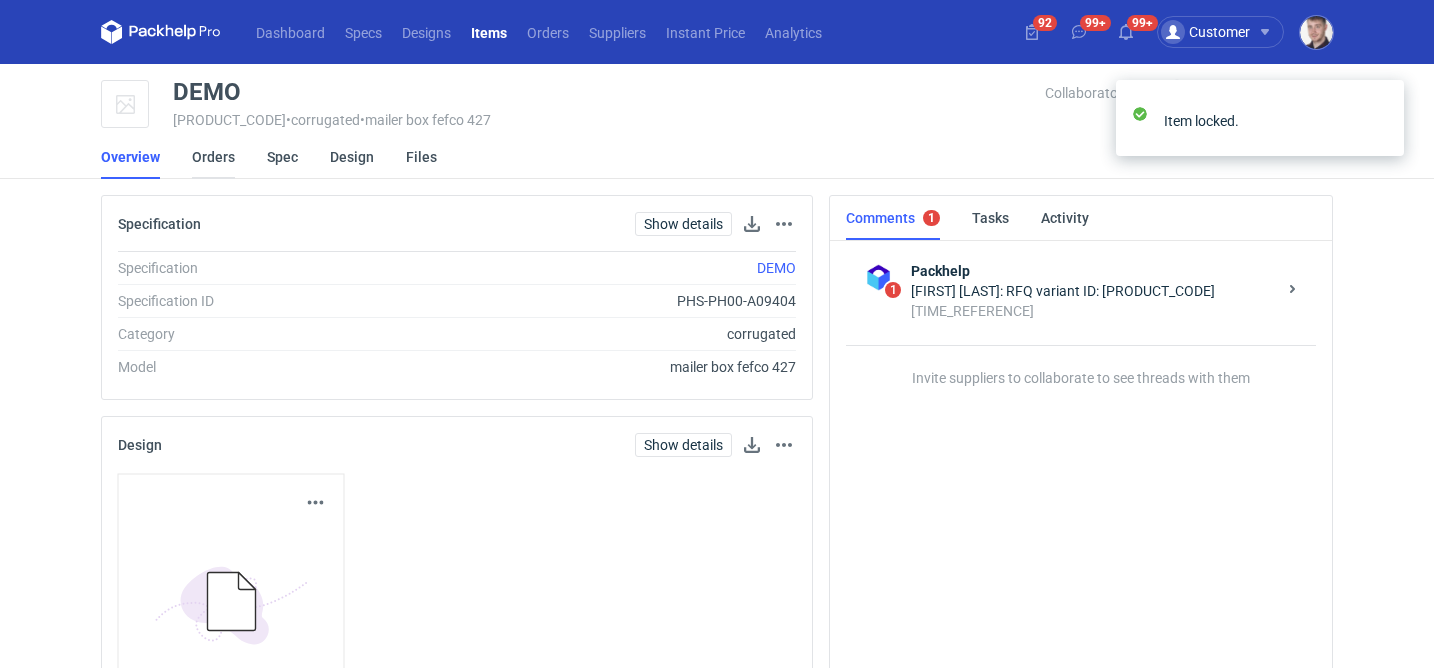 click on "Orders" at bounding box center [213, 157] 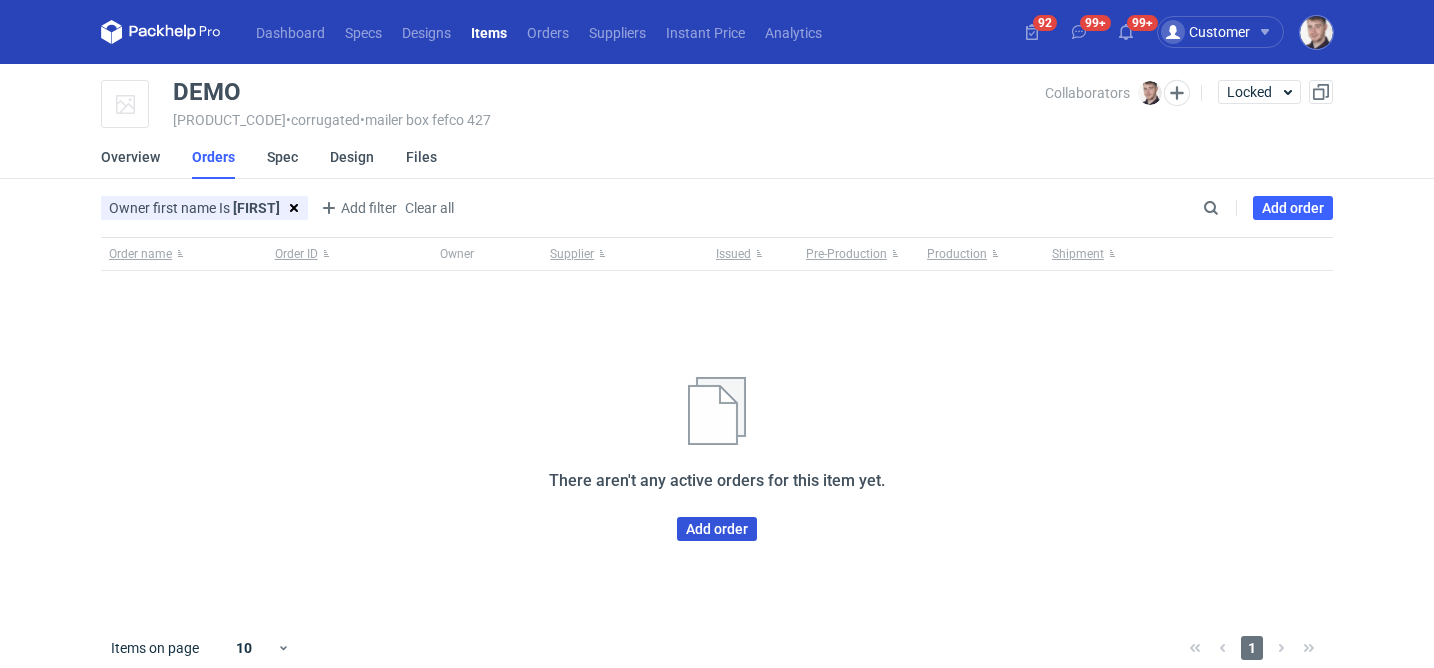click on "Add order" at bounding box center [717, 529] 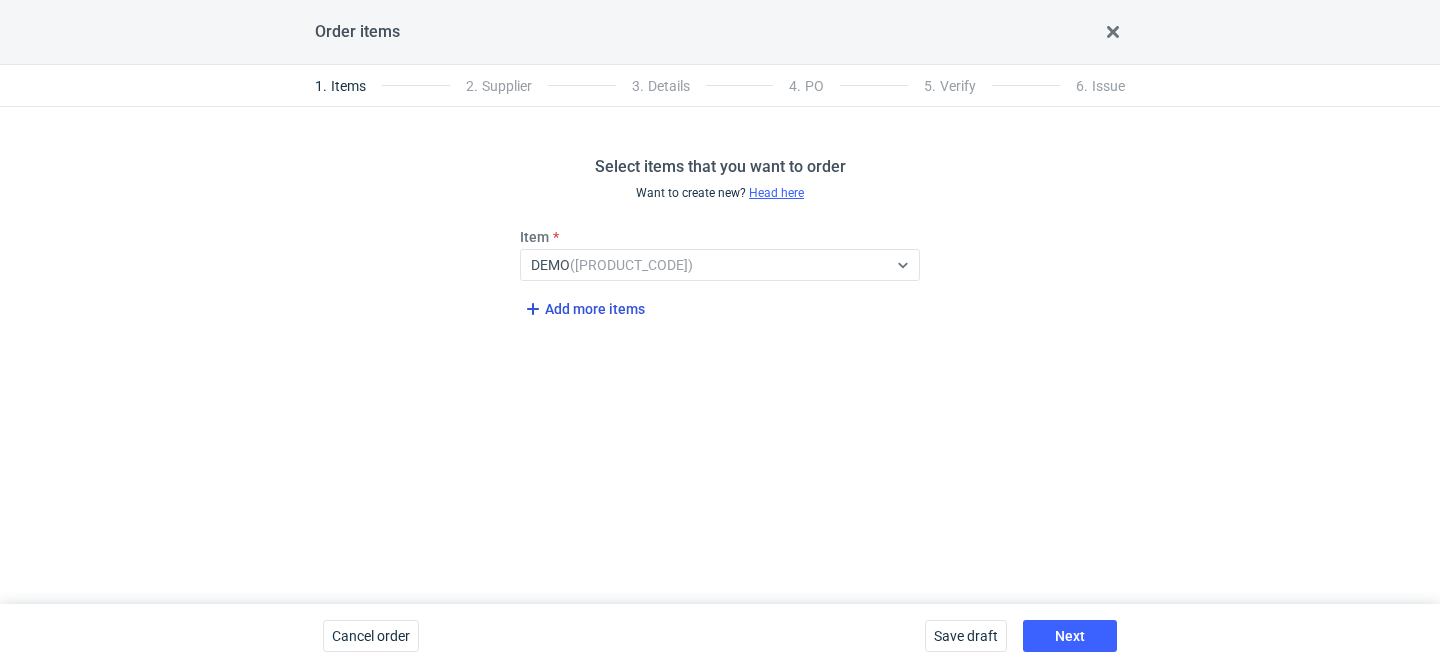 click on "Add more items" at bounding box center (583, 309) 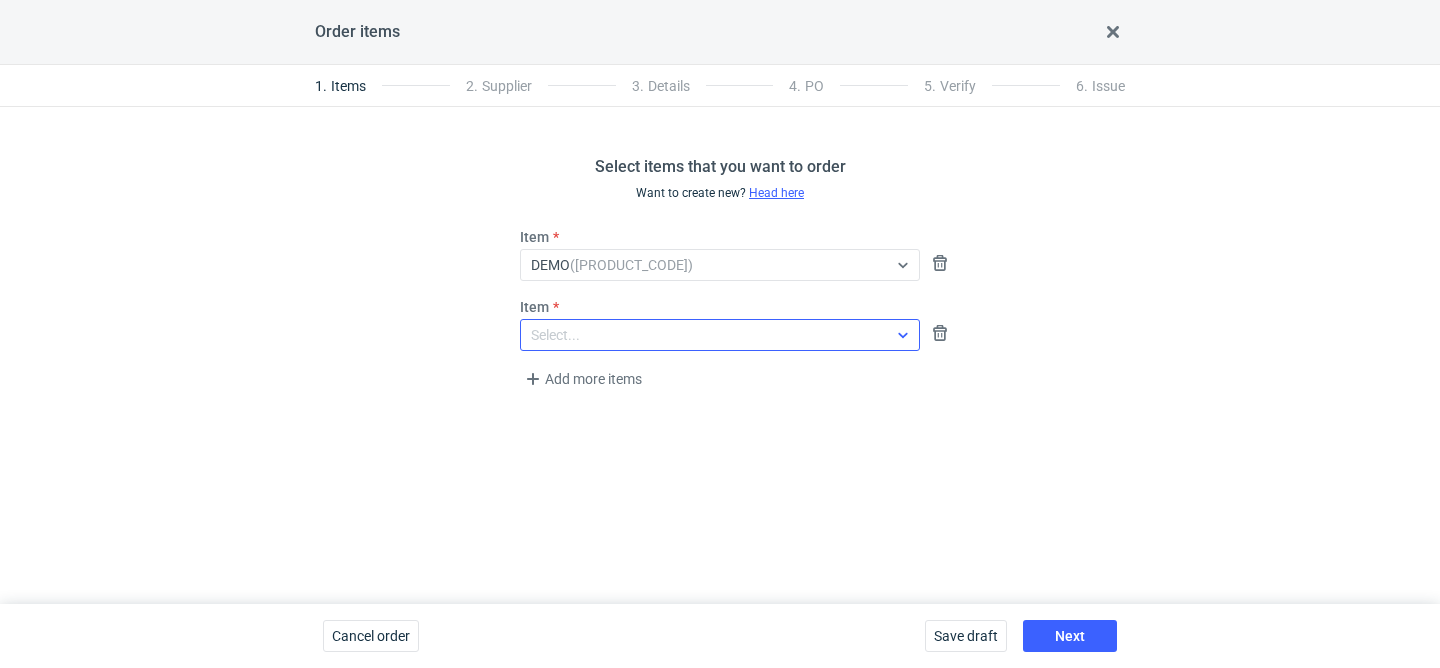 click on "Select..." at bounding box center (720, 265) 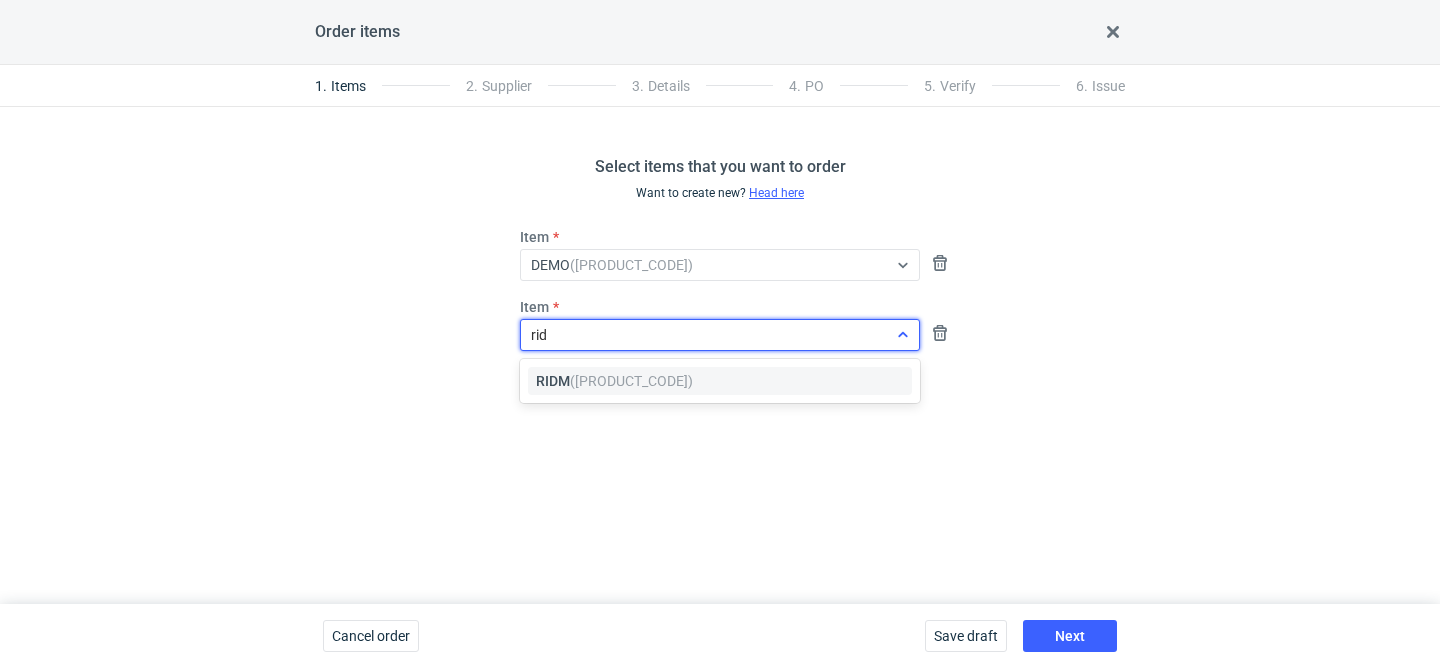 type on "ridm" 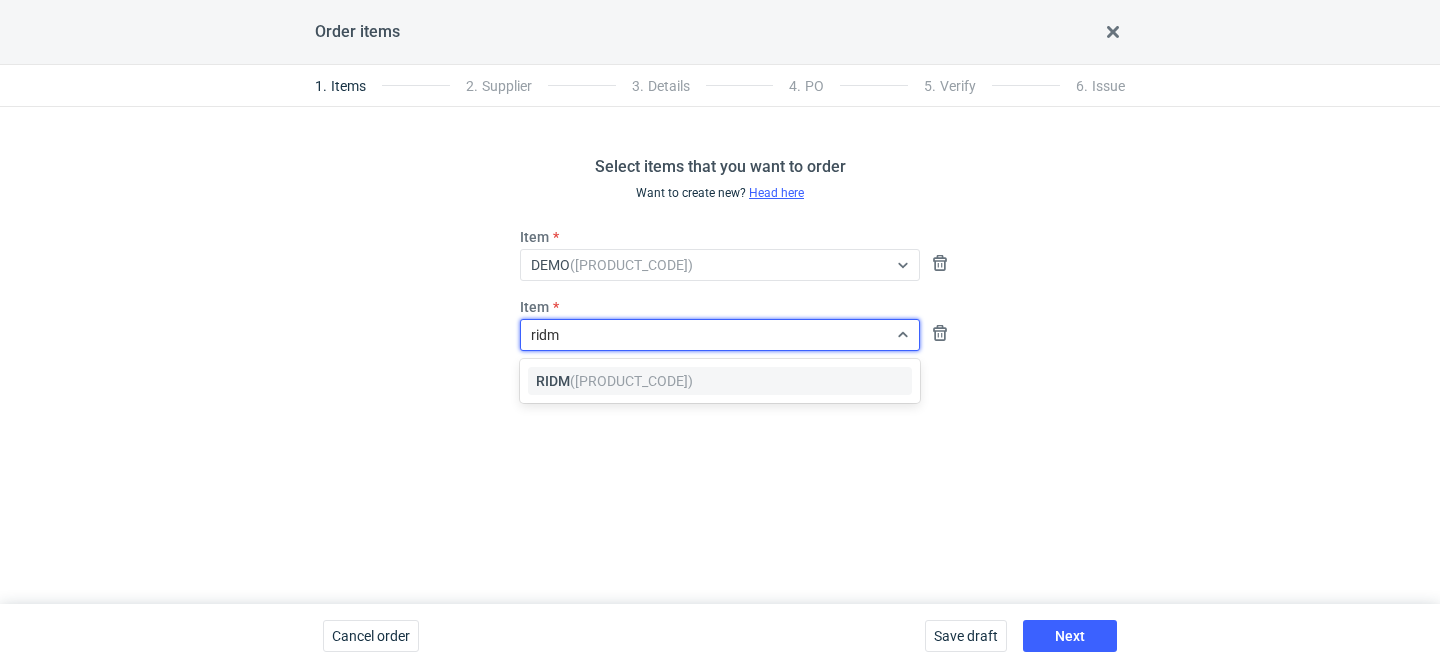 click on "[OPTION] ([PRODUCT_CODE])" at bounding box center [614, 381] 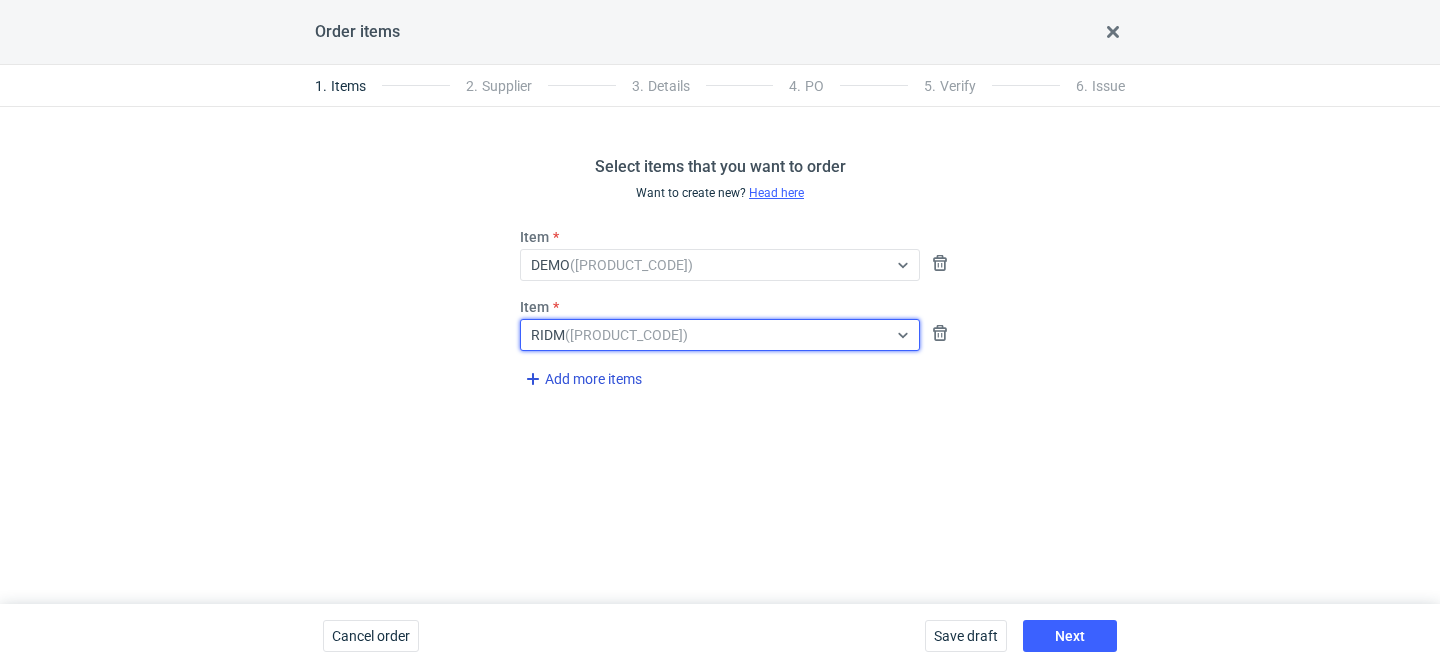 click on "Add more items" at bounding box center [581, 379] 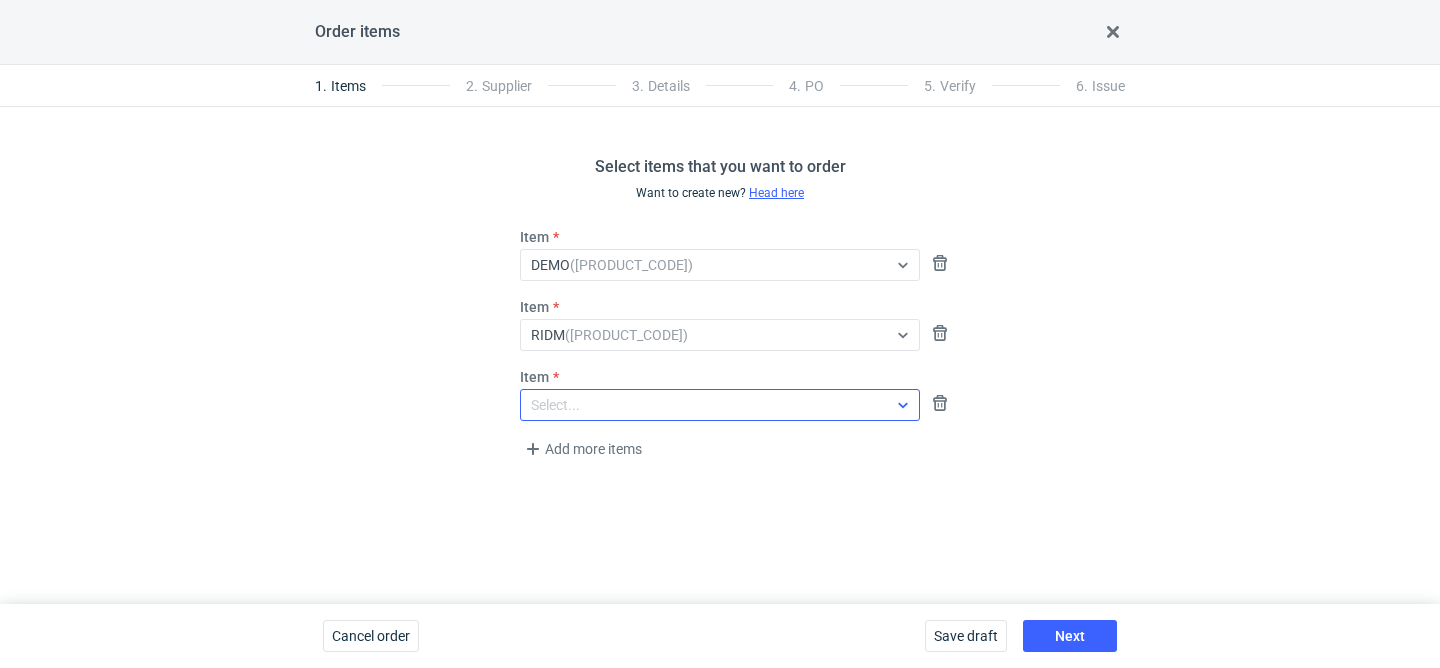 click on "Select..." at bounding box center (704, 265) 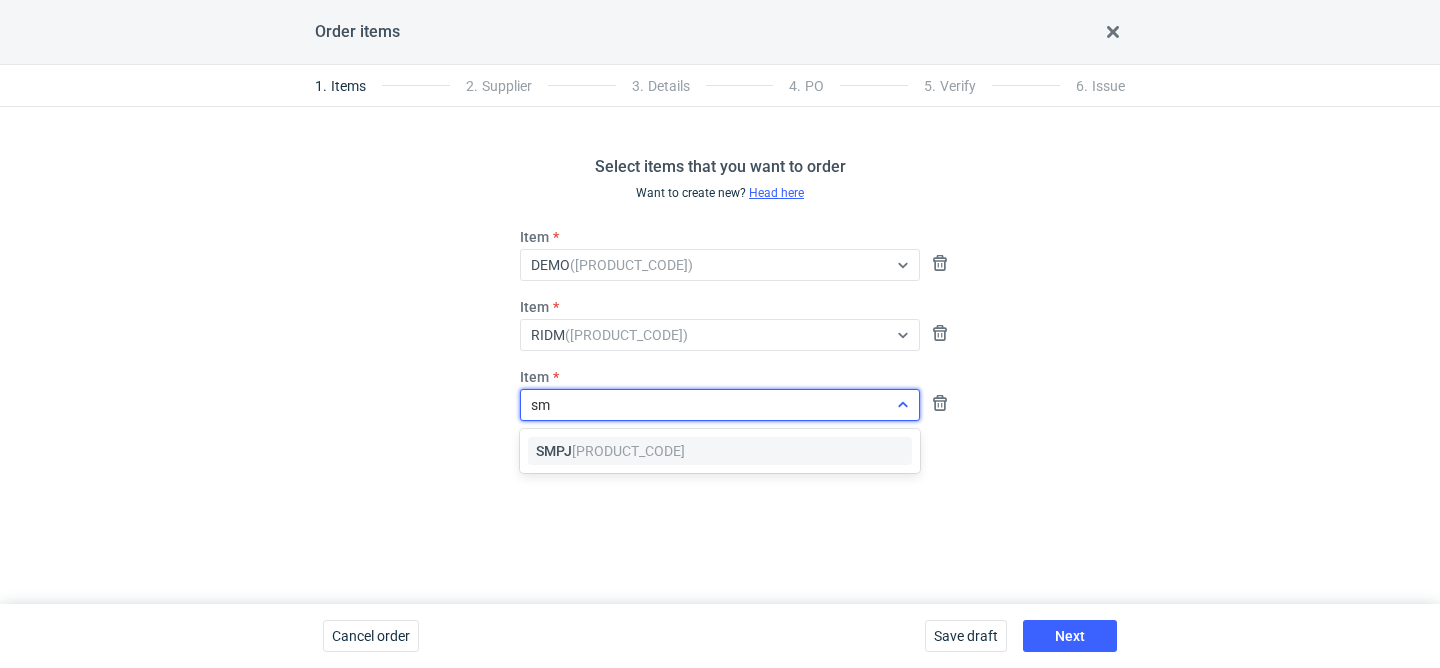 type on "smp" 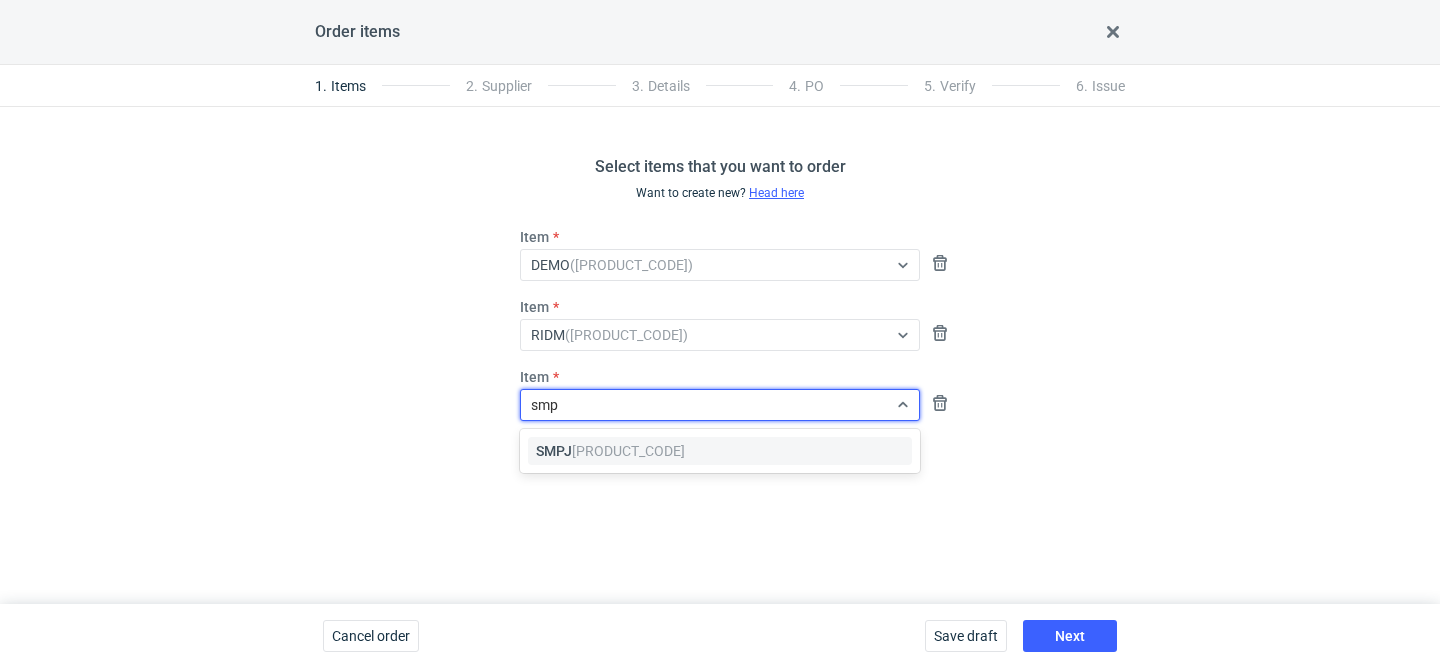click on "[PRODUCT_CODE]" at bounding box center (610, 451) 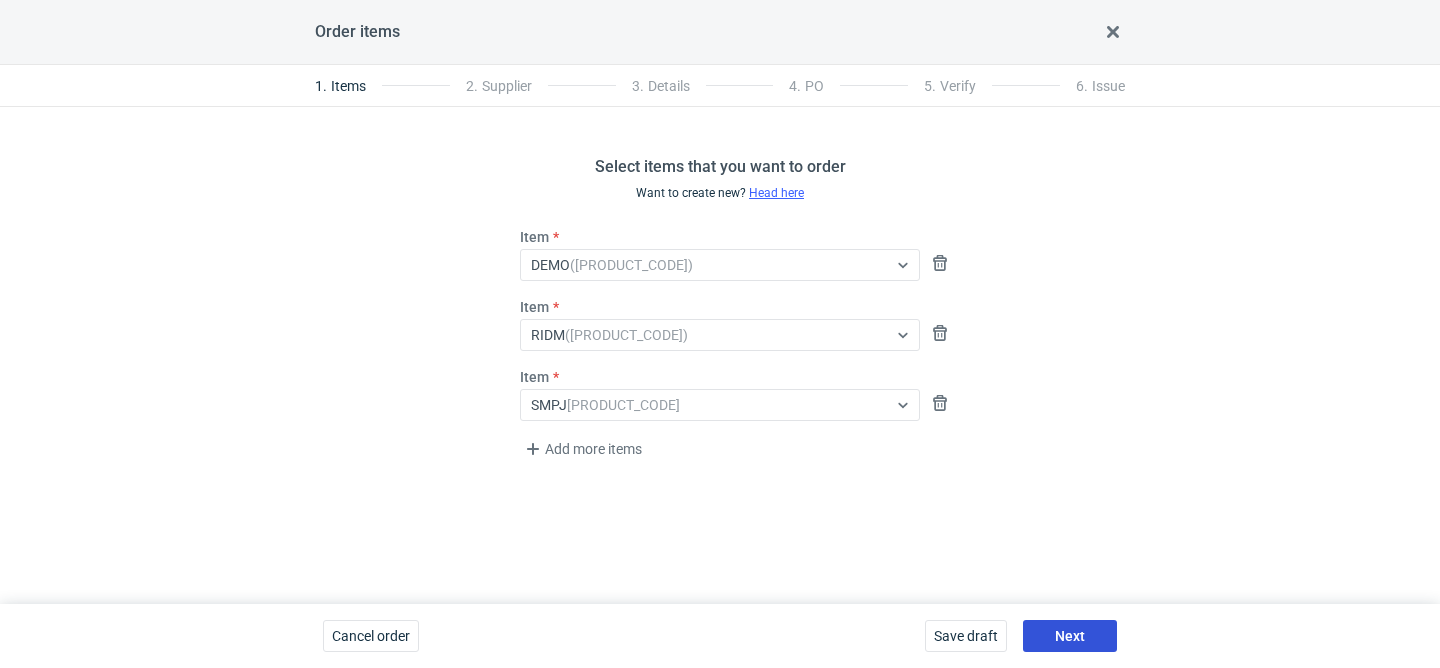 click on "Next" at bounding box center [1070, 636] 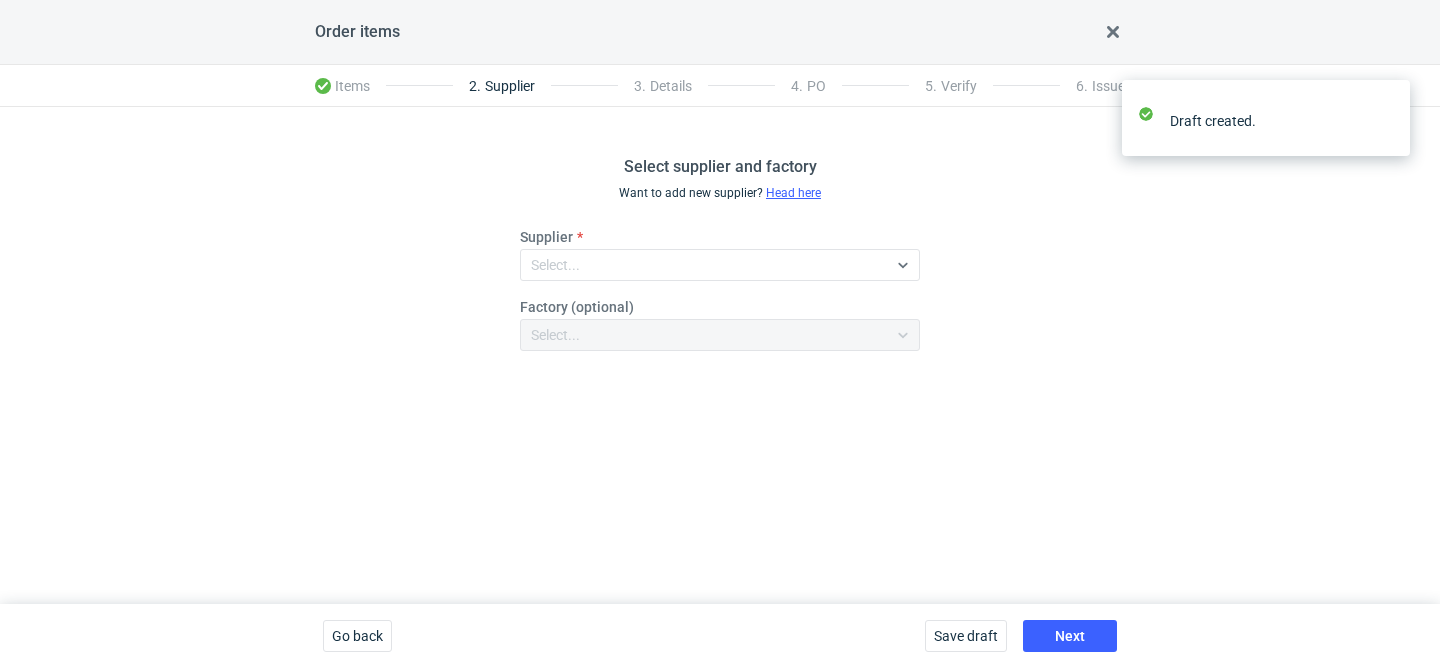 click on "Supplier Select..." at bounding box center [720, 254] 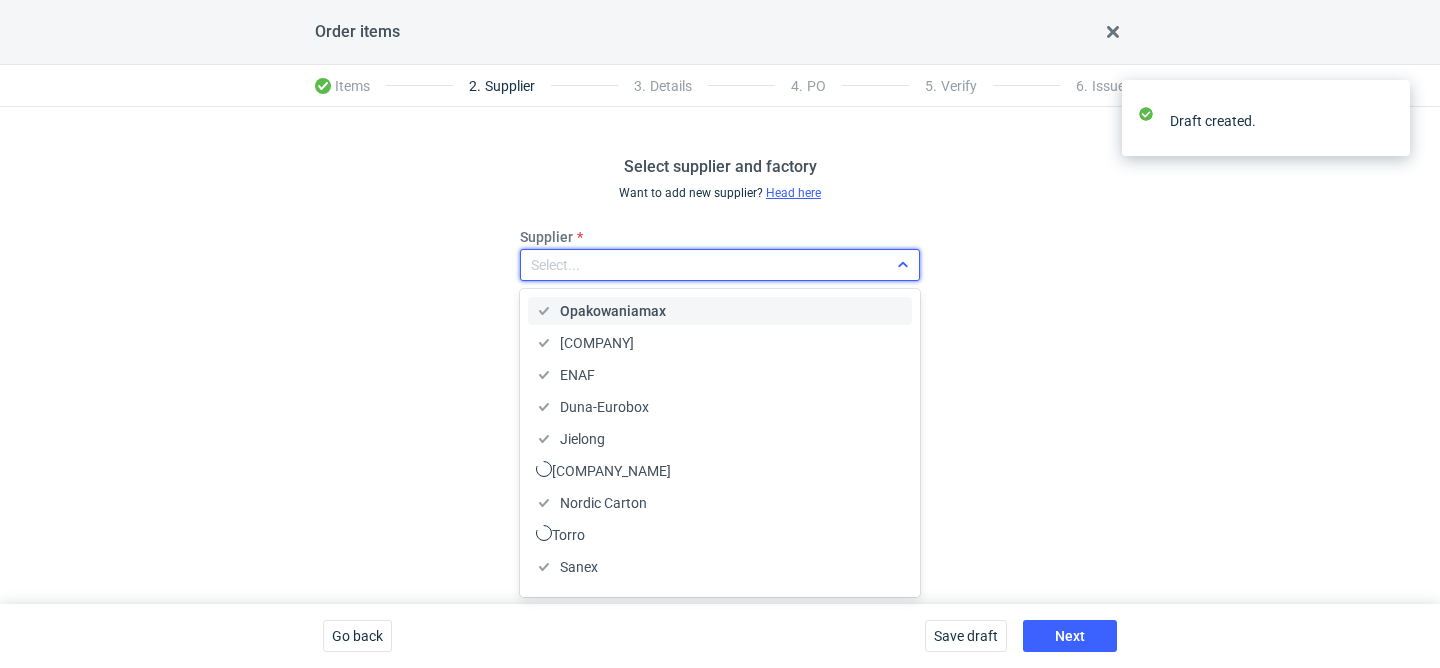 click on "Select..." at bounding box center [704, 265] 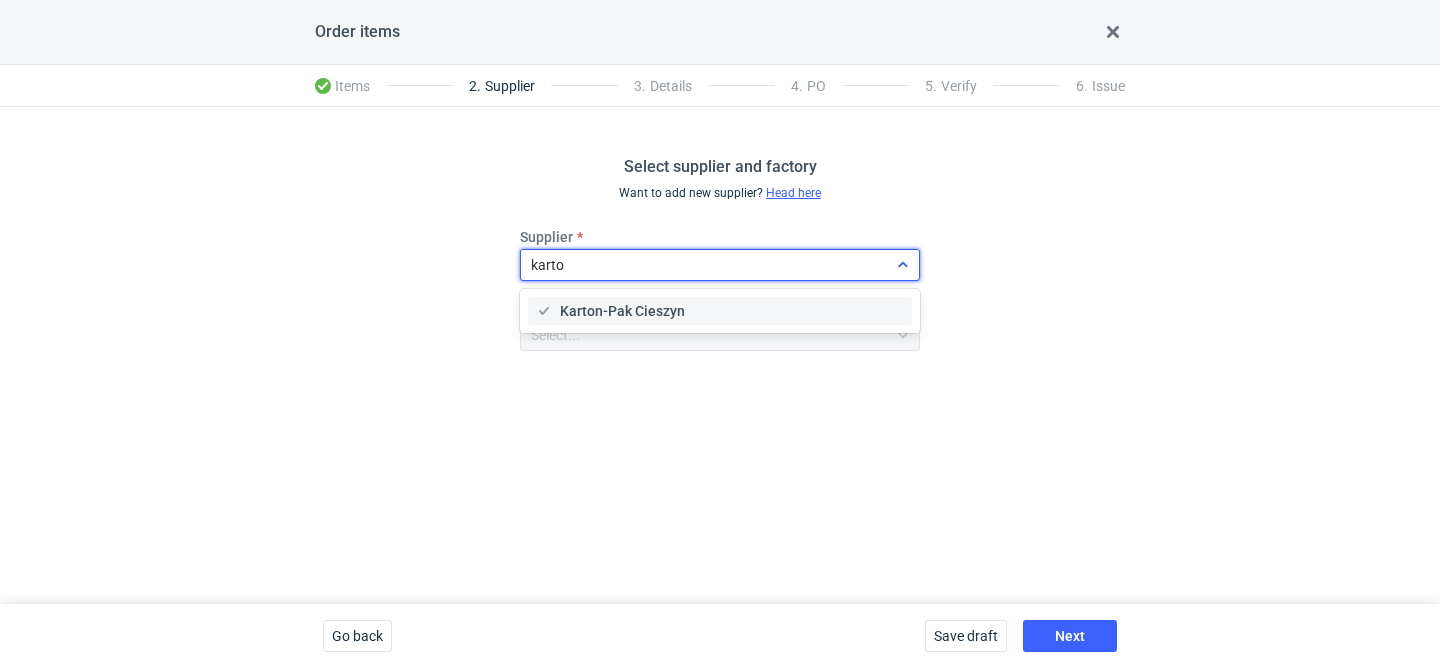 type on "karton" 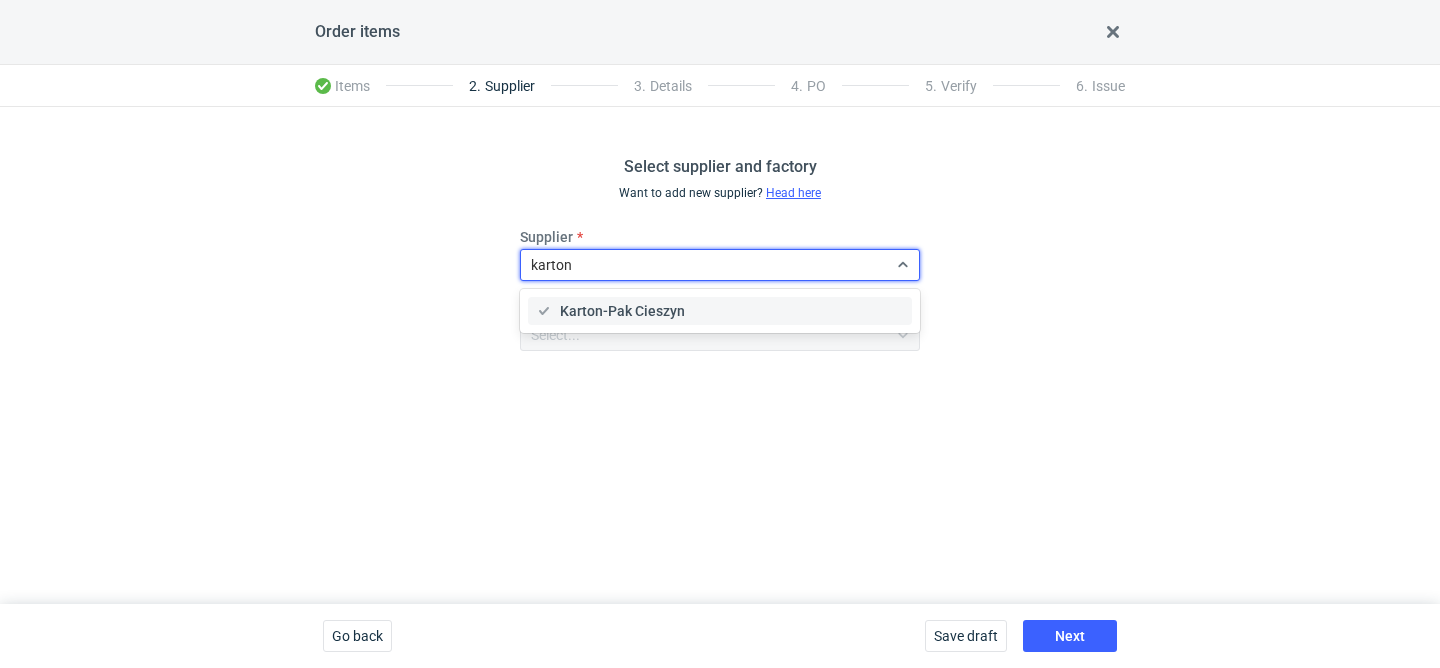 click on "Karton-Pak Cieszyn" at bounding box center [622, 311] 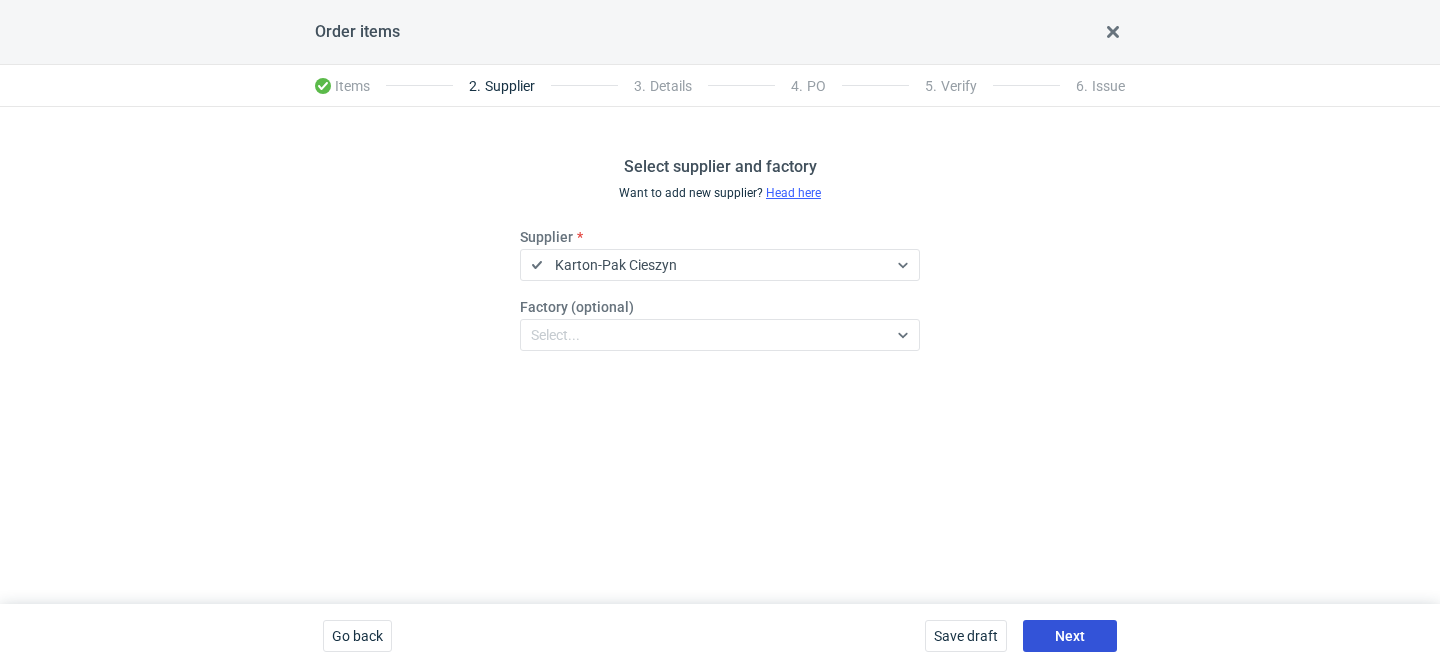 click on "Next" at bounding box center [1070, 636] 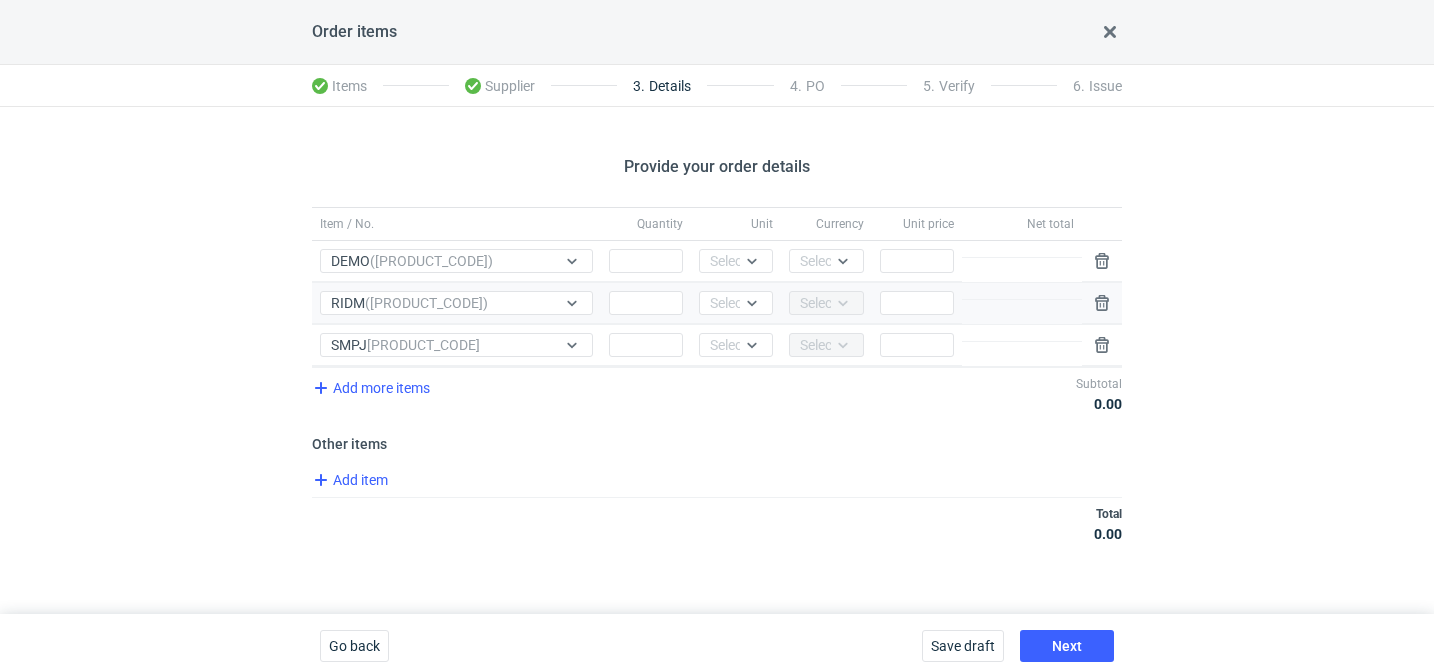 click on "Quantity" at bounding box center (646, 303) 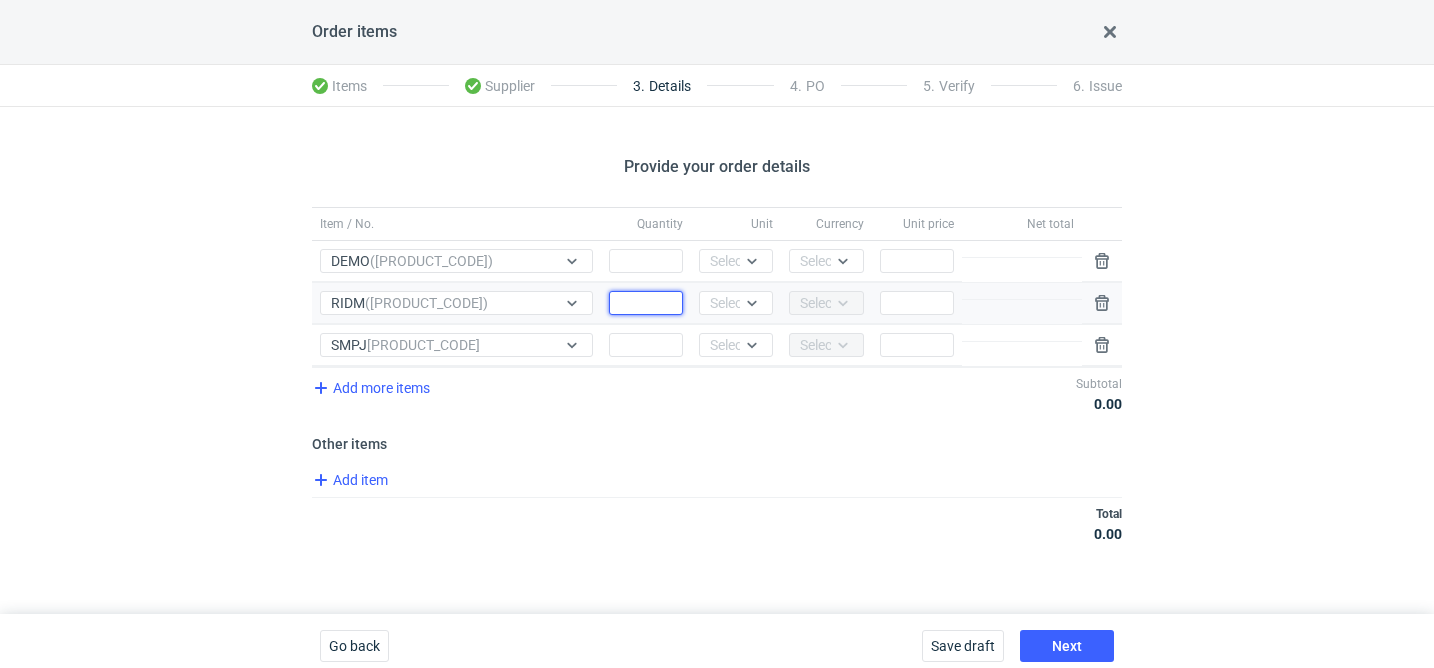 click on "Quantity" at bounding box center [646, 303] 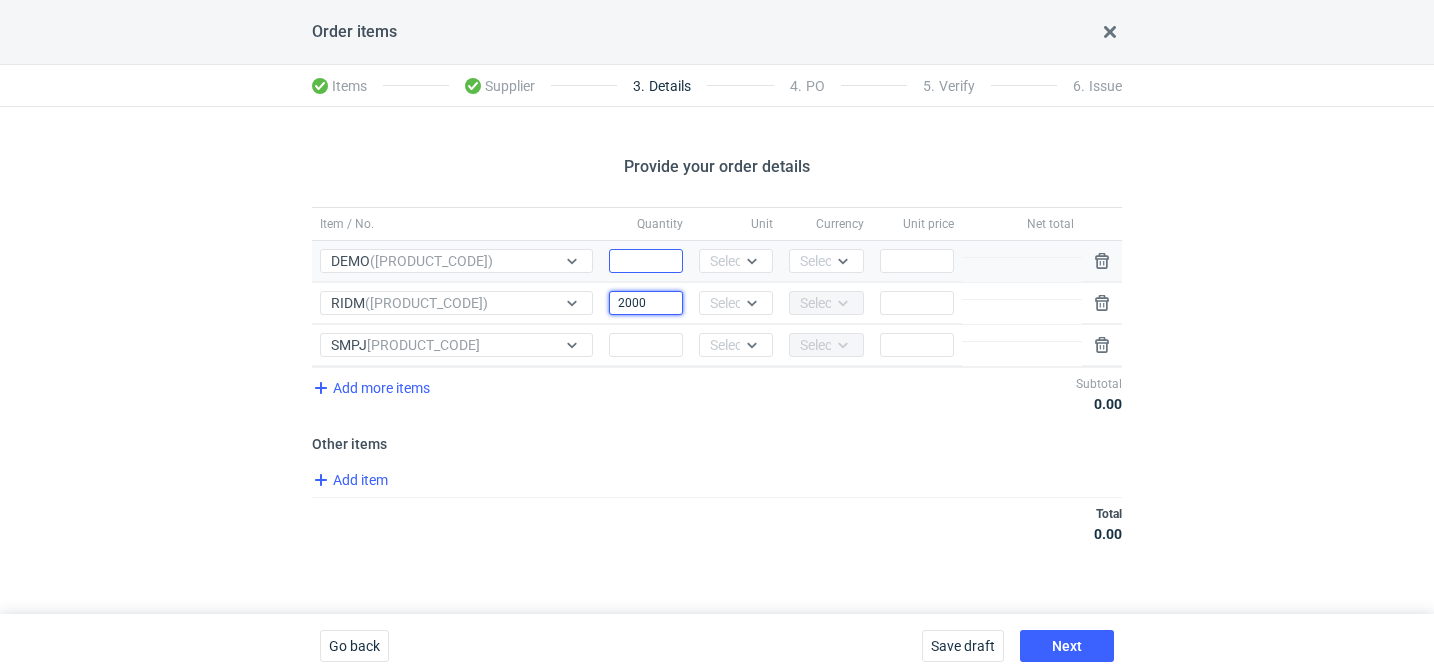 type on "2000" 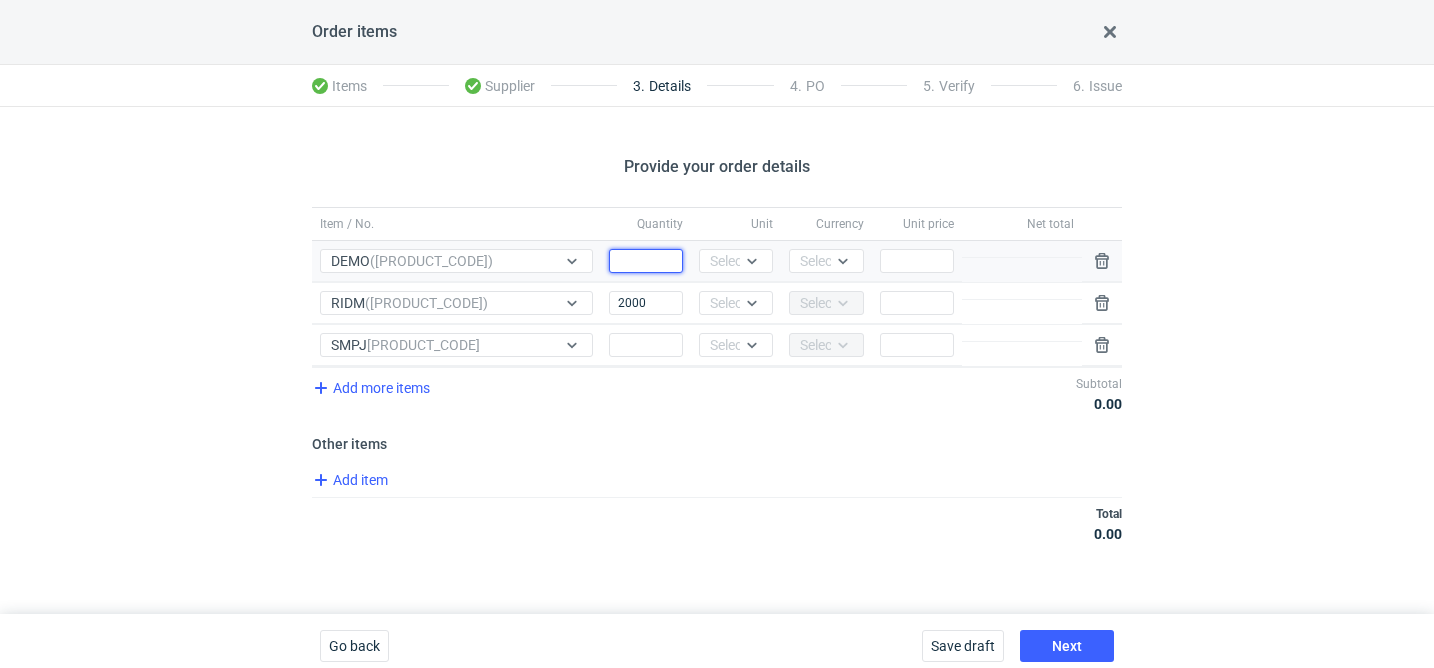 click on "Quantity" at bounding box center [646, 261] 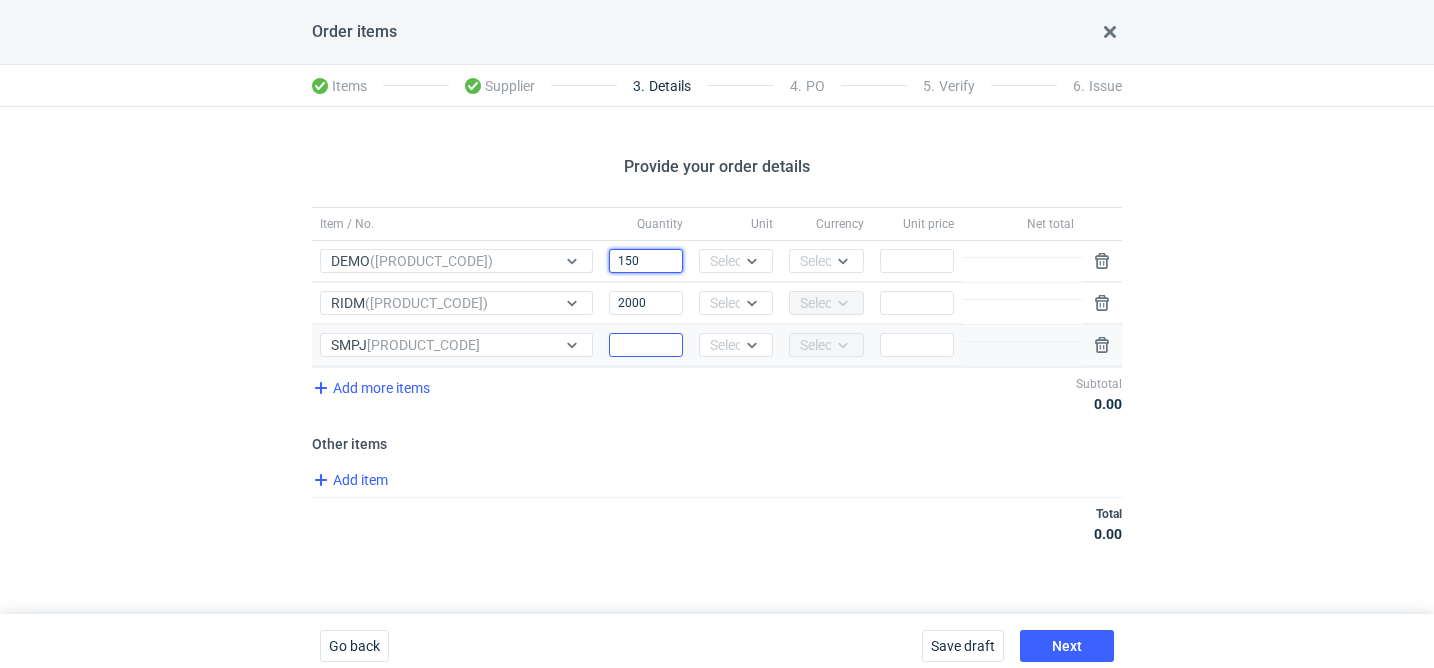 type on "150" 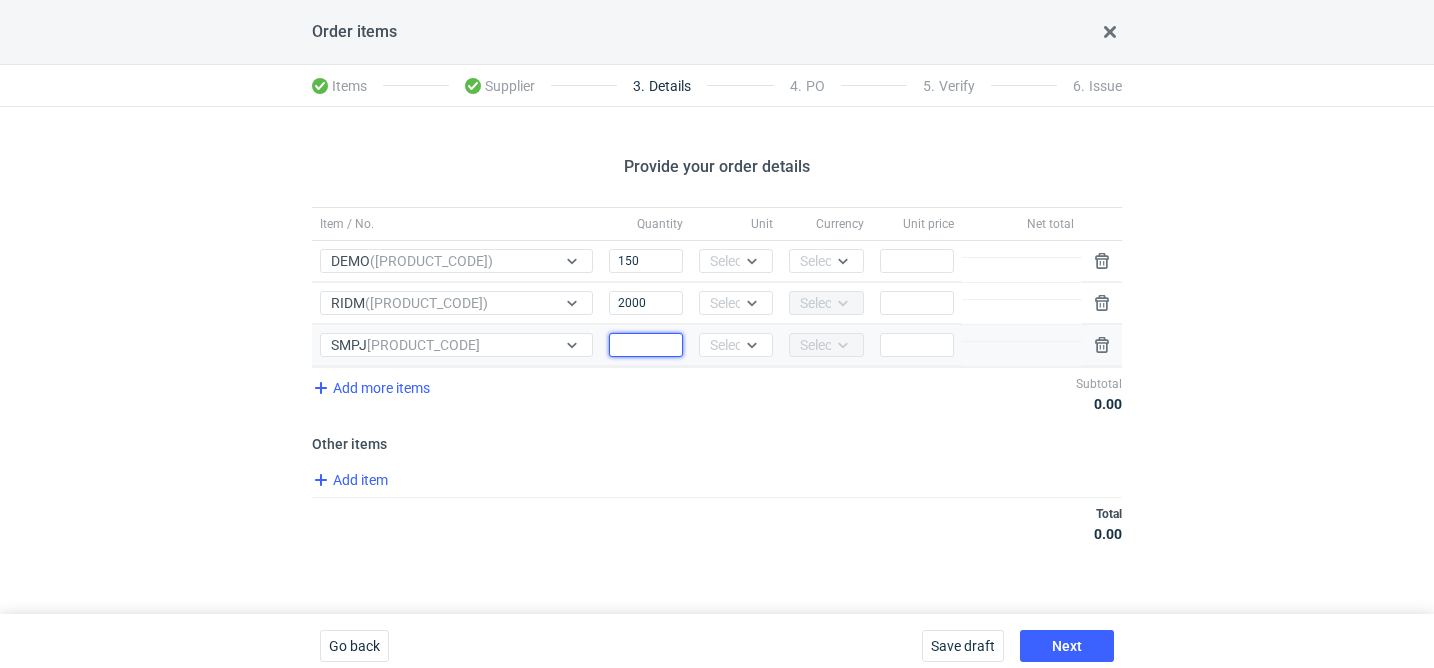 click on "Quantity" at bounding box center [646, 345] 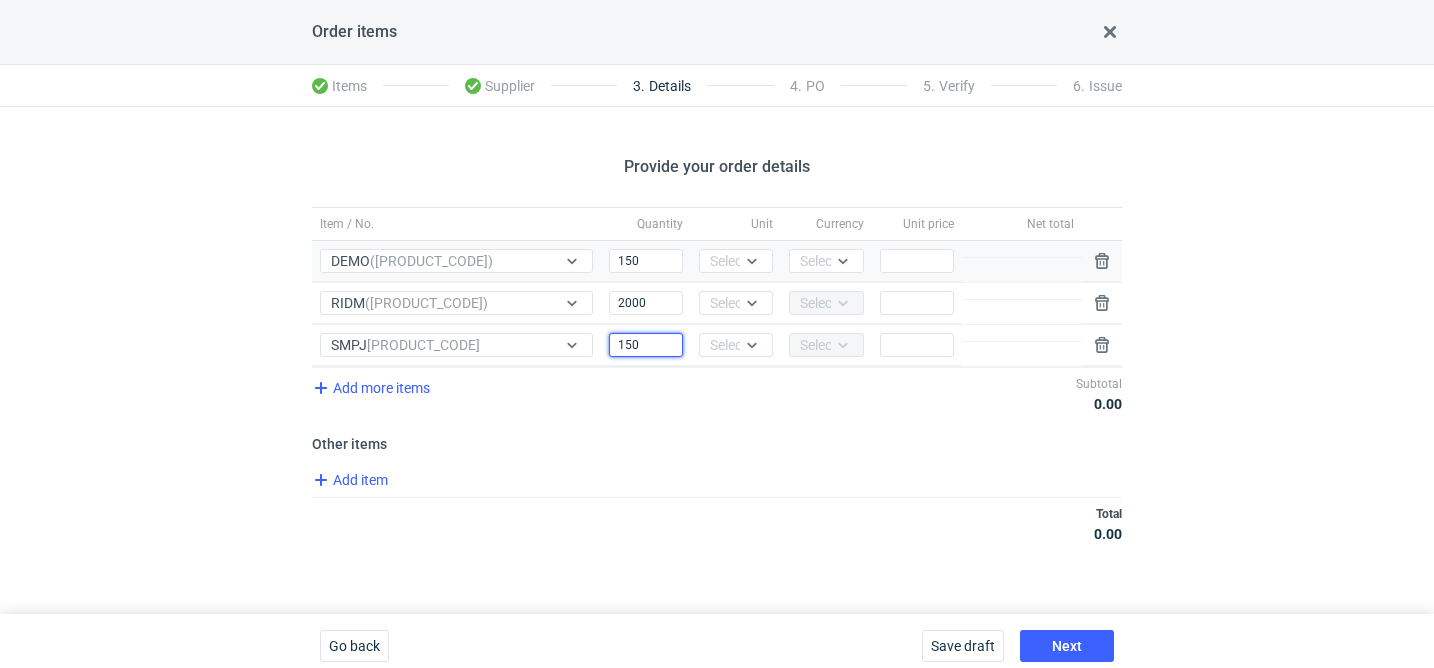 type on "150" 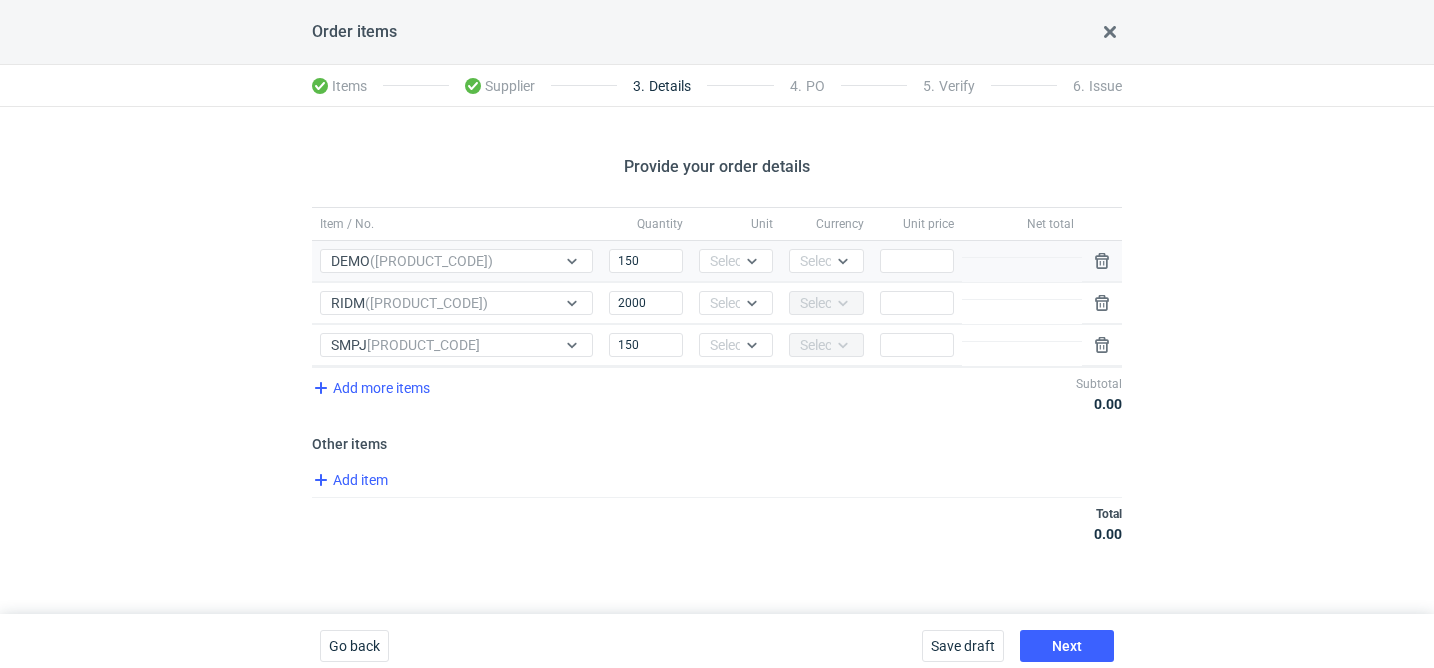 click on "Unit Select..." at bounding box center (736, 261) 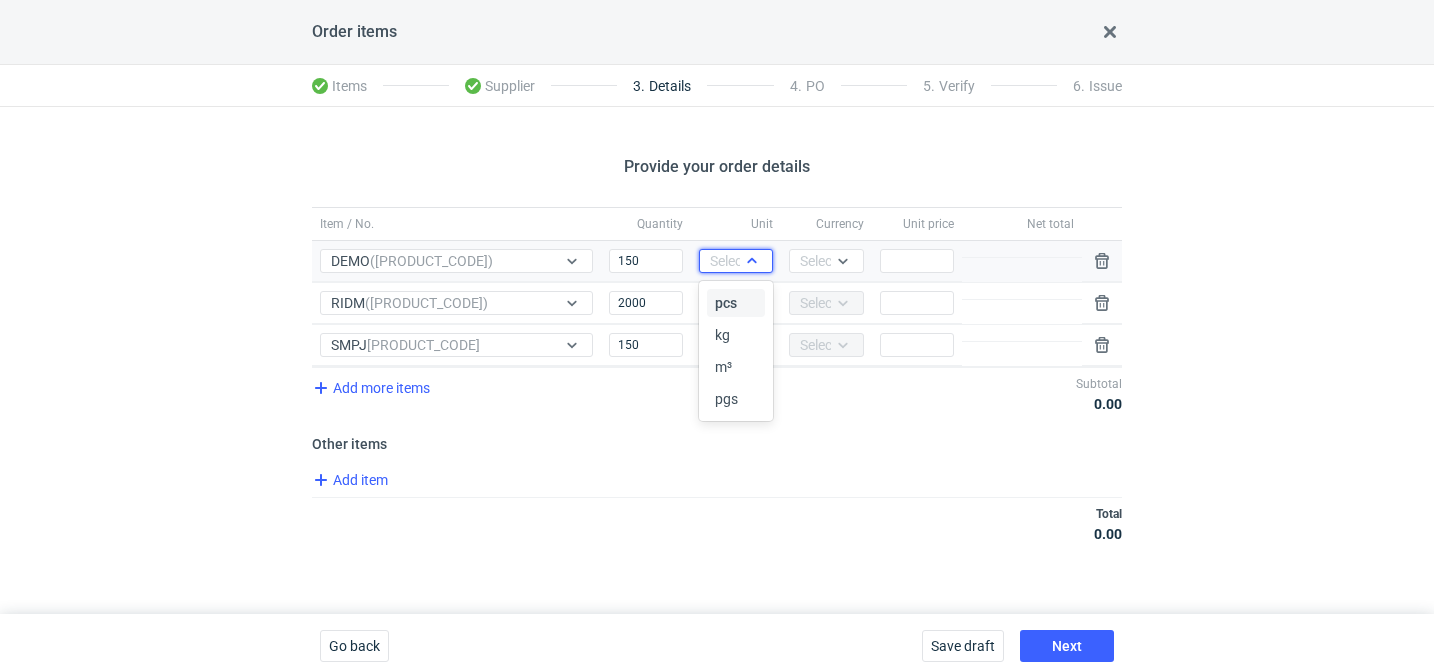 click on "Select..." at bounding box center [734, 261] 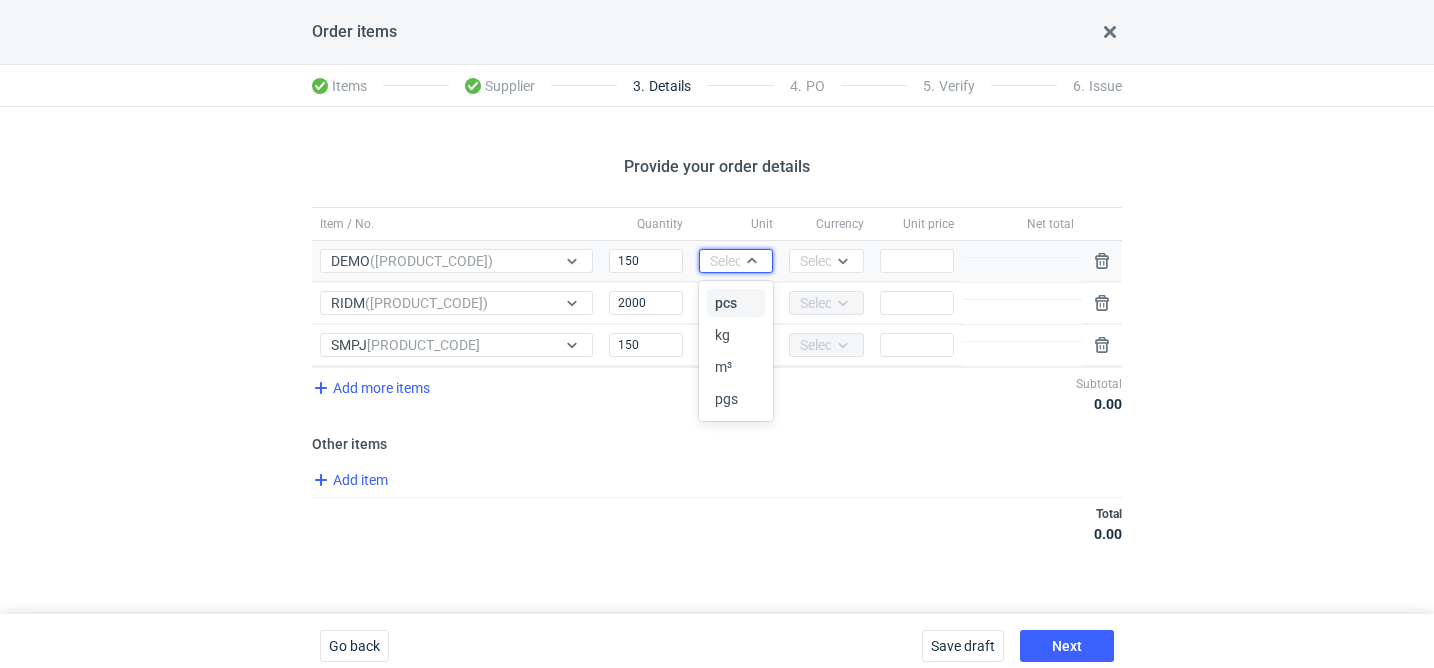 click on "pcs" at bounding box center [726, 303] 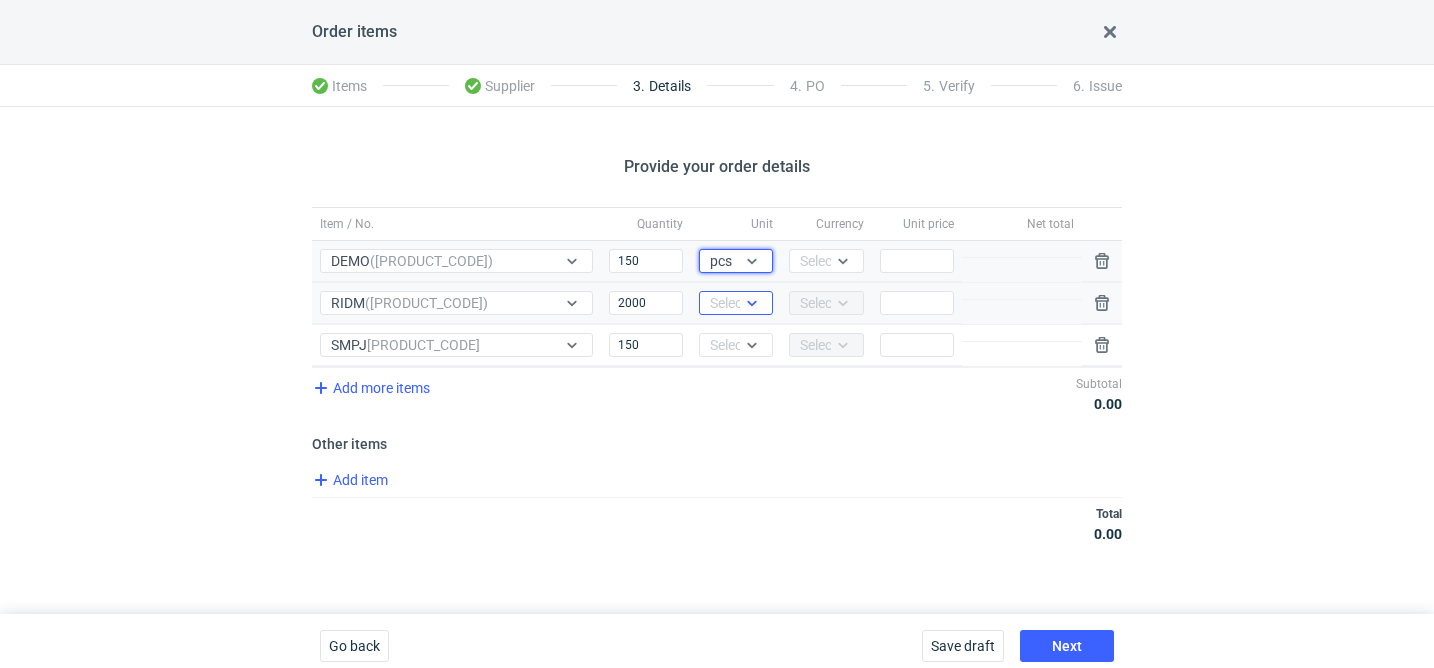 click on "Select..." at bounding box center [734, 303] 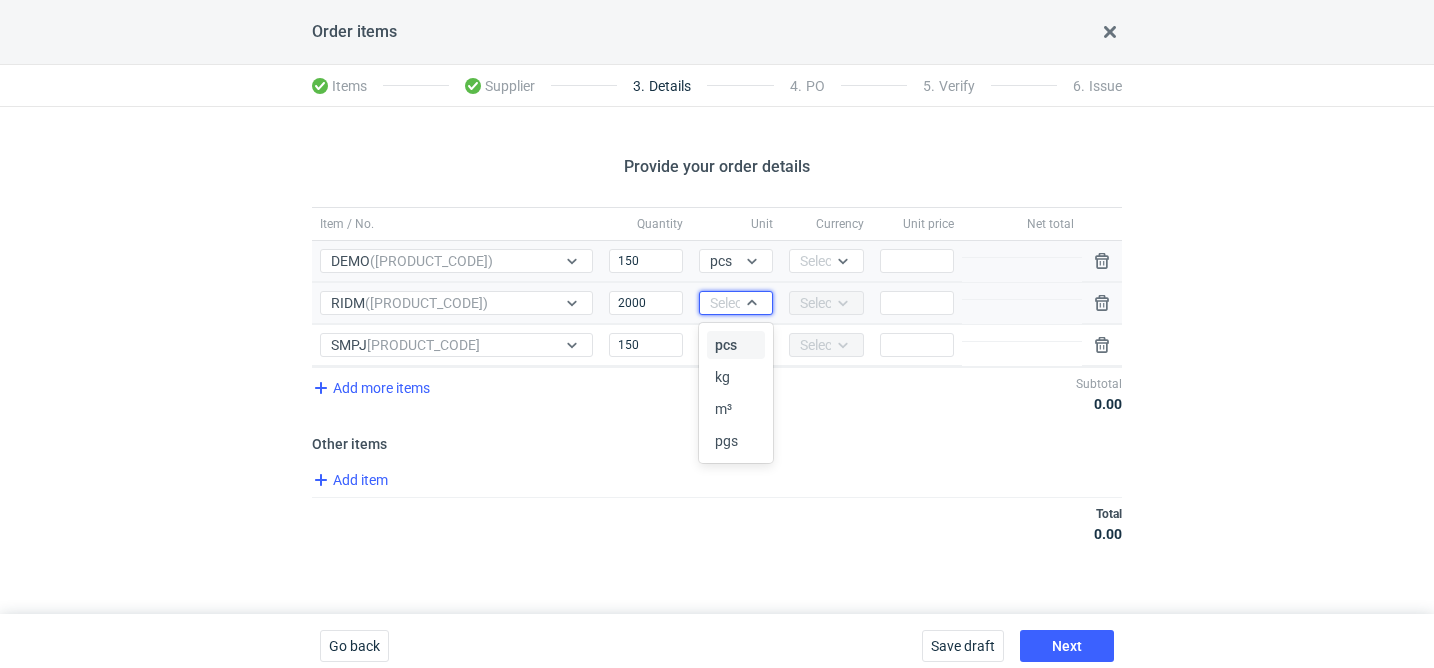 click on "pcs" at bounding box center (726, 345) 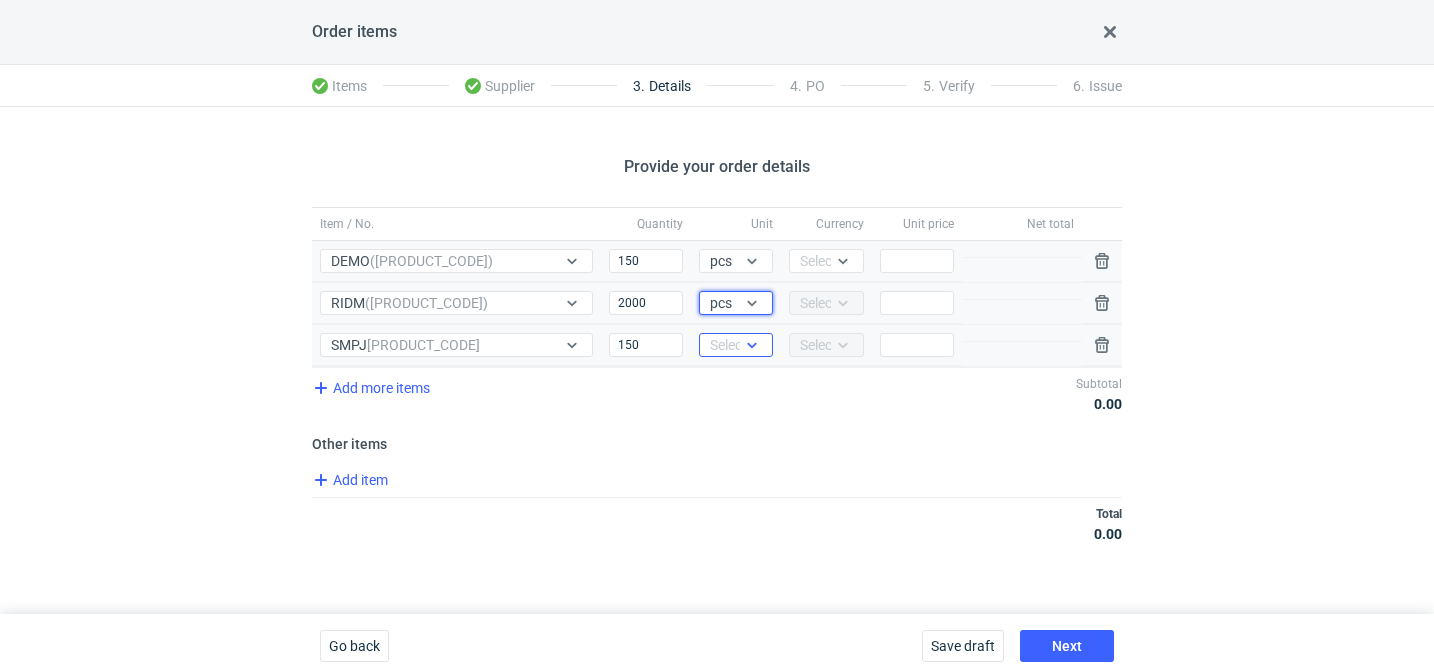 click on "Select..." at bounding box center (736, 345) 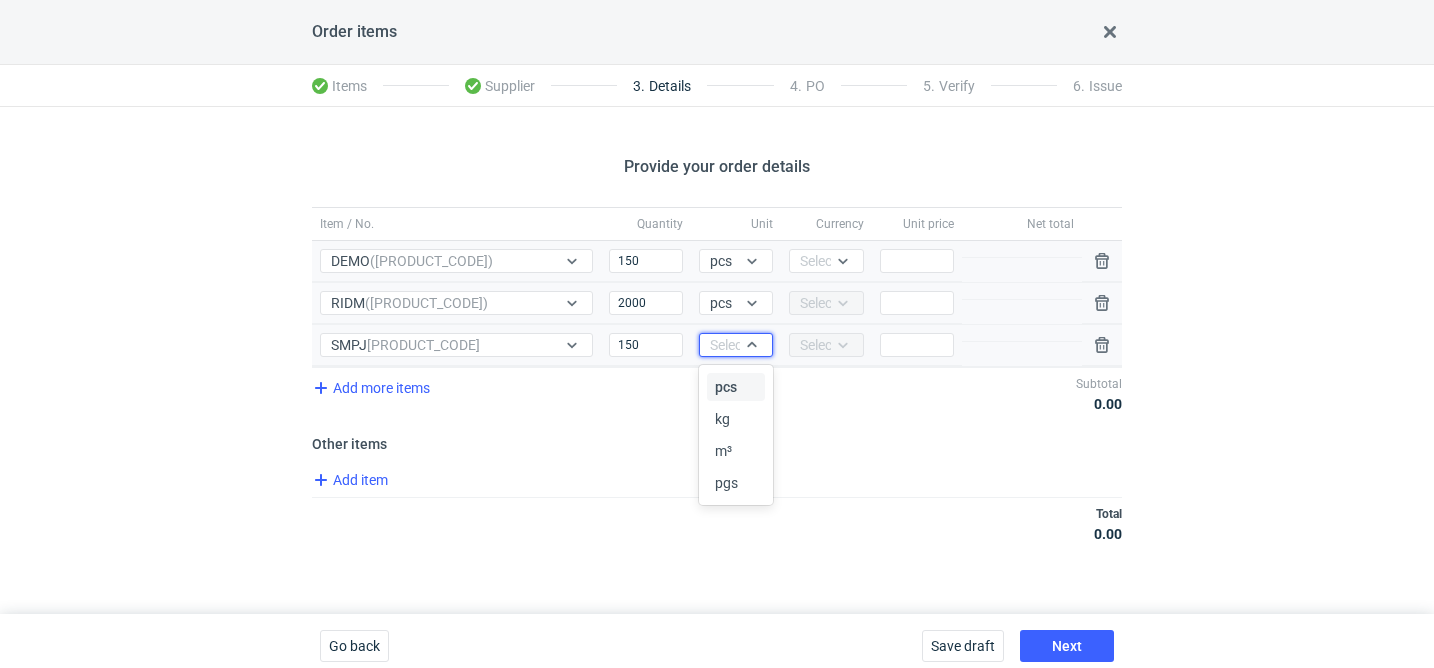 click on "pcs" at bounding box center [726, 387] 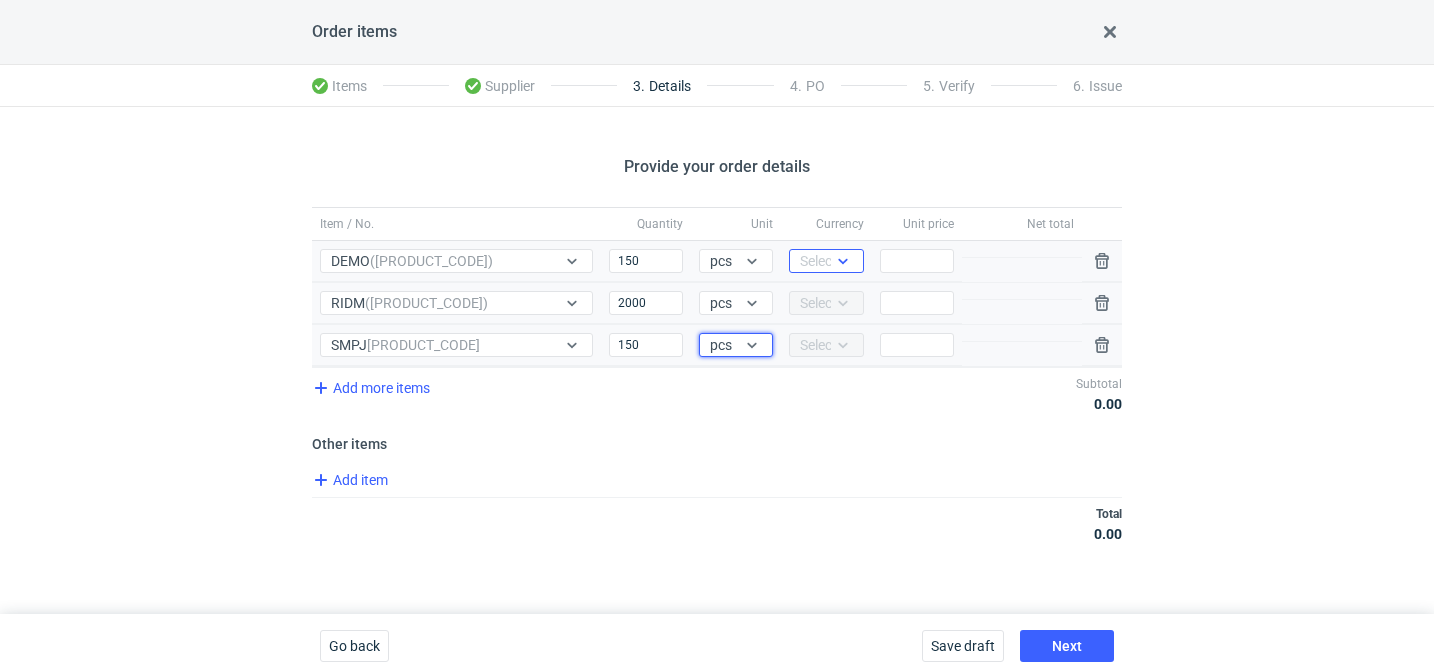 click on "Select..." at bounding box center (824, 261) 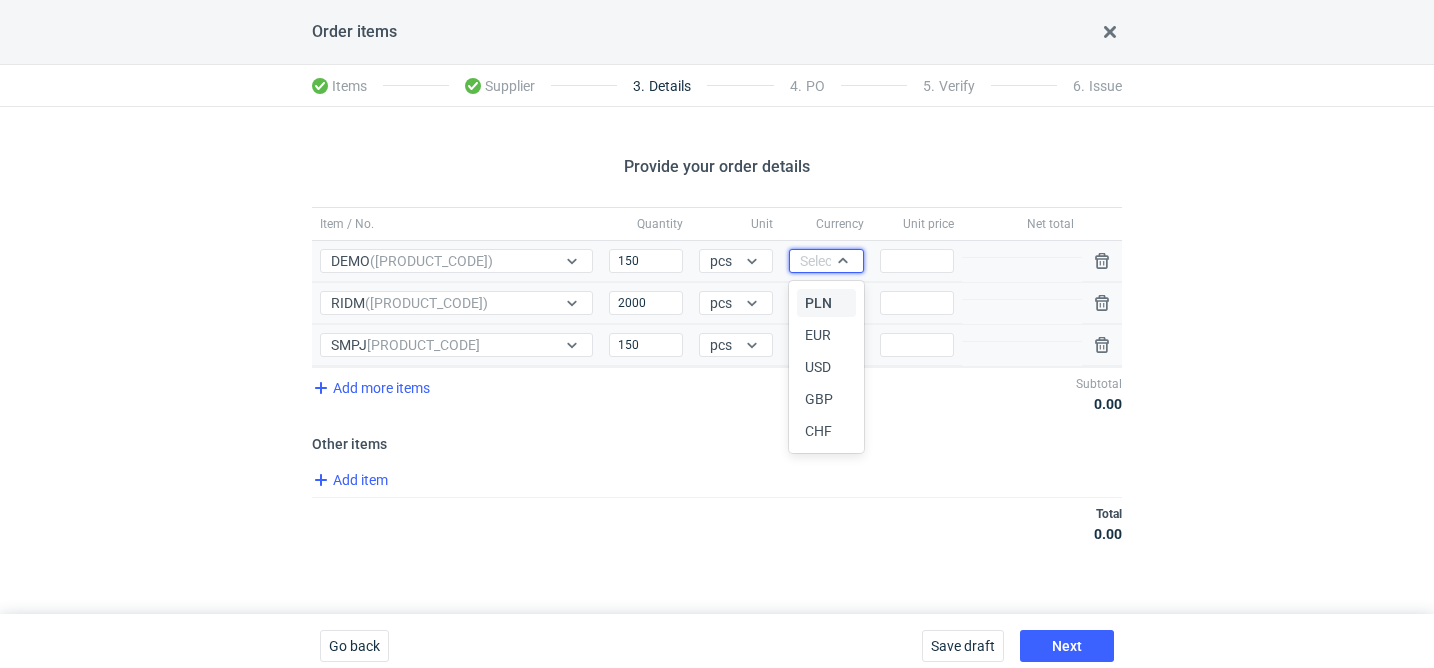 click on "PLN" at bounding box center (826, 303) 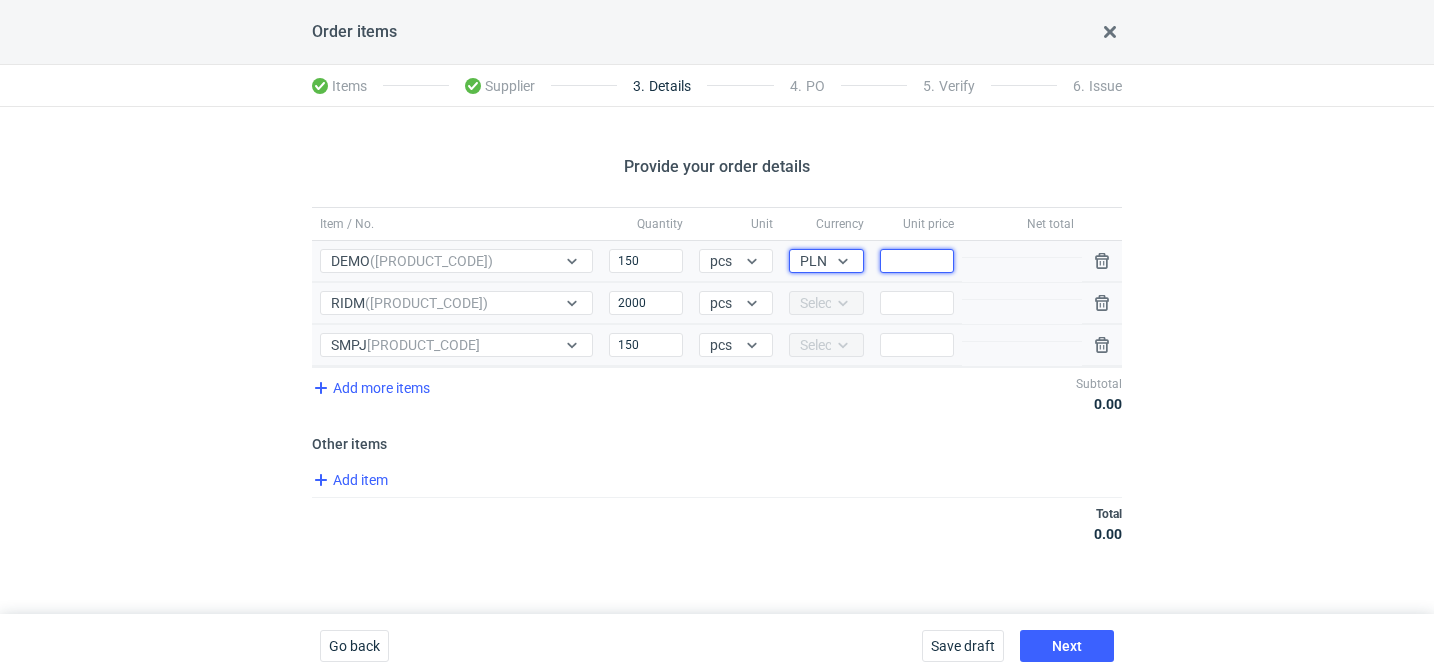 click on "Price" at bounding box center (917, 261) 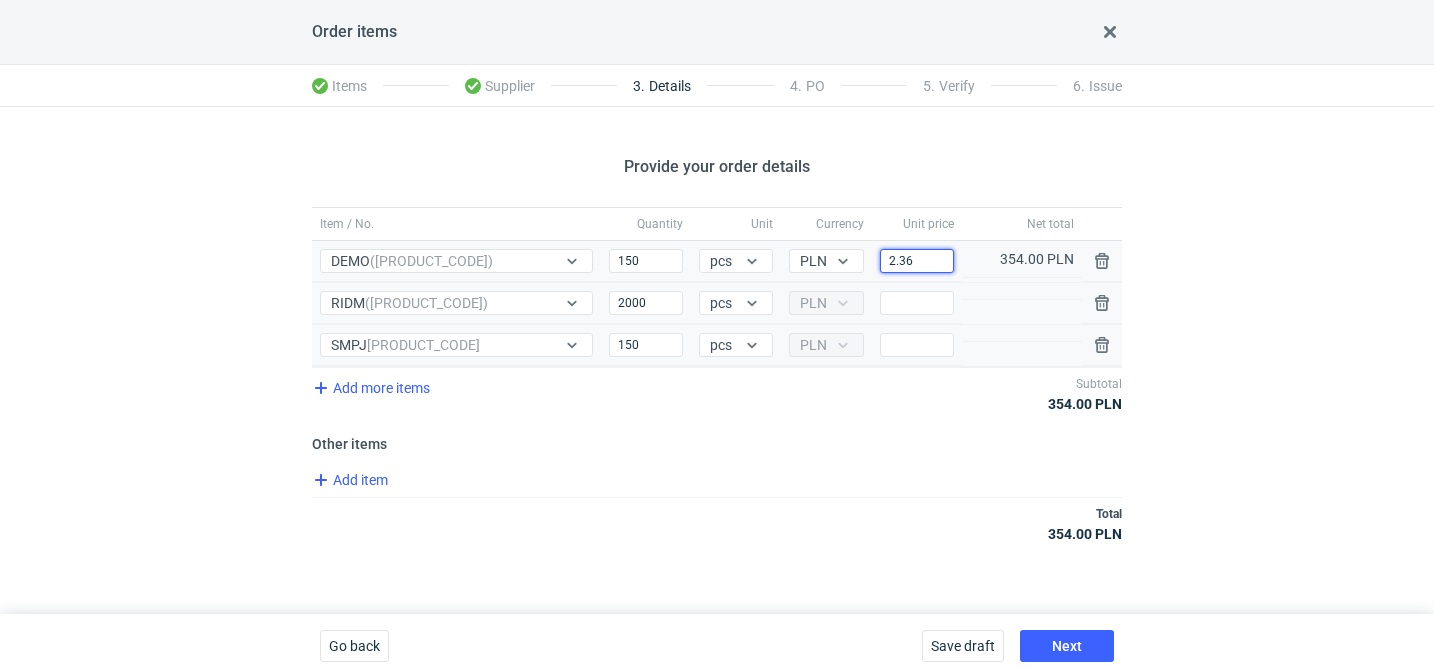click on "2.36" at bounding box center [917, 261] 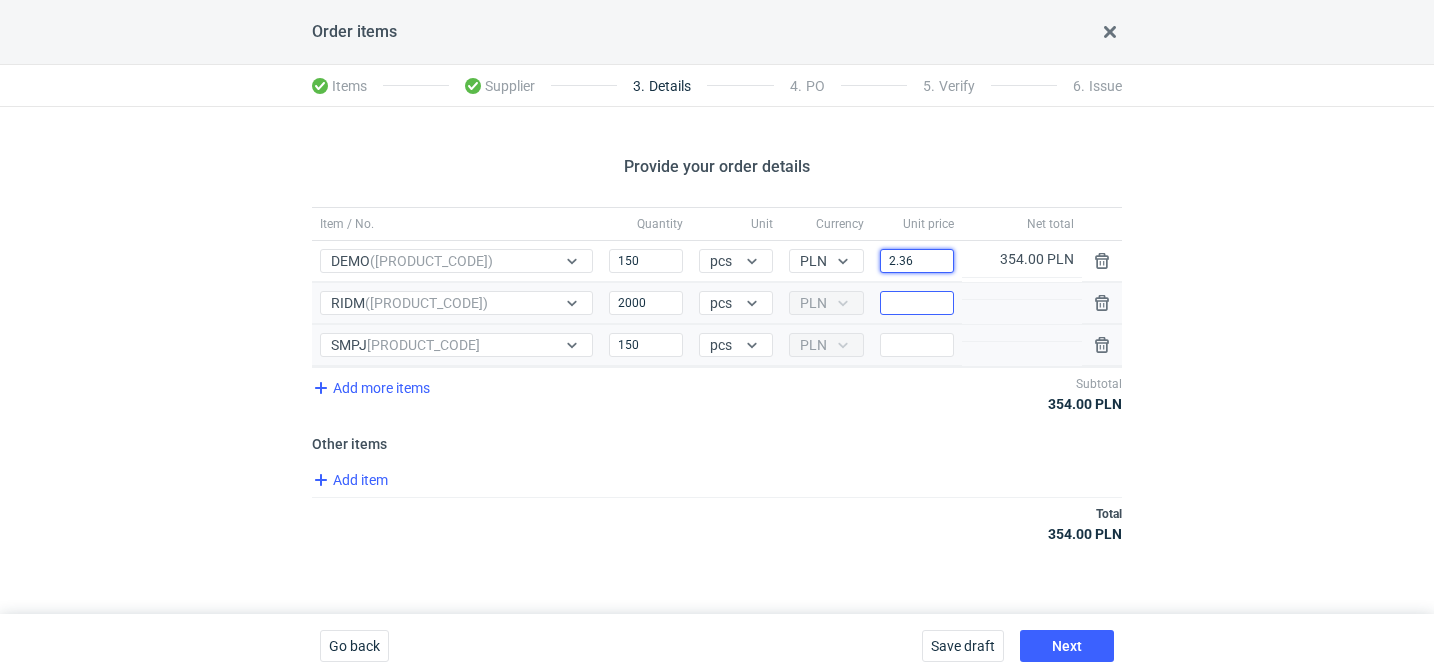type on "2.36" 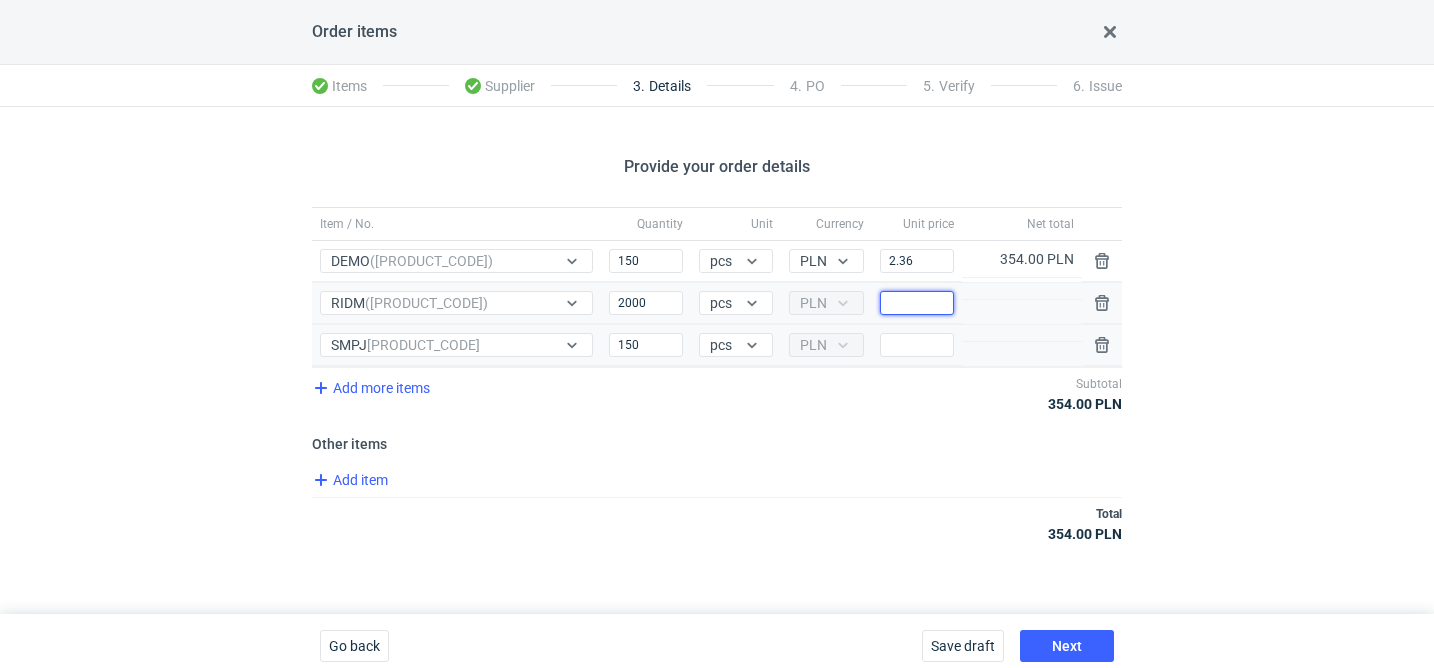 click on "Price" at bounding box center [917, 303] 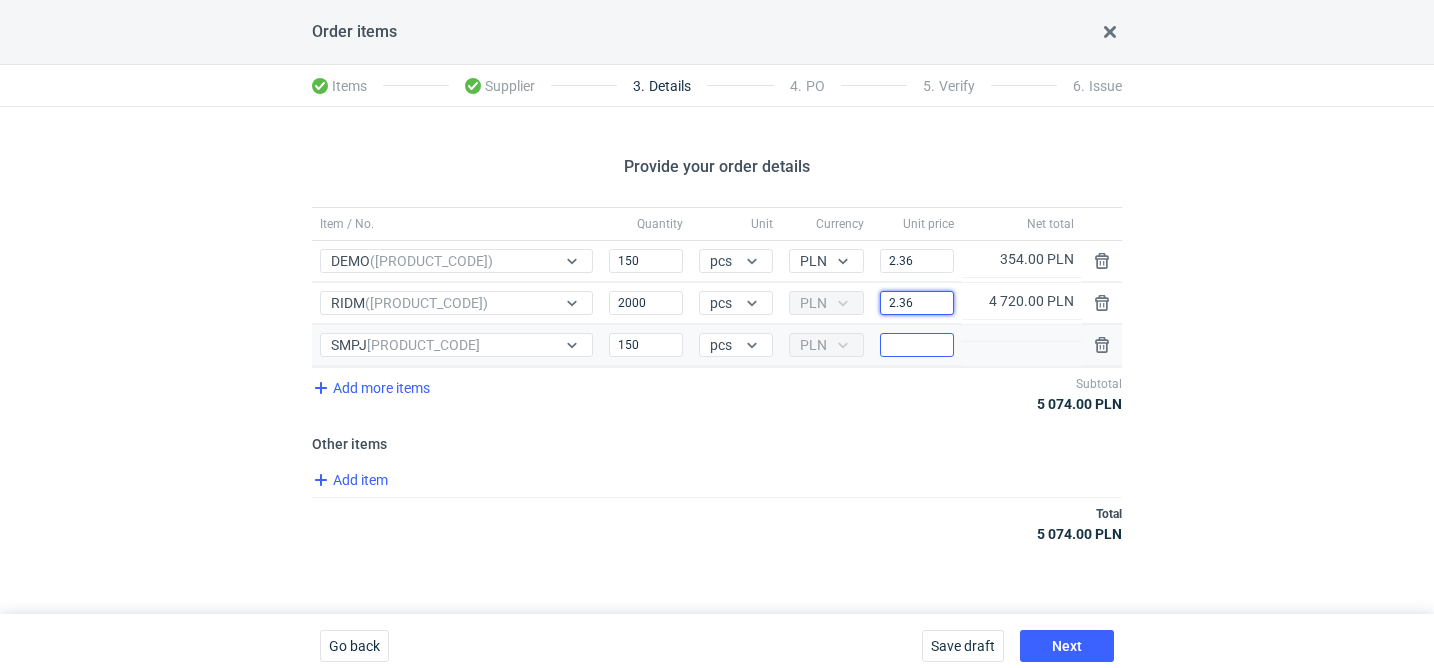 type on "2.36" 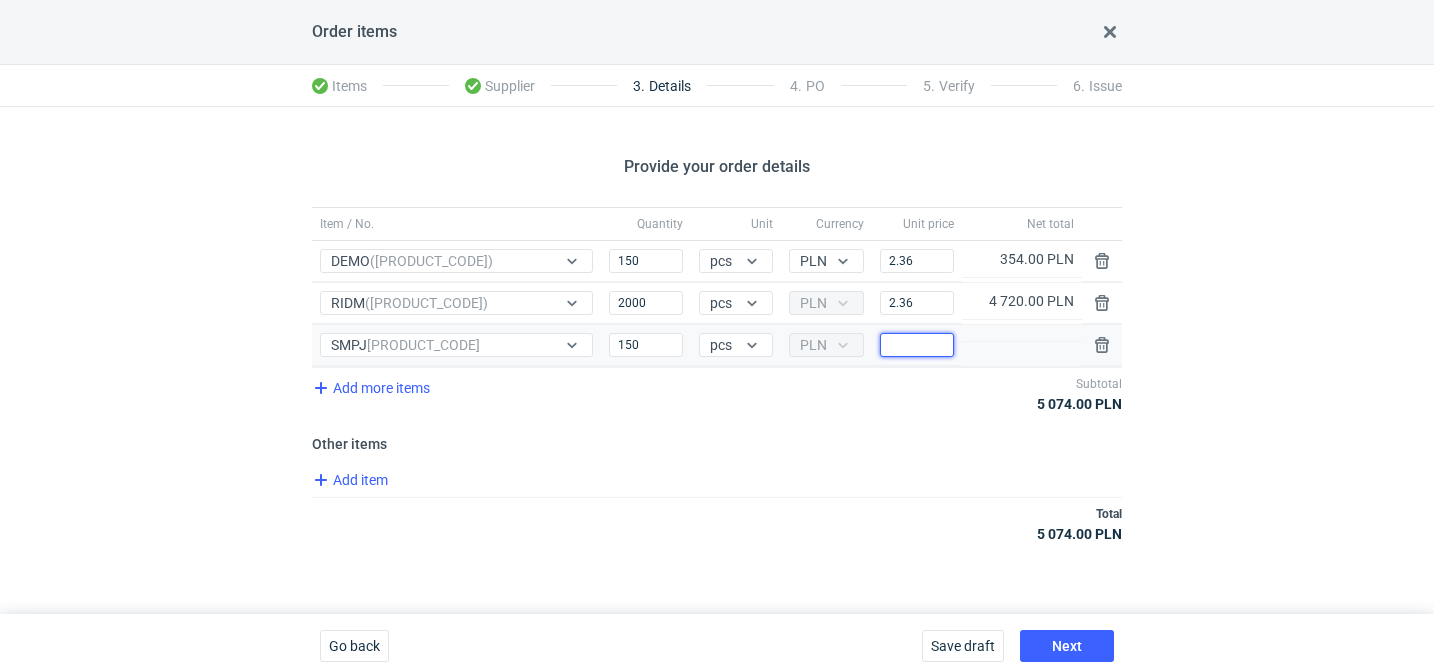 click on "Price" at bounding box center [917, 345] 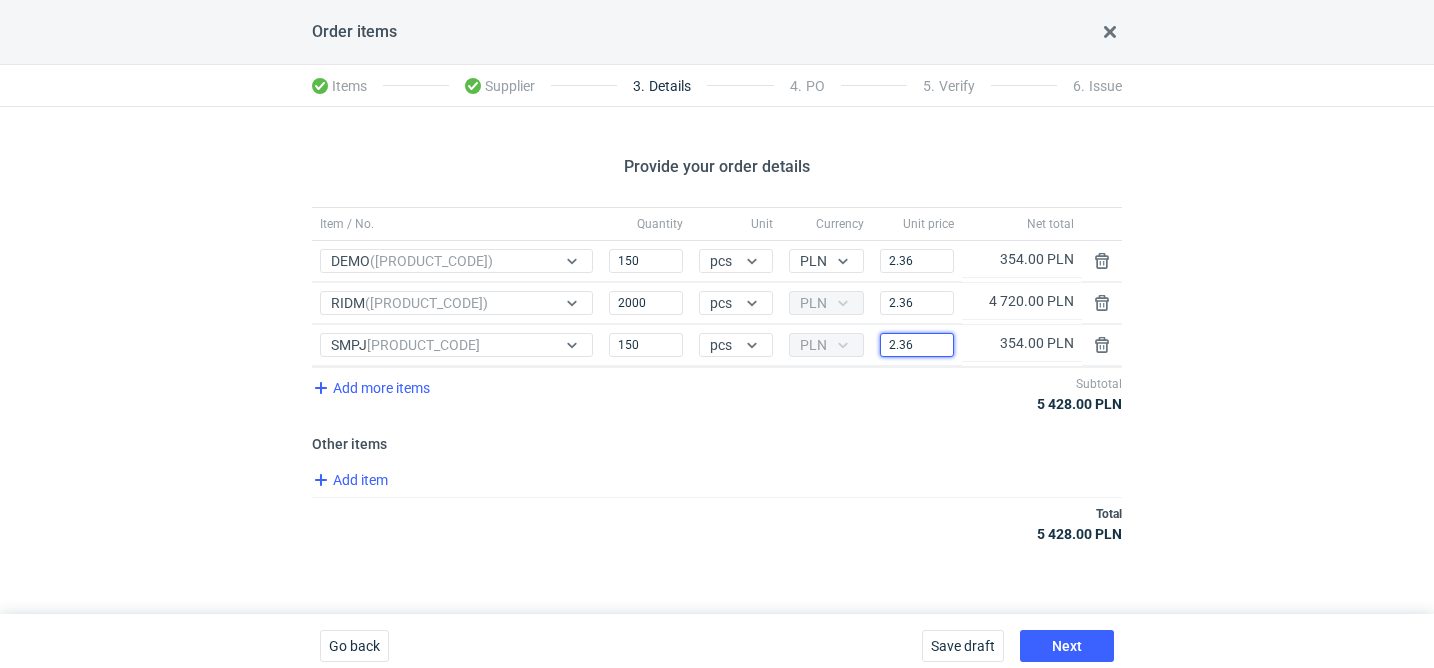 type on "2.36" 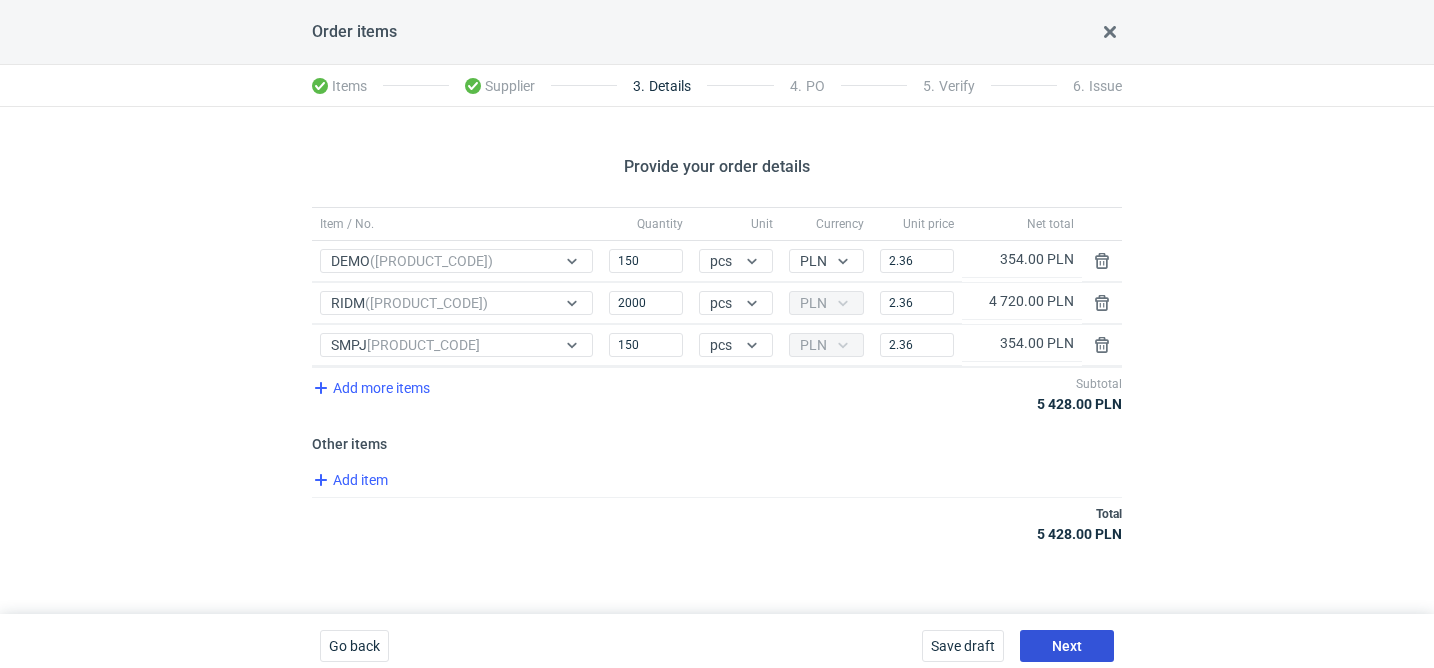 click on "Next" at bounding box center [1067, 646] 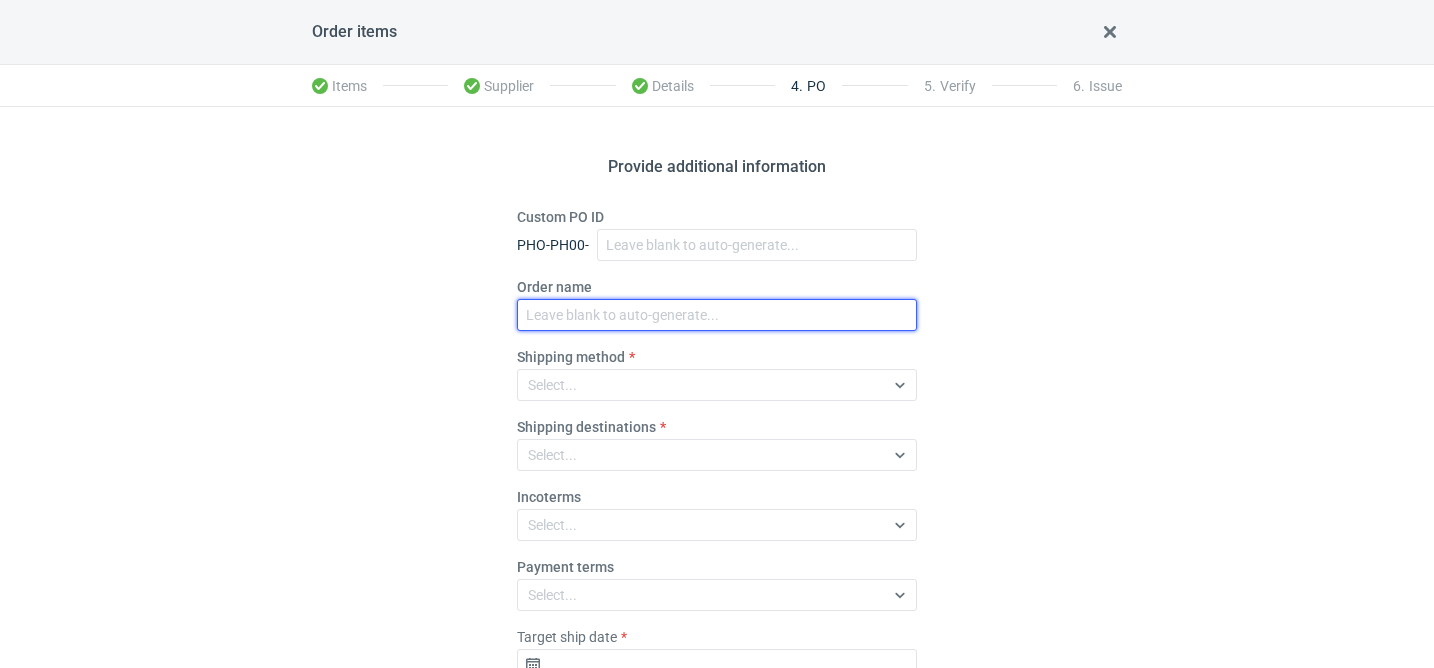 click on "Order name" at bounding box center [717, 315] 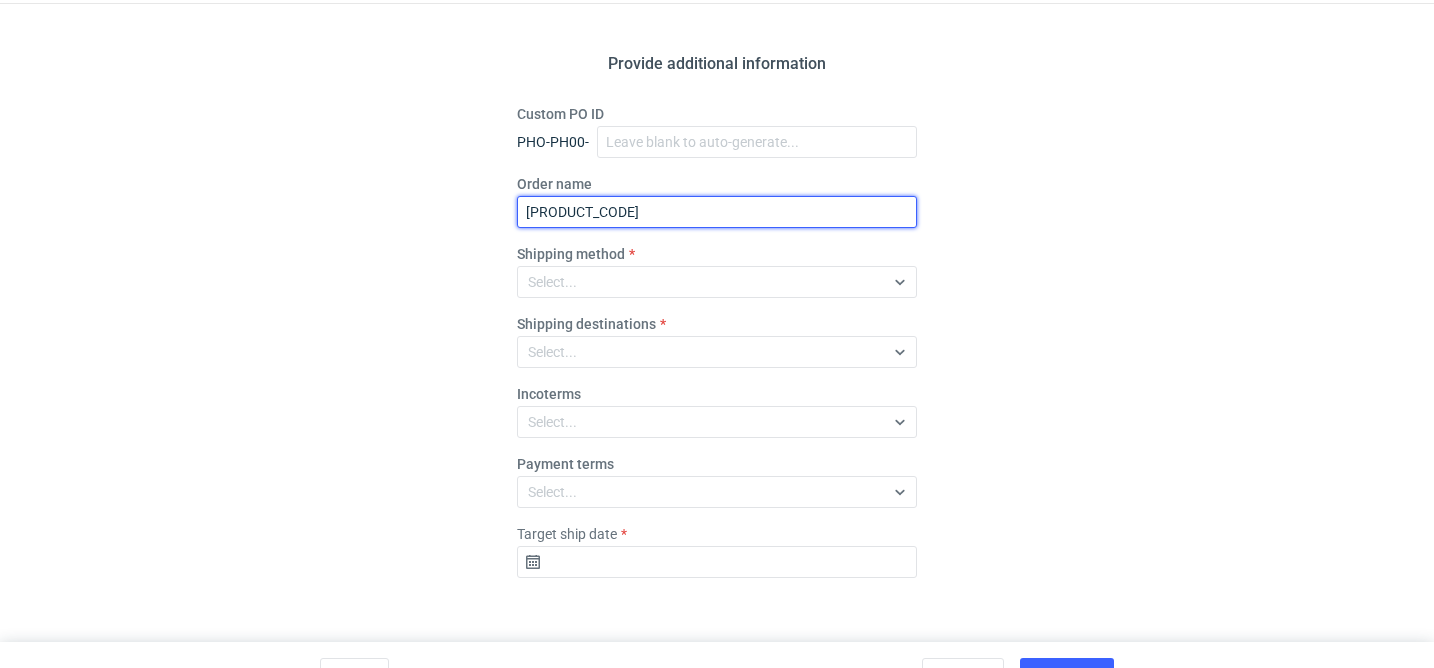 scroll, scrollTop: 141, scrollLeft: 0, axis: vertical 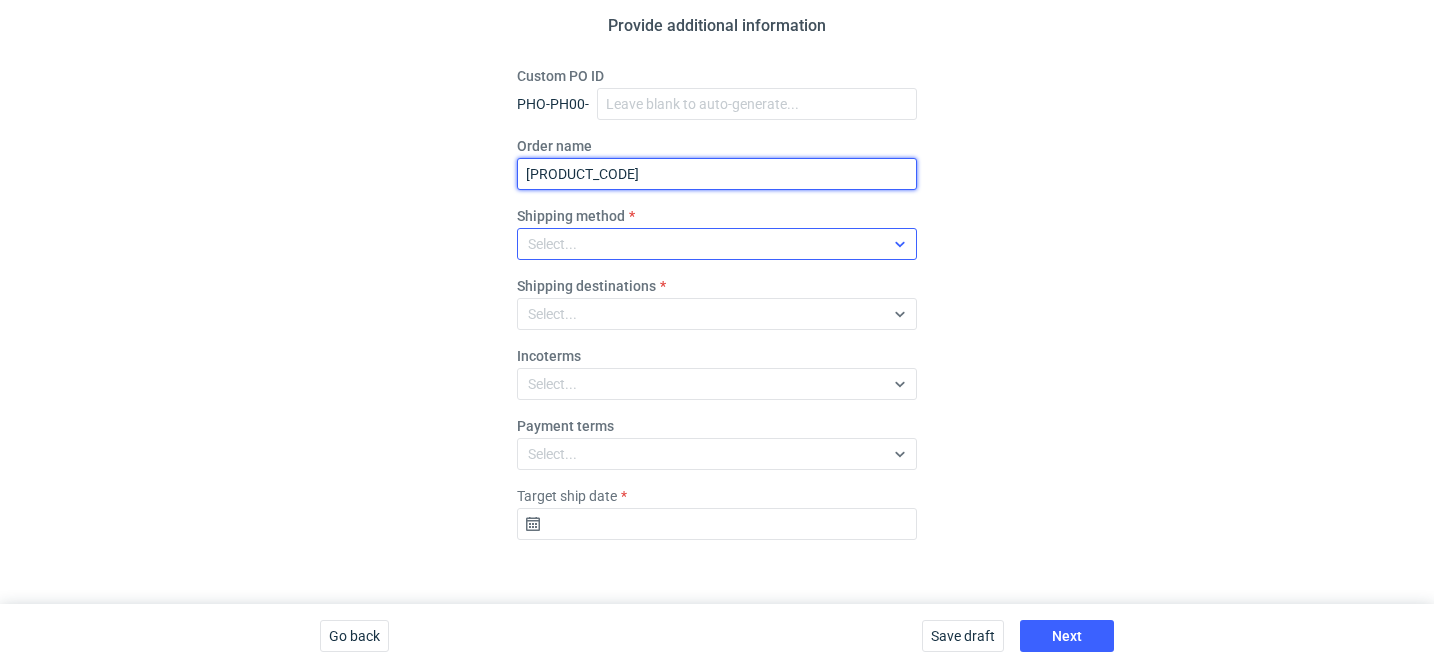 type on "[PRODUCT_CODE]" 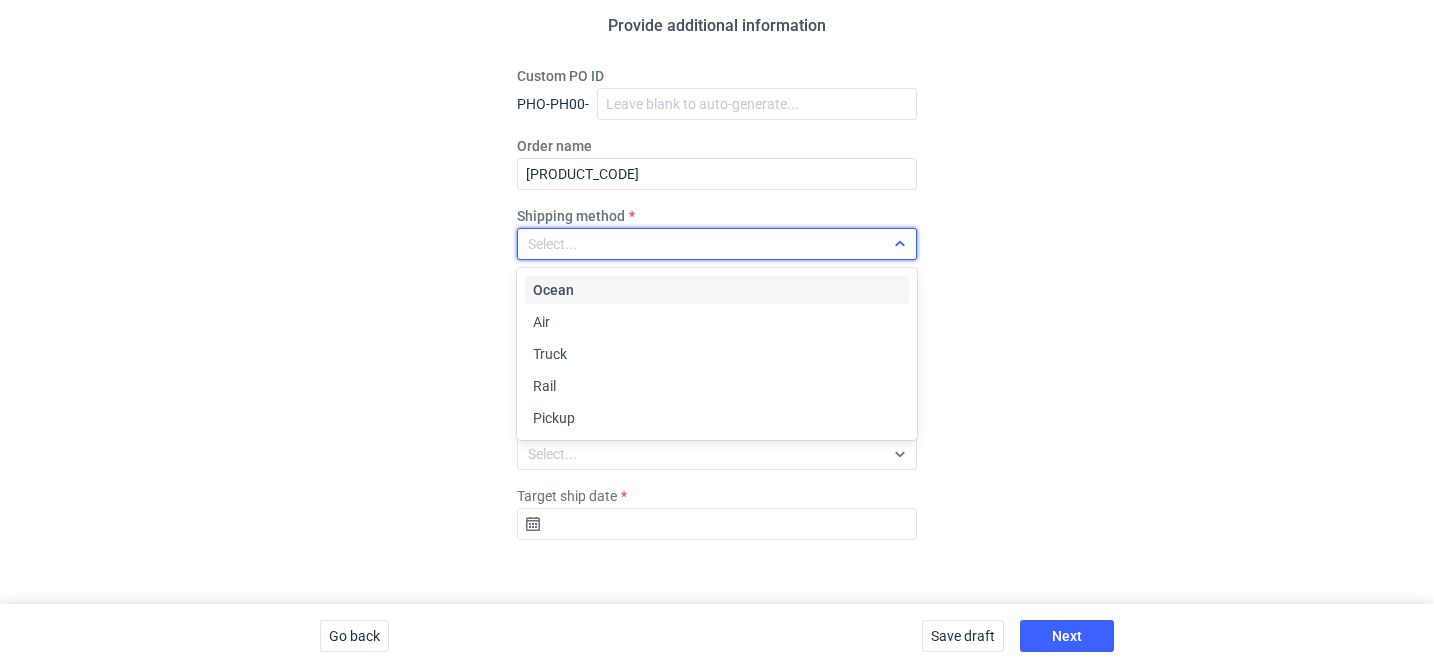 click on "Select..." at bounding box center [701, 244] 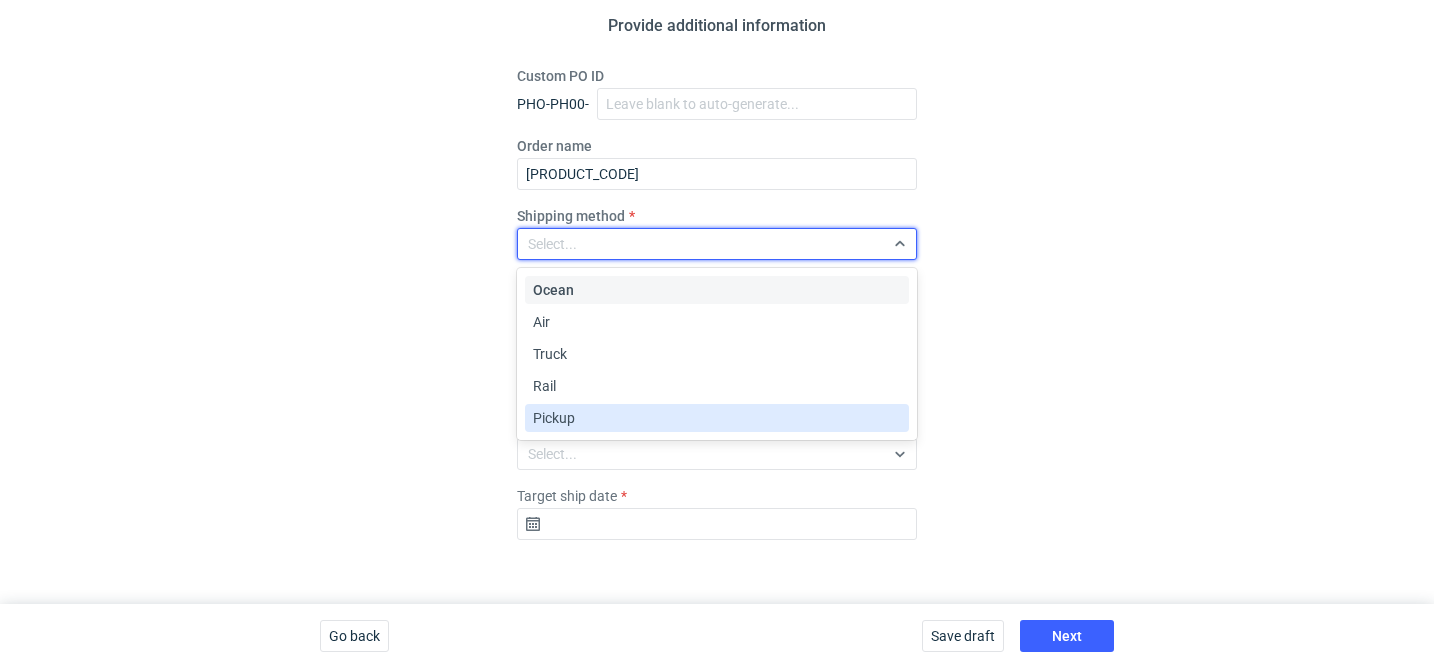 click on "Pickup" at bounding box center [717, 418] 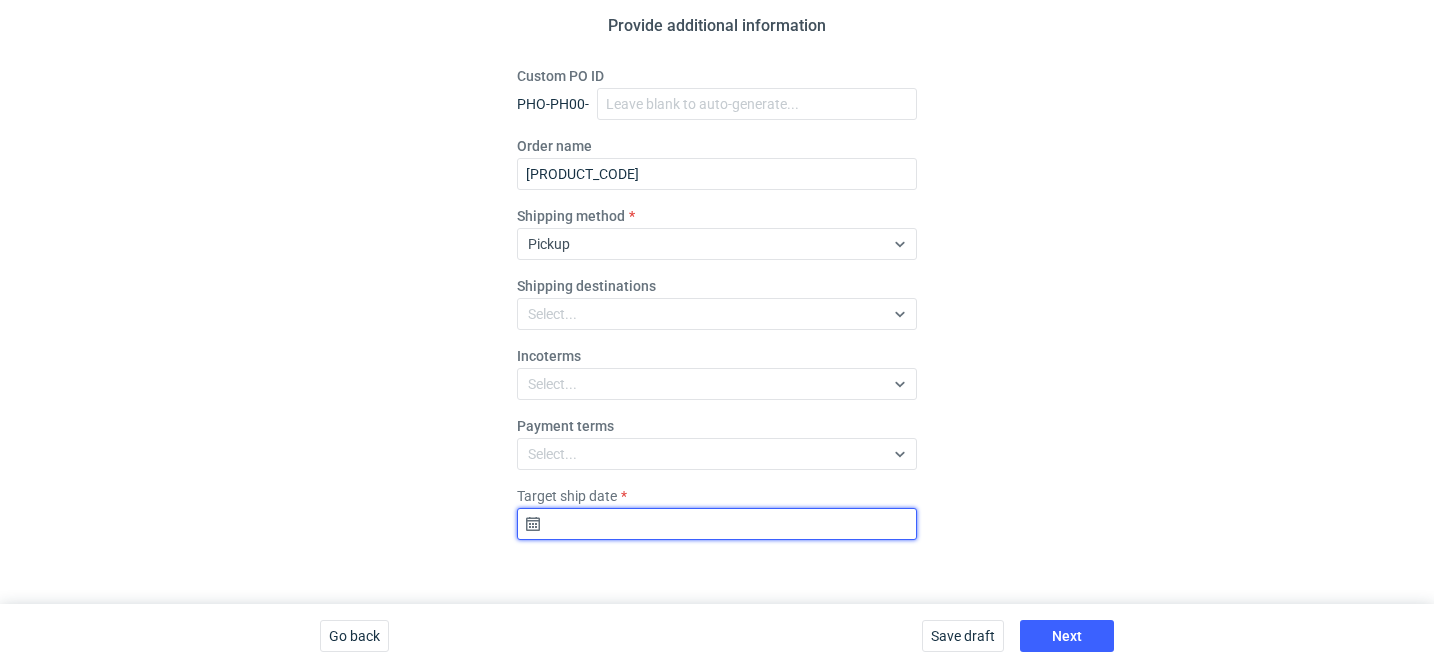 click on "Target ship date" at bounding box center [717, 524] 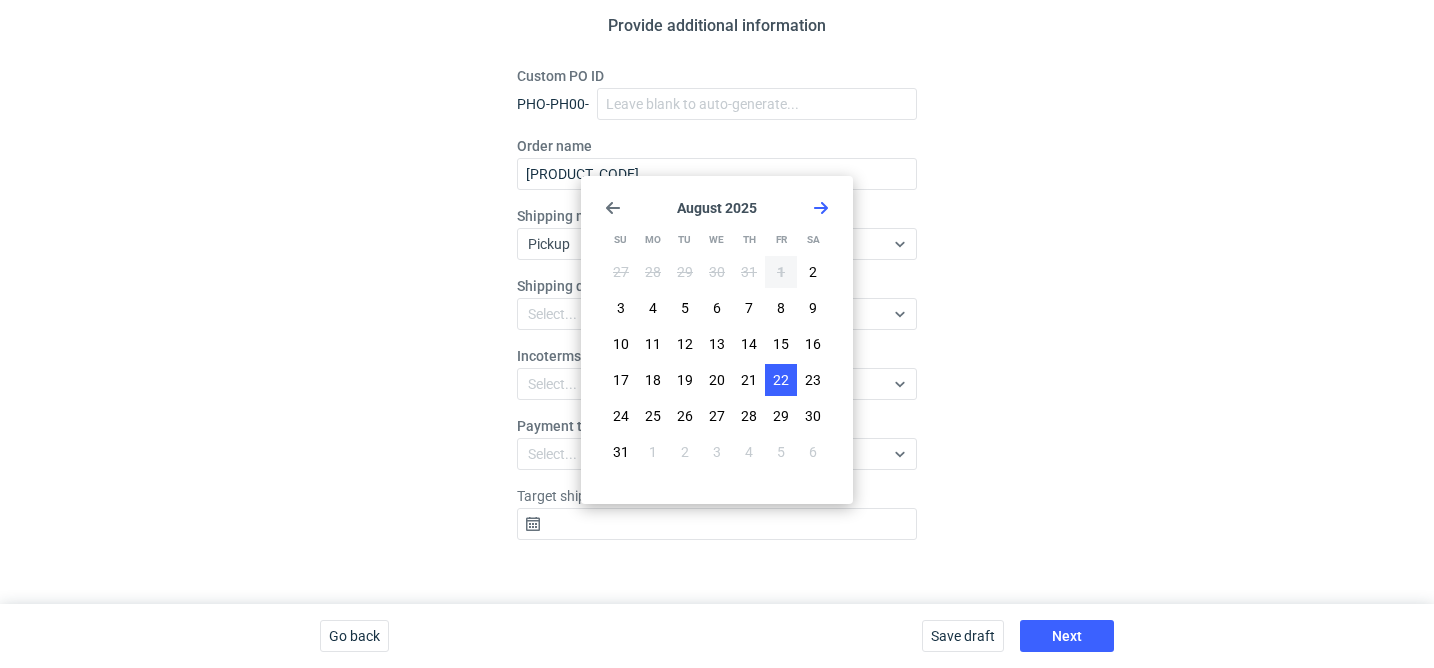 click on "22" at bounding box center (781, 380) 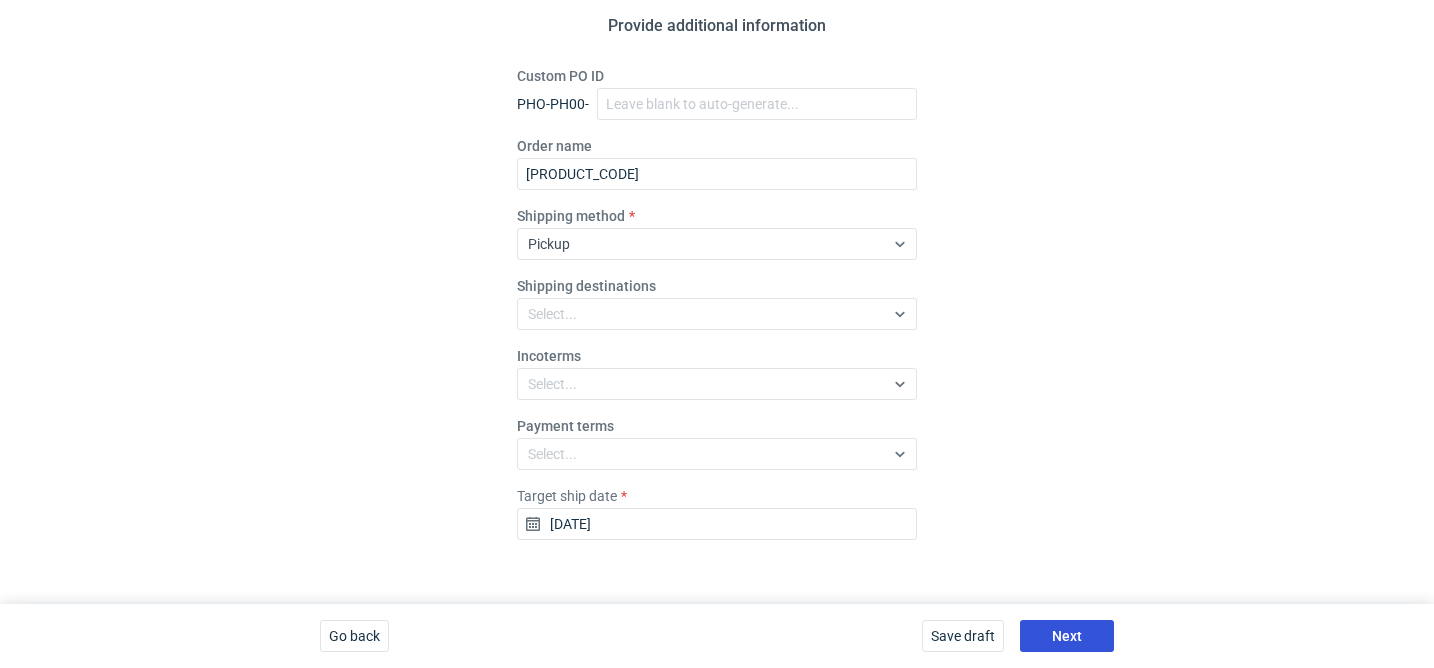 click on "Next" at bounding box center (1067, 636) 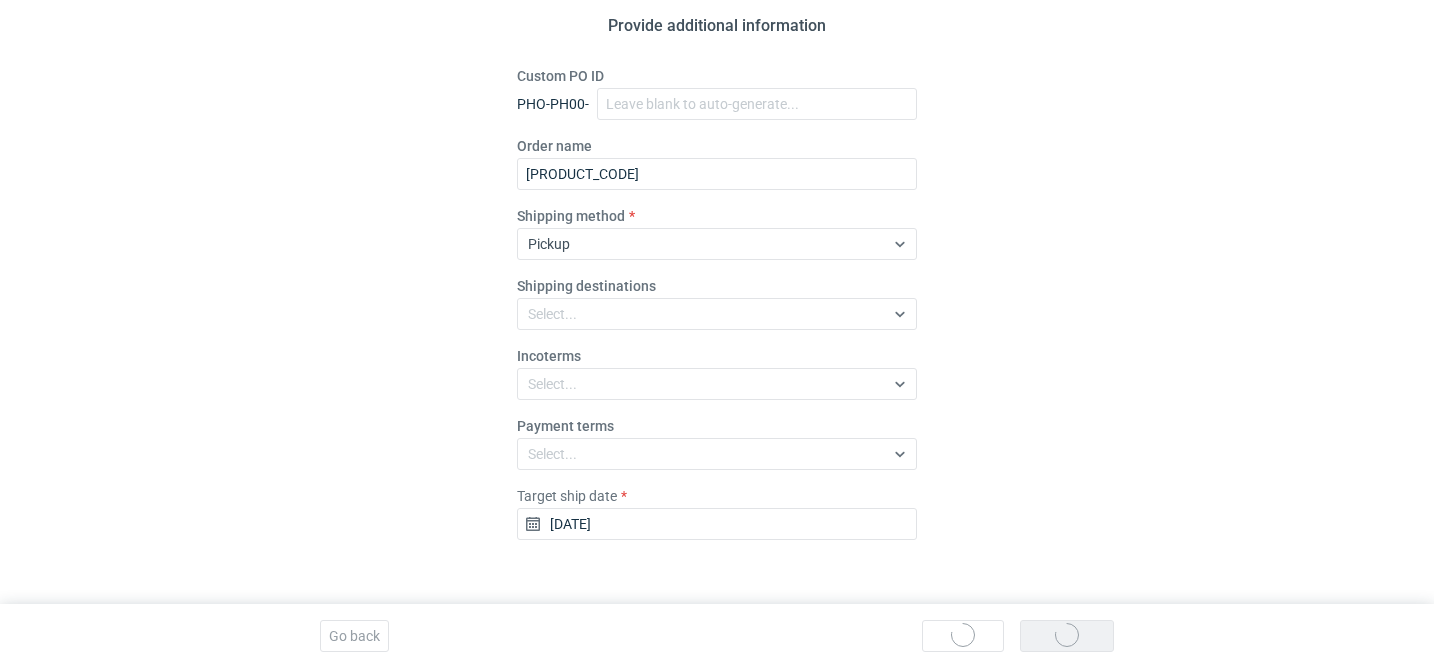 scroll, scrollTop: 0, scrollLeft: 0, axis: both 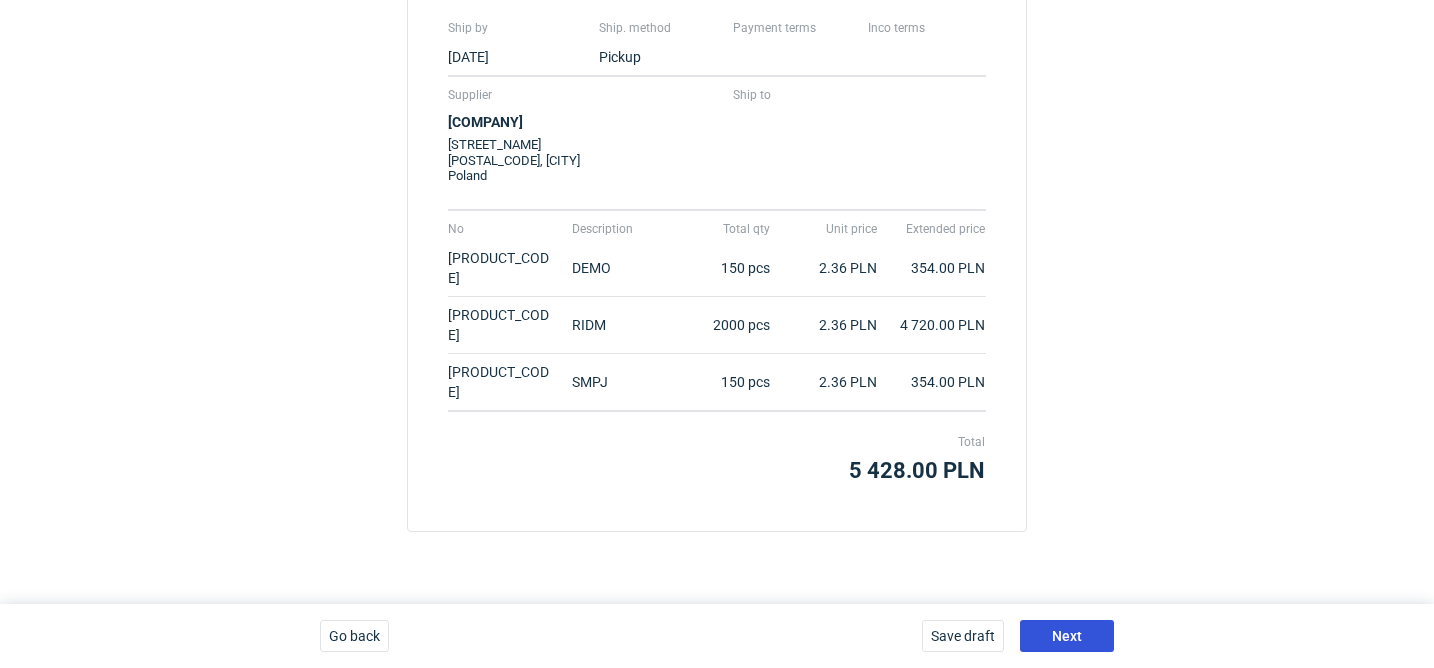 click on "Next" at bounding box center (1067, 636) 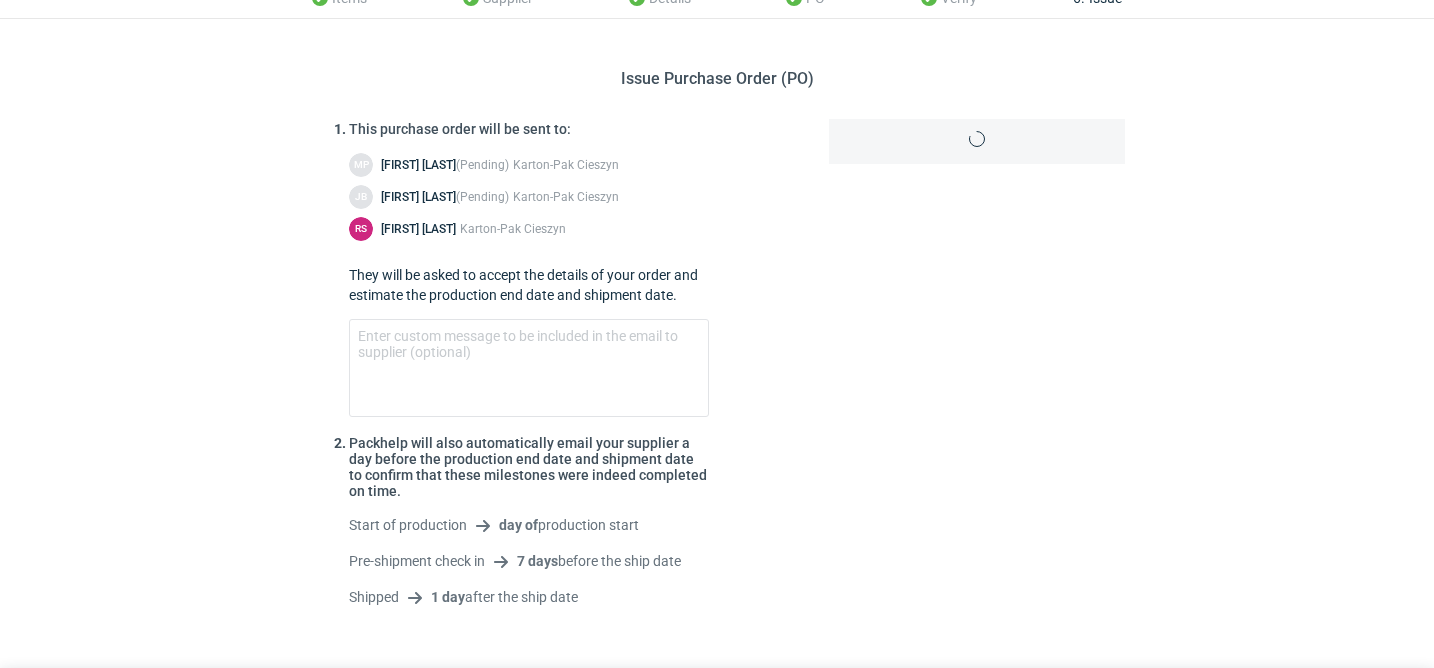 scroll, scrollTop: 155, scrollLeft: 0, axis: vertical 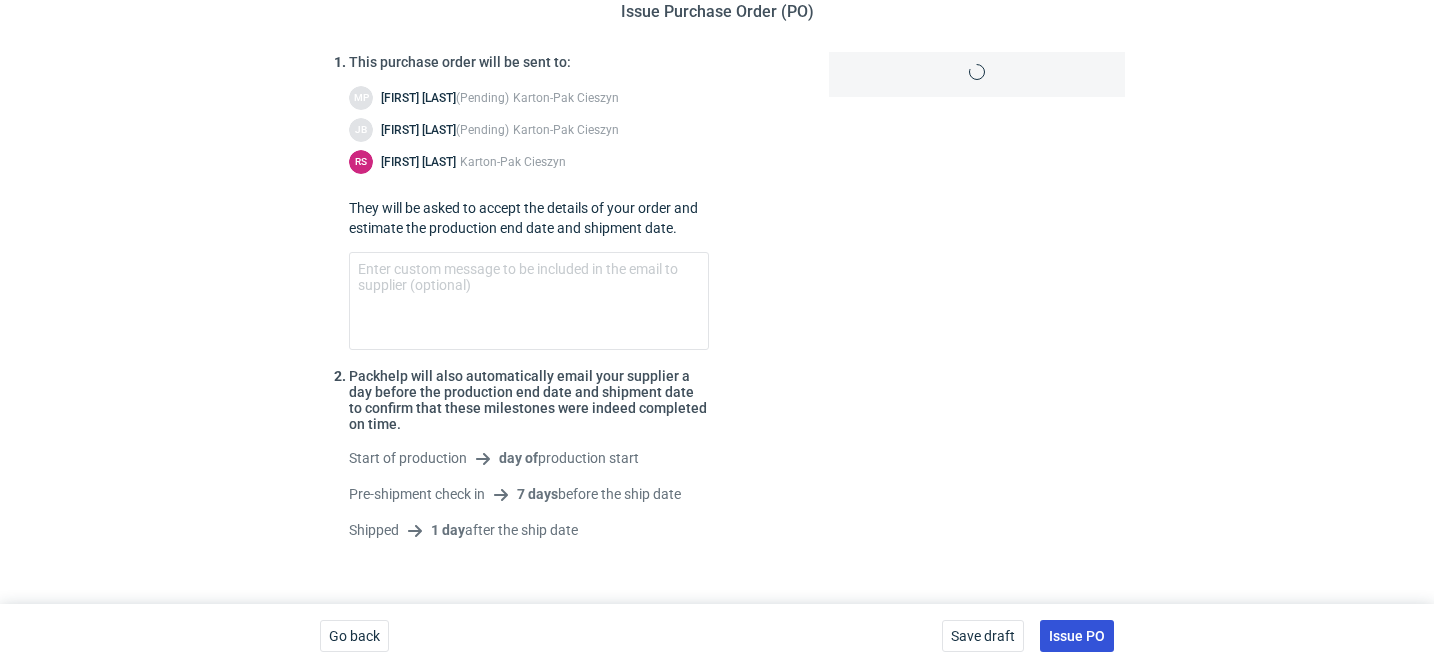click on "Issue PO" at bounding box center (1077, 636) 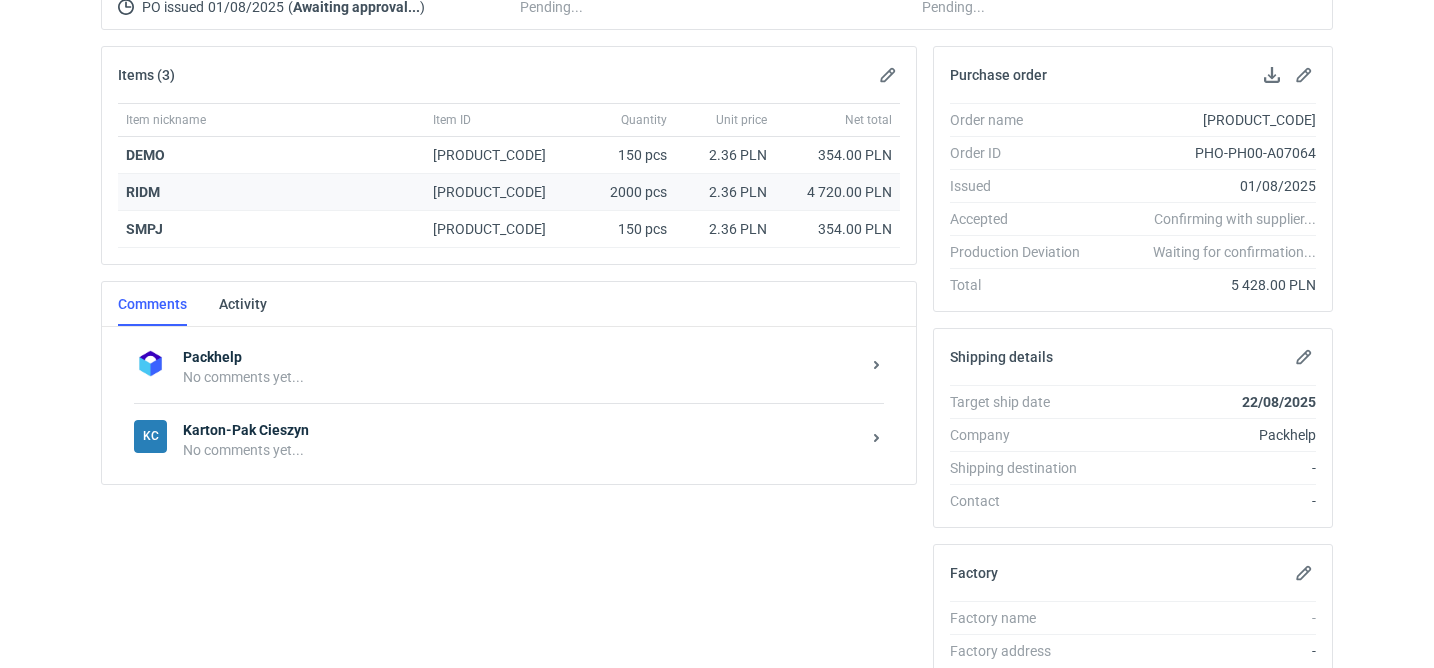 scroll, scrollTop: 362, scrollLeft: 0, axis: vertical 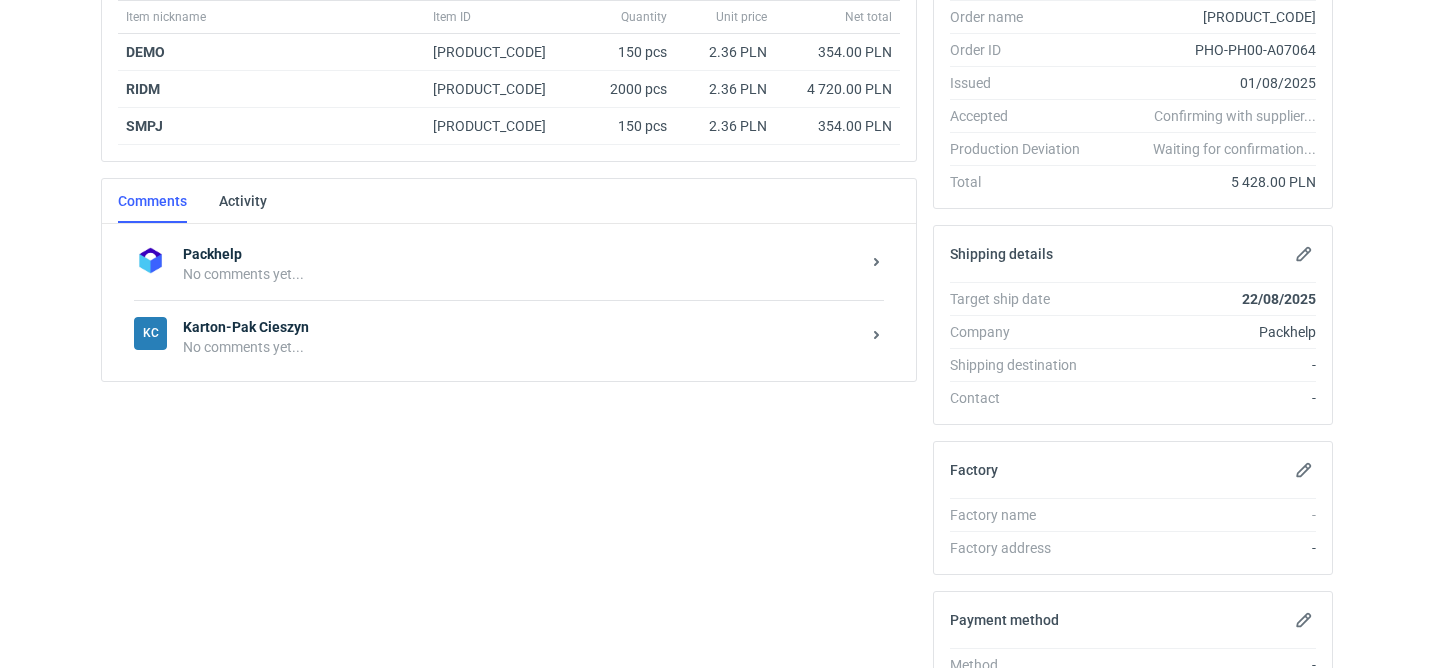 click on "No comments yet..." at bounding box center [521, 347] 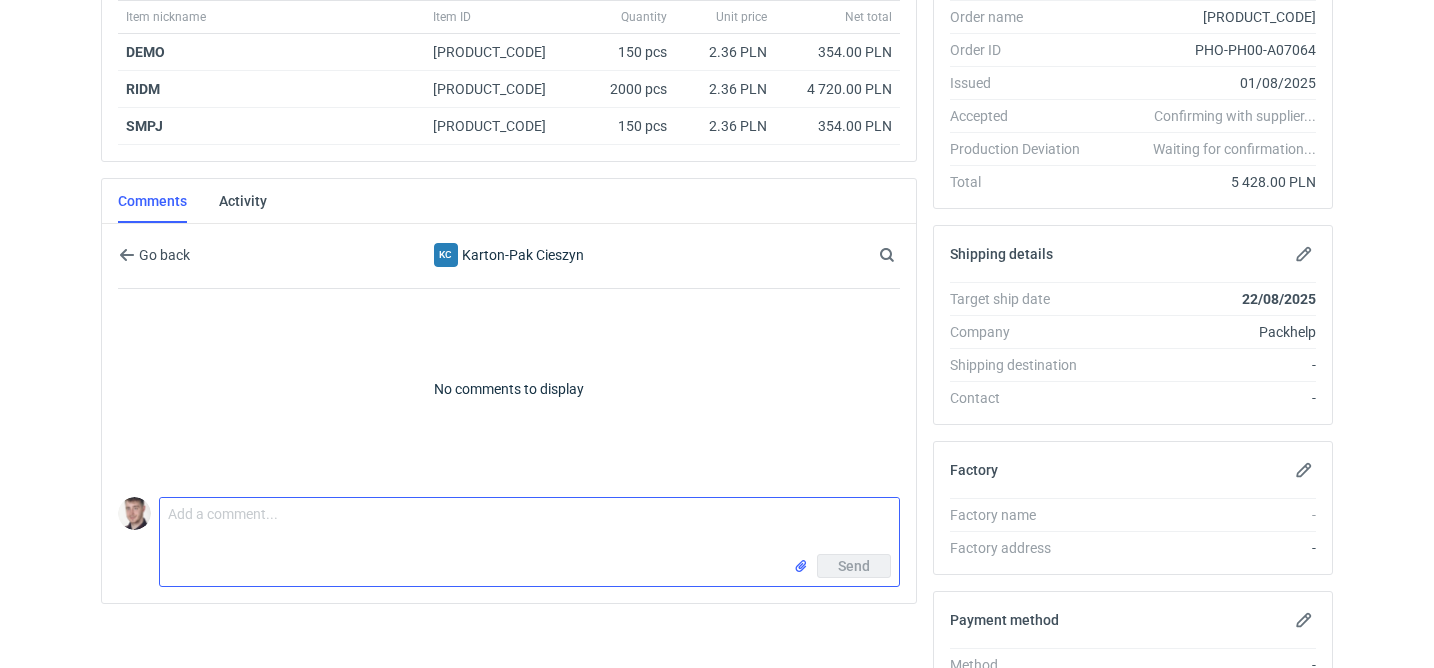 click on "Comment message" at bounding box center (529, 526) 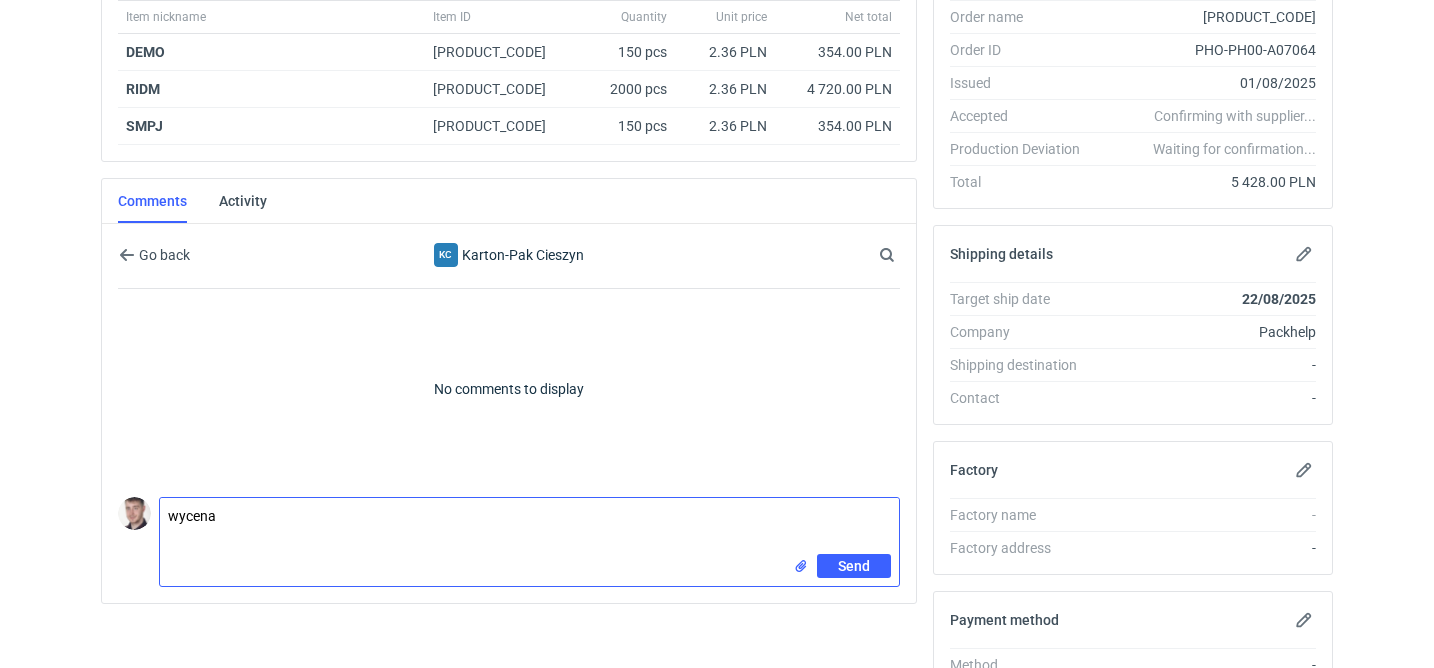 paste on "[PRODUCT_CODE] - 3" 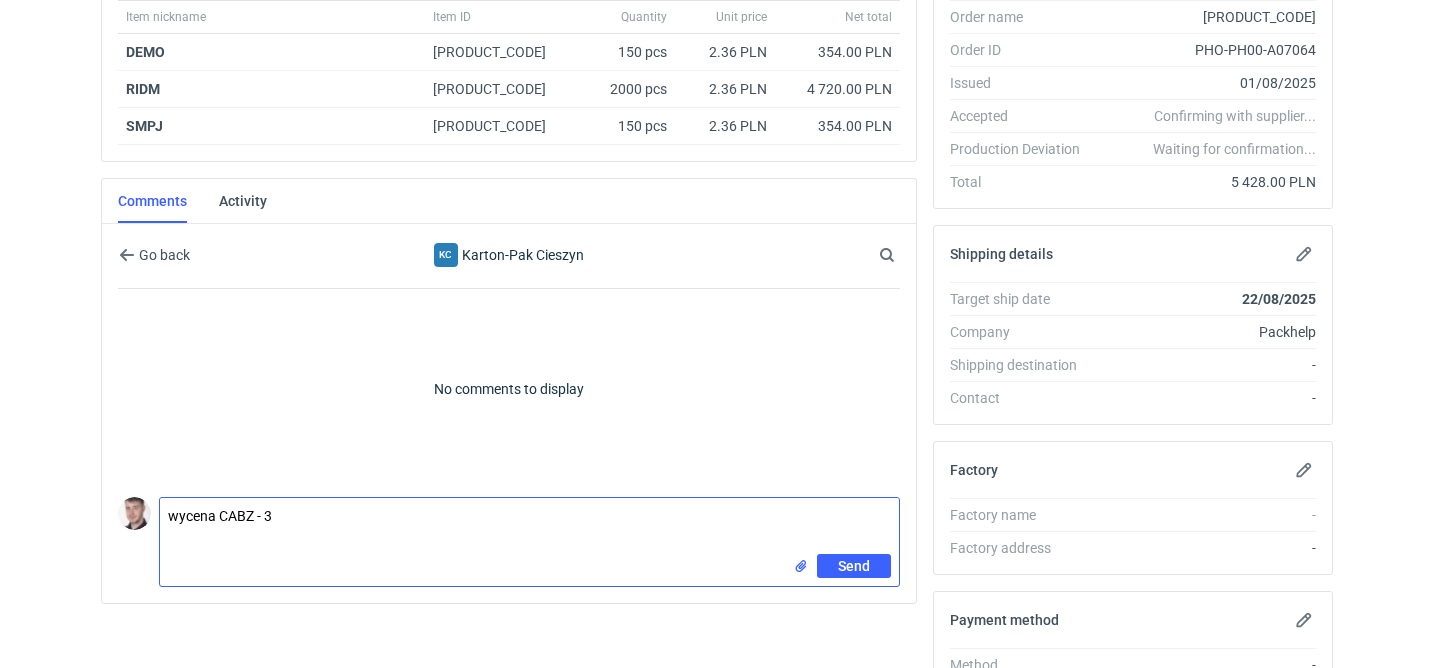 type on "wycena CABZ - 3" 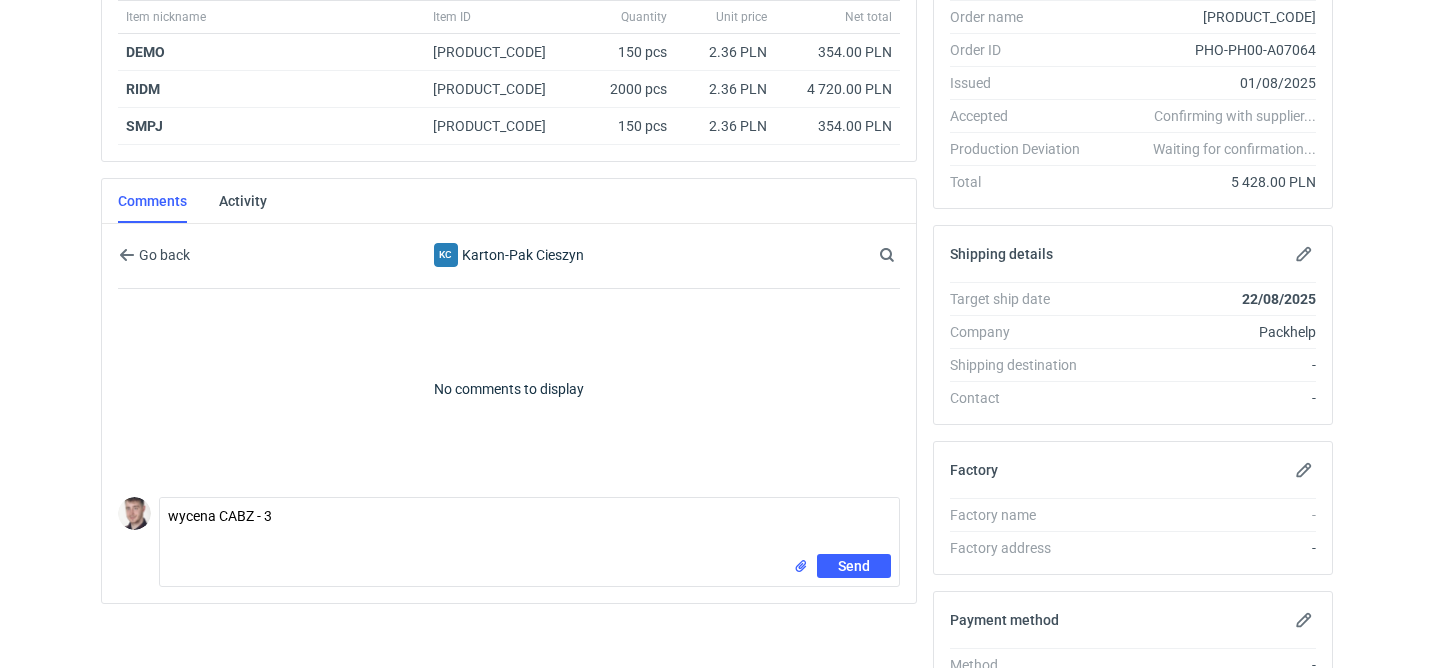 type 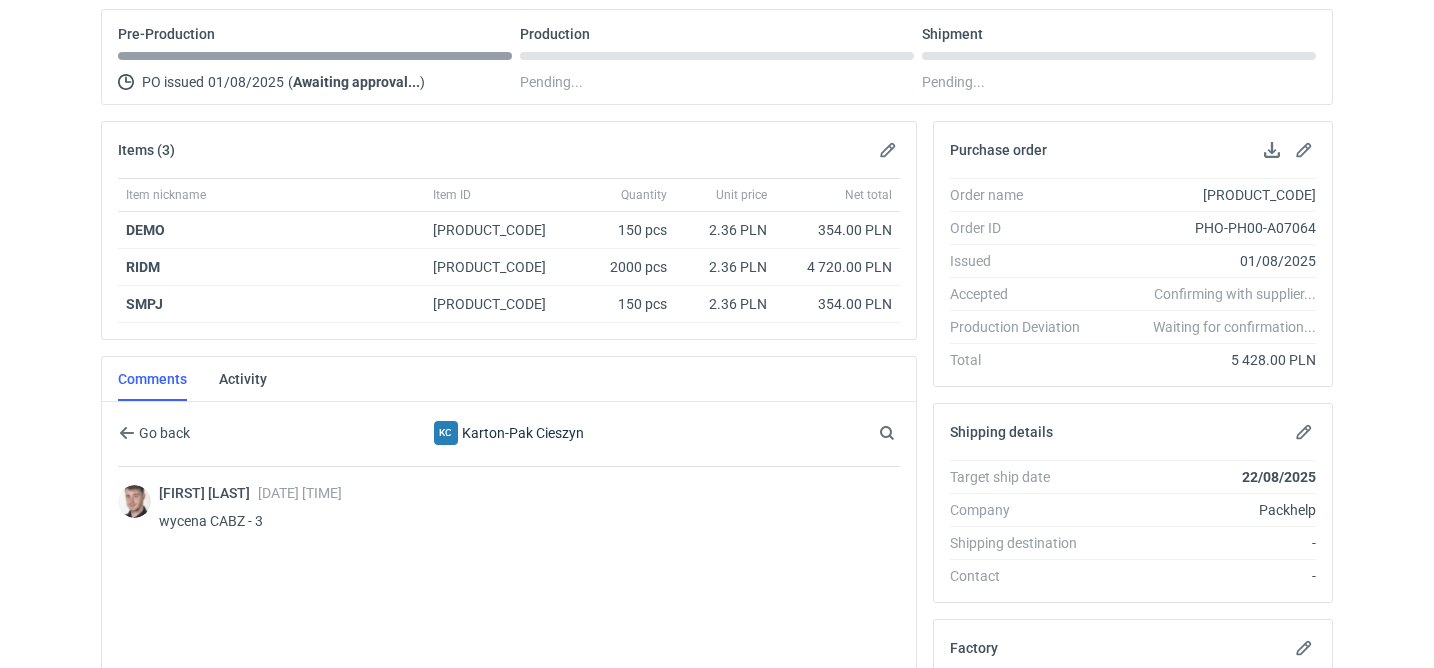 scroll, scrollTop: 0, scrollLeft: 0, axis: both 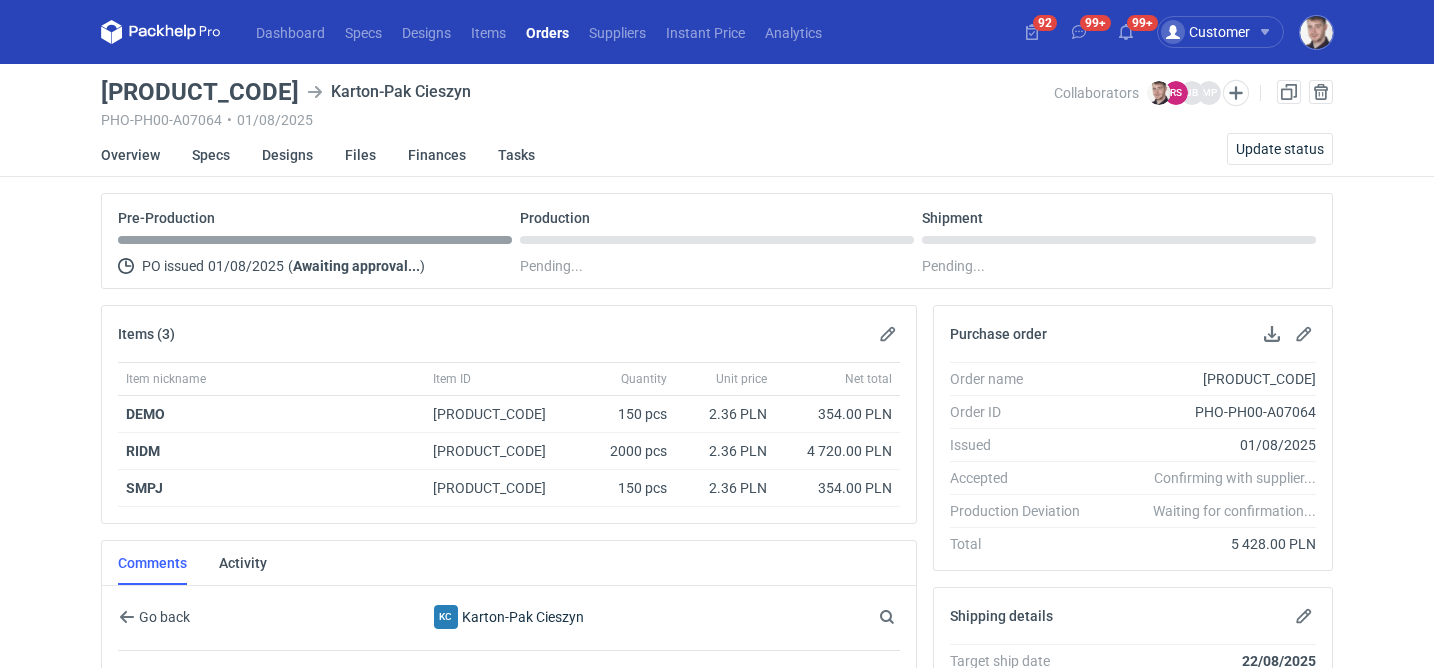 click on "Orders" at bounding box center (547, 32) 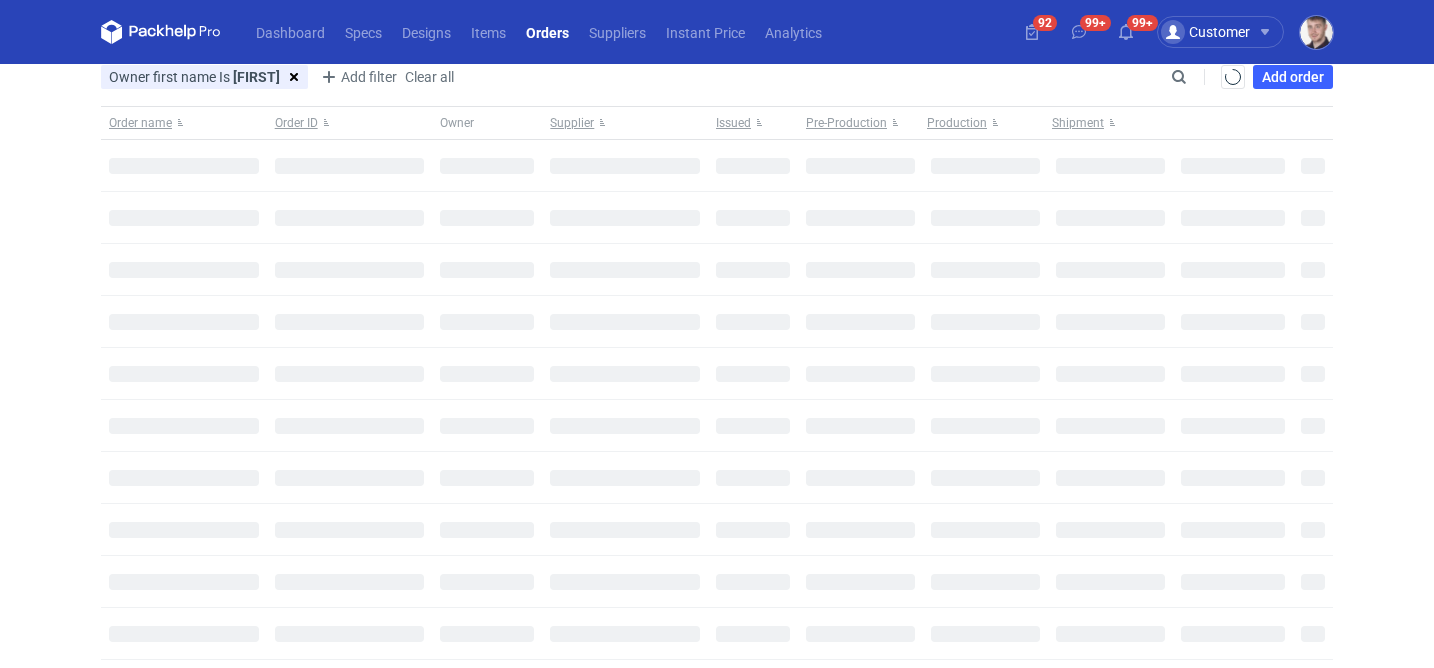 type on "[FIRST]" 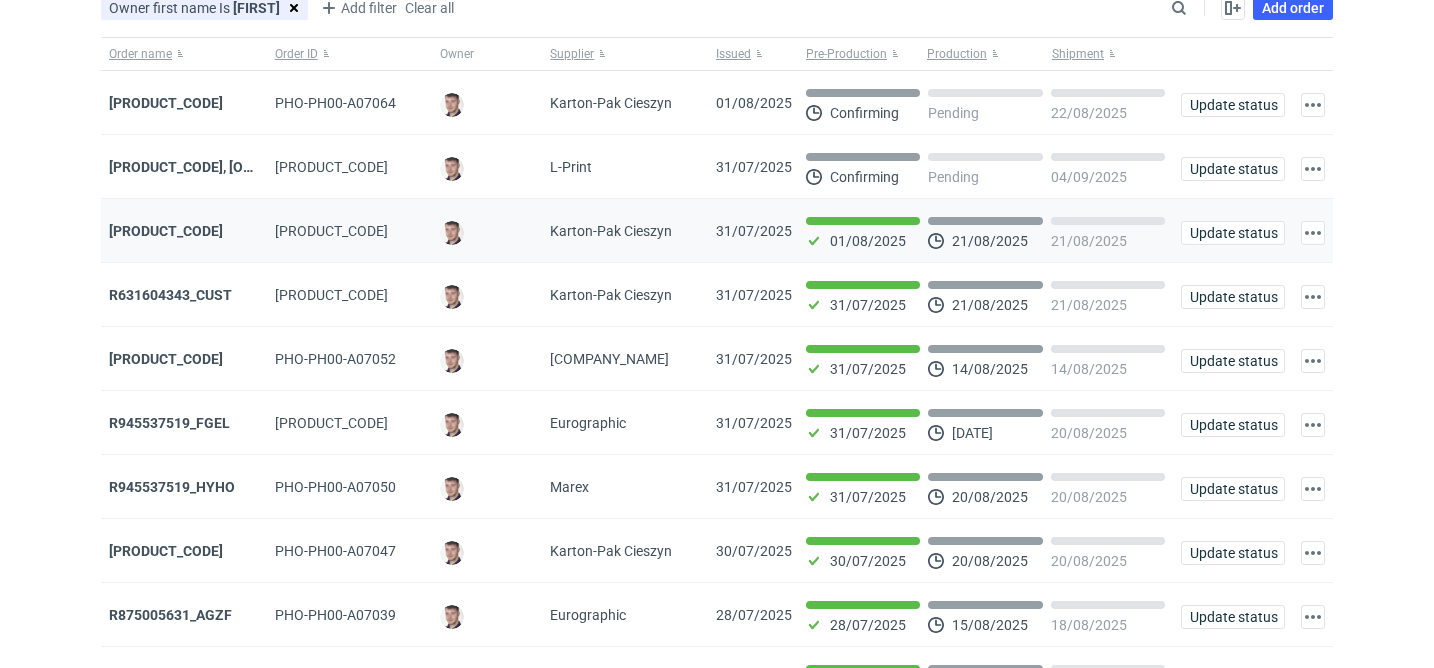 scroll, scrollTop: 0, scrollLeft: 0, axis: both 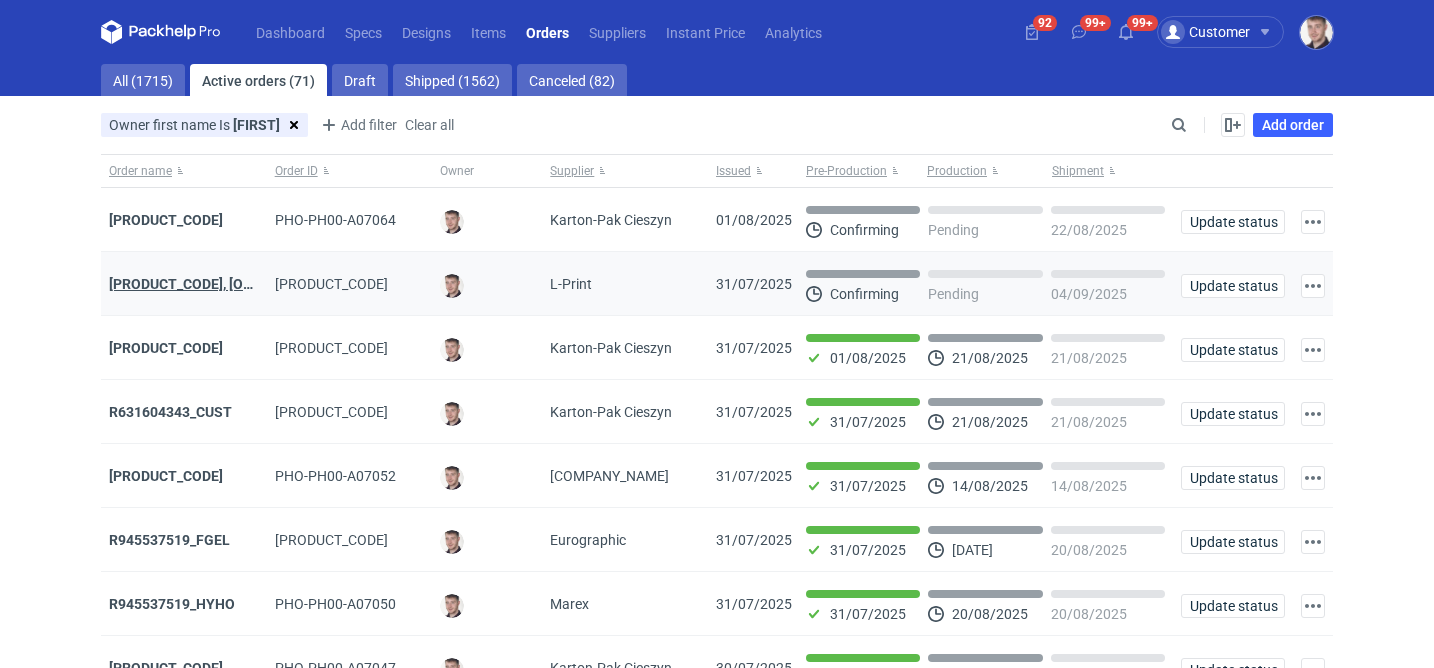 click on "[PRODUCT_CODE], [OPTION]" at bounding box center [199, 284] 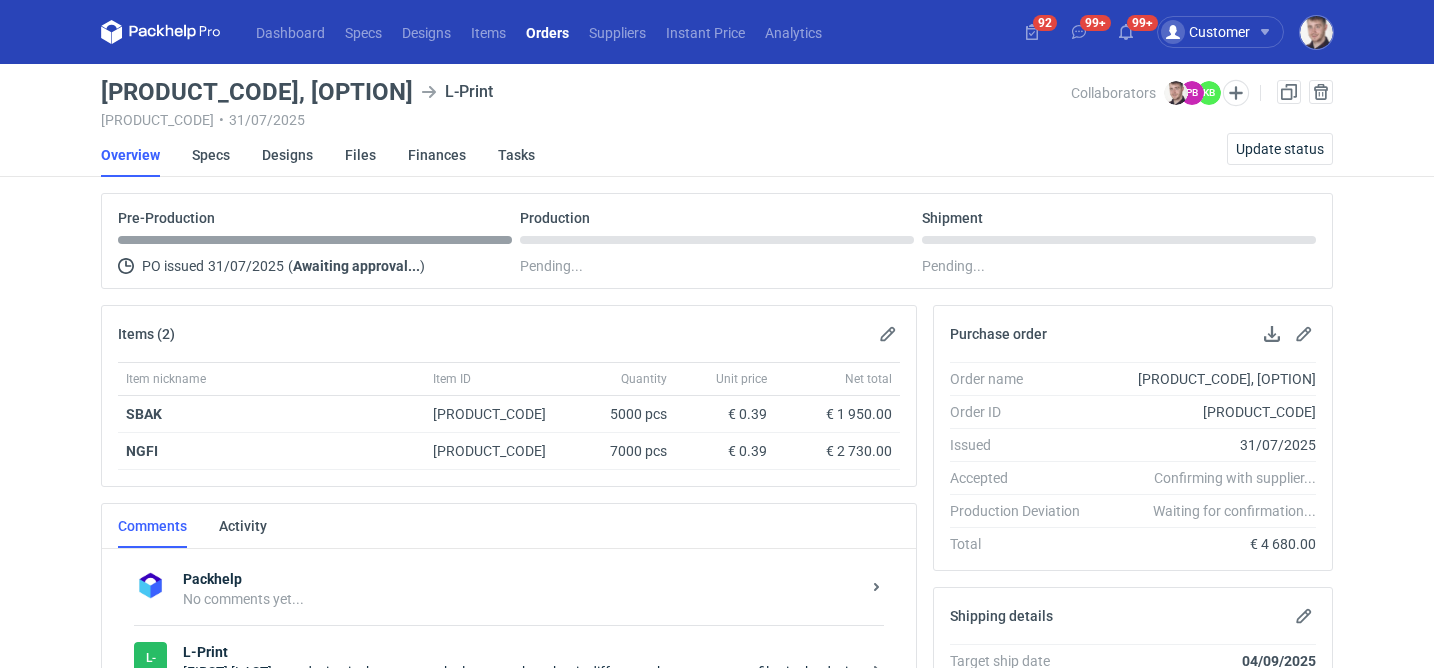 click on "Dashboard Specs Designs Items Orders Suppliers Instant Price Analytics" at bounding box center (466, 32) 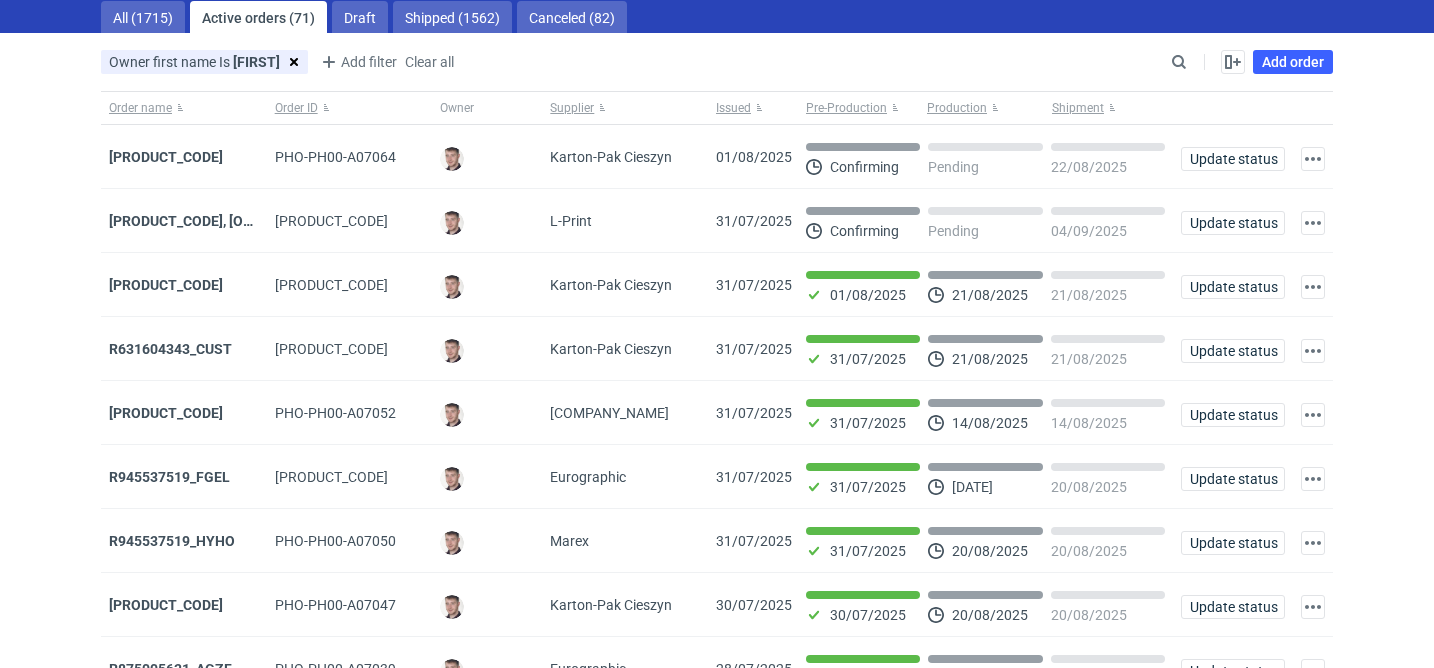 scroll, scrollTop: 229, scrollLeft: 0, axis: vertical 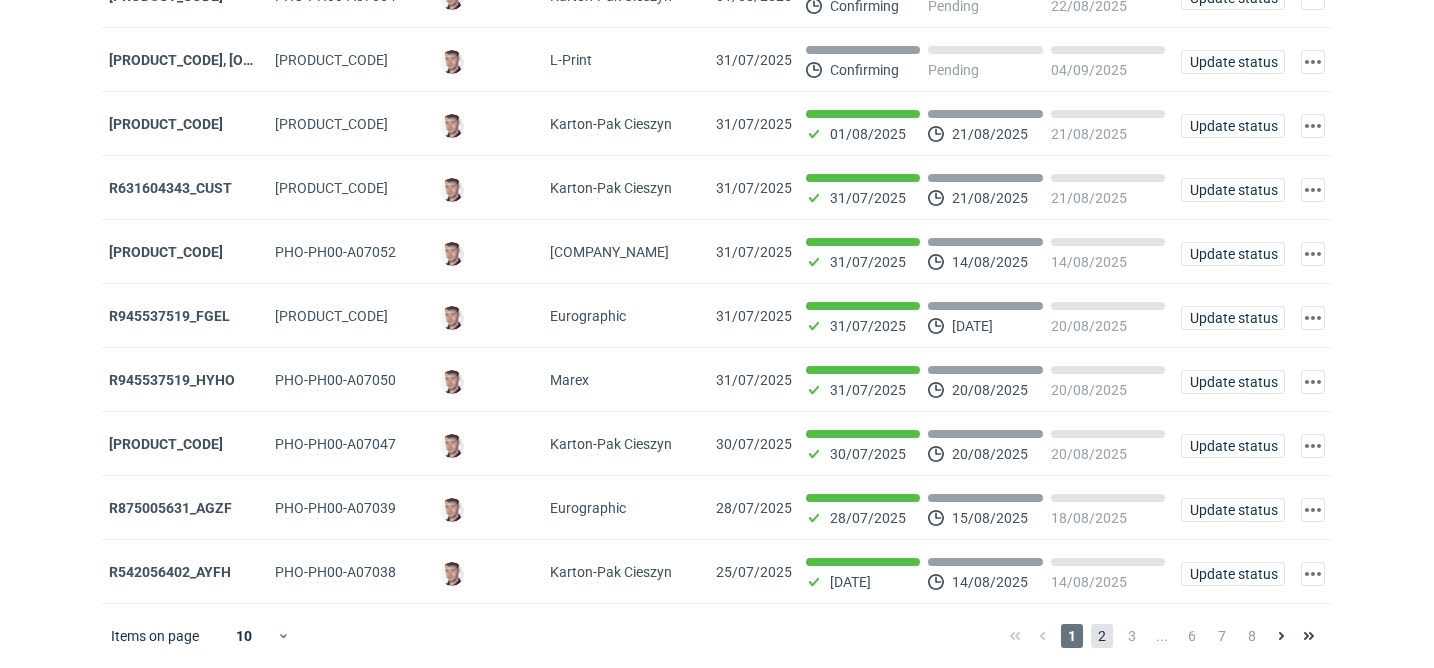 click on "2" at bounding box center (1102, 636) 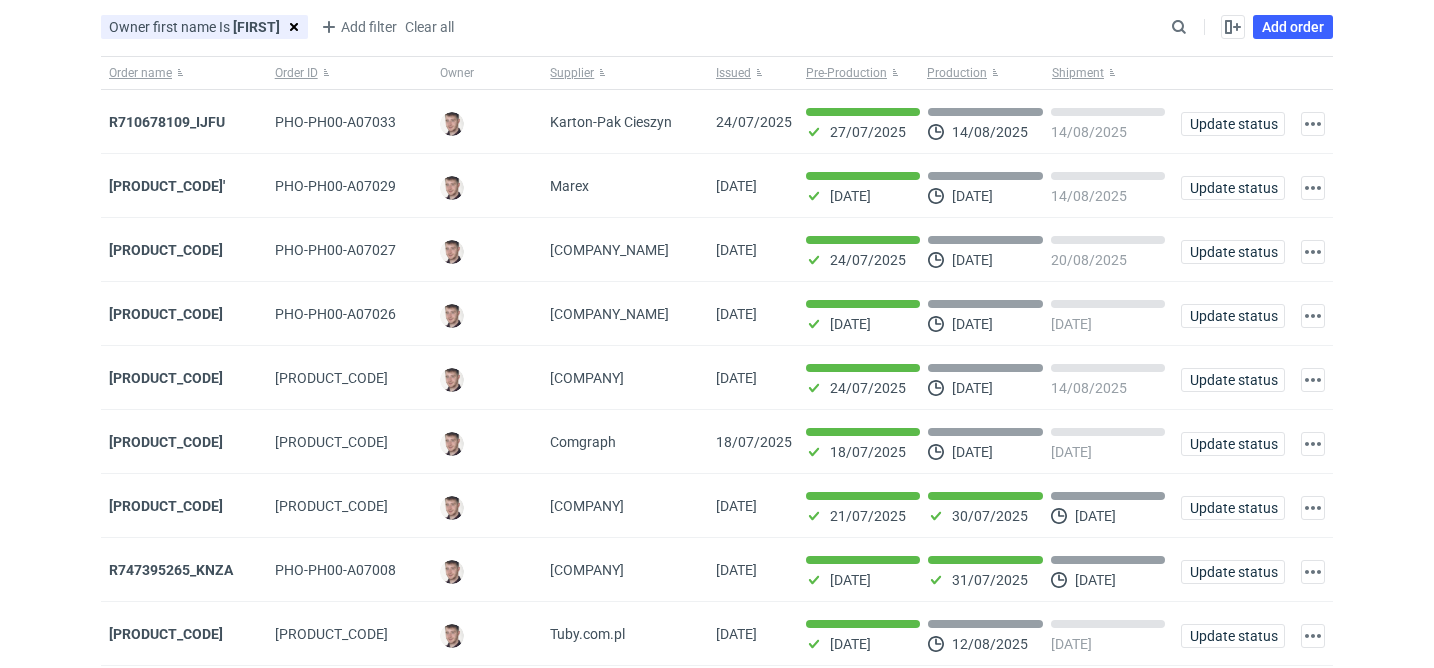 scroll, scrollTop: 0, scrollLeft: 0, axis: both 